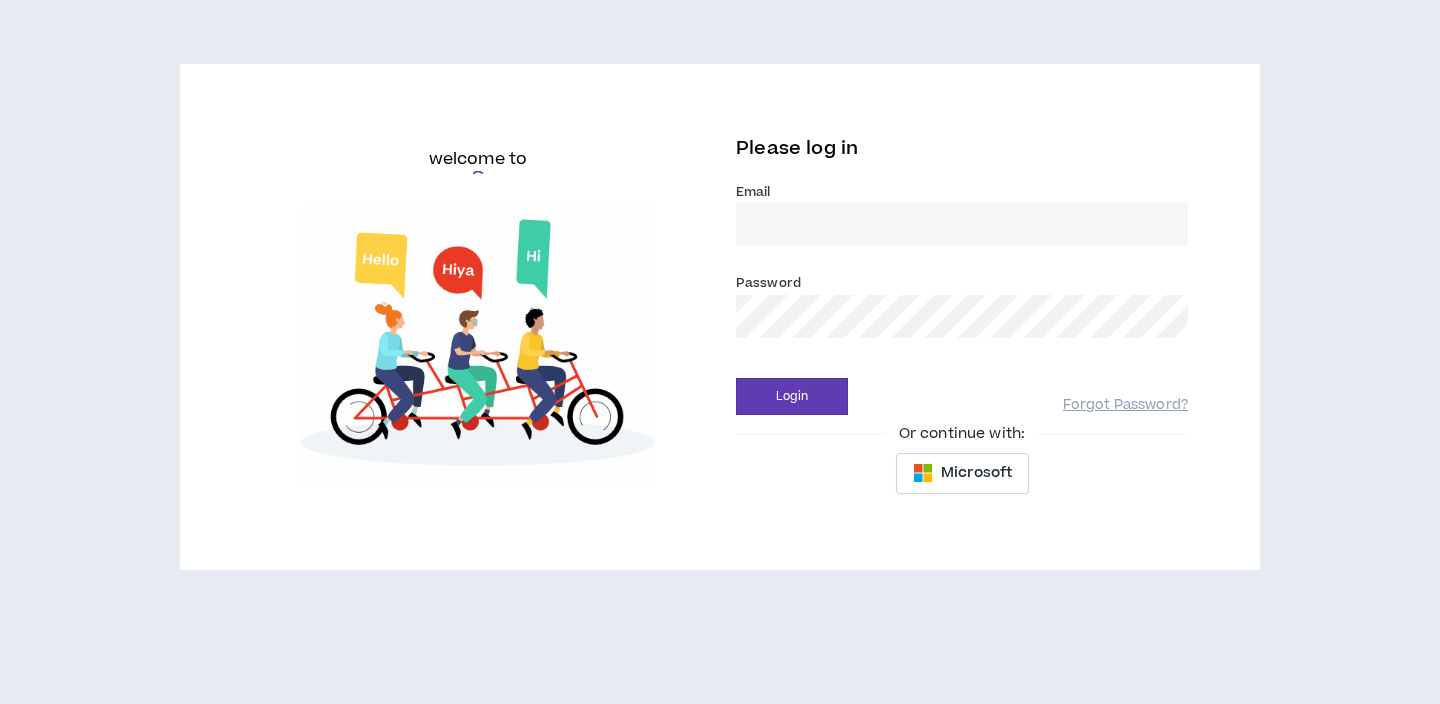 scroll, scrollTop: 0, scrollLeft: 0, axis: both 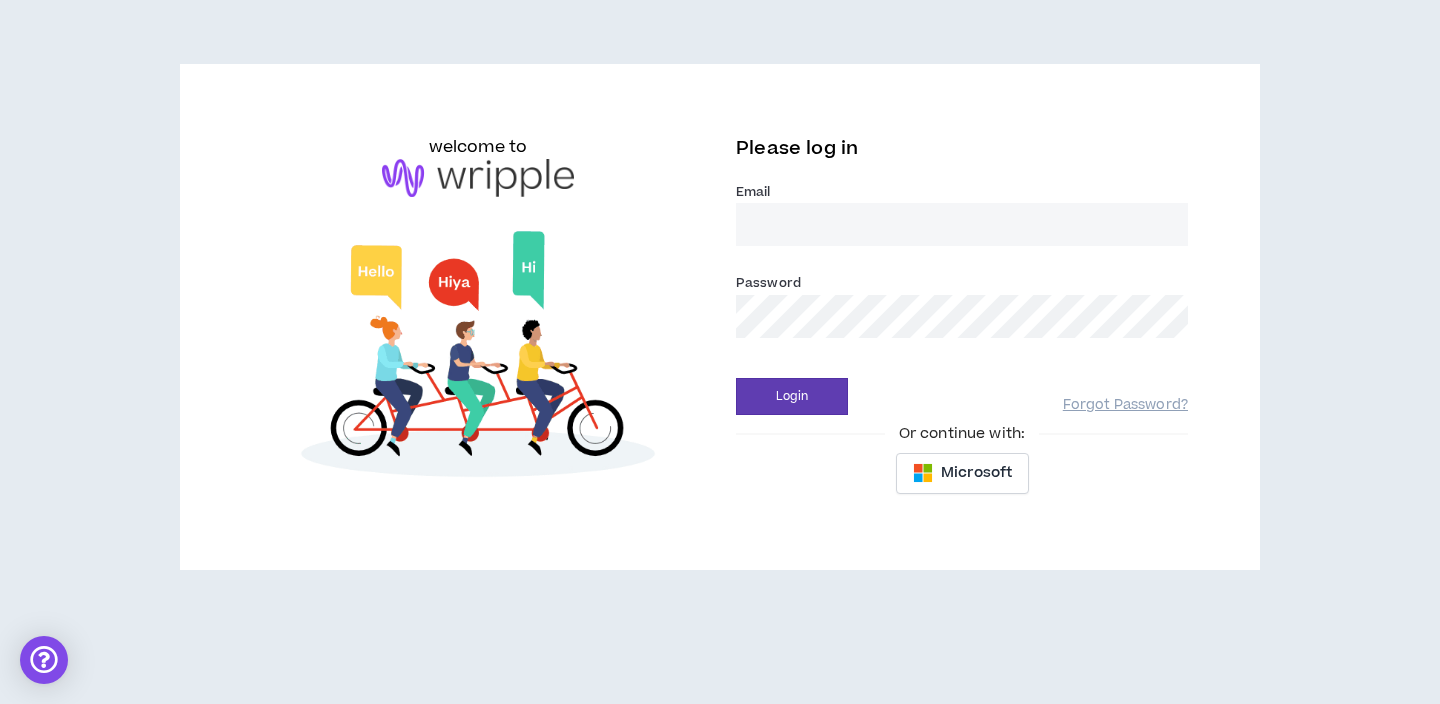 click on "Email  *" at bounding box center [962, 224] 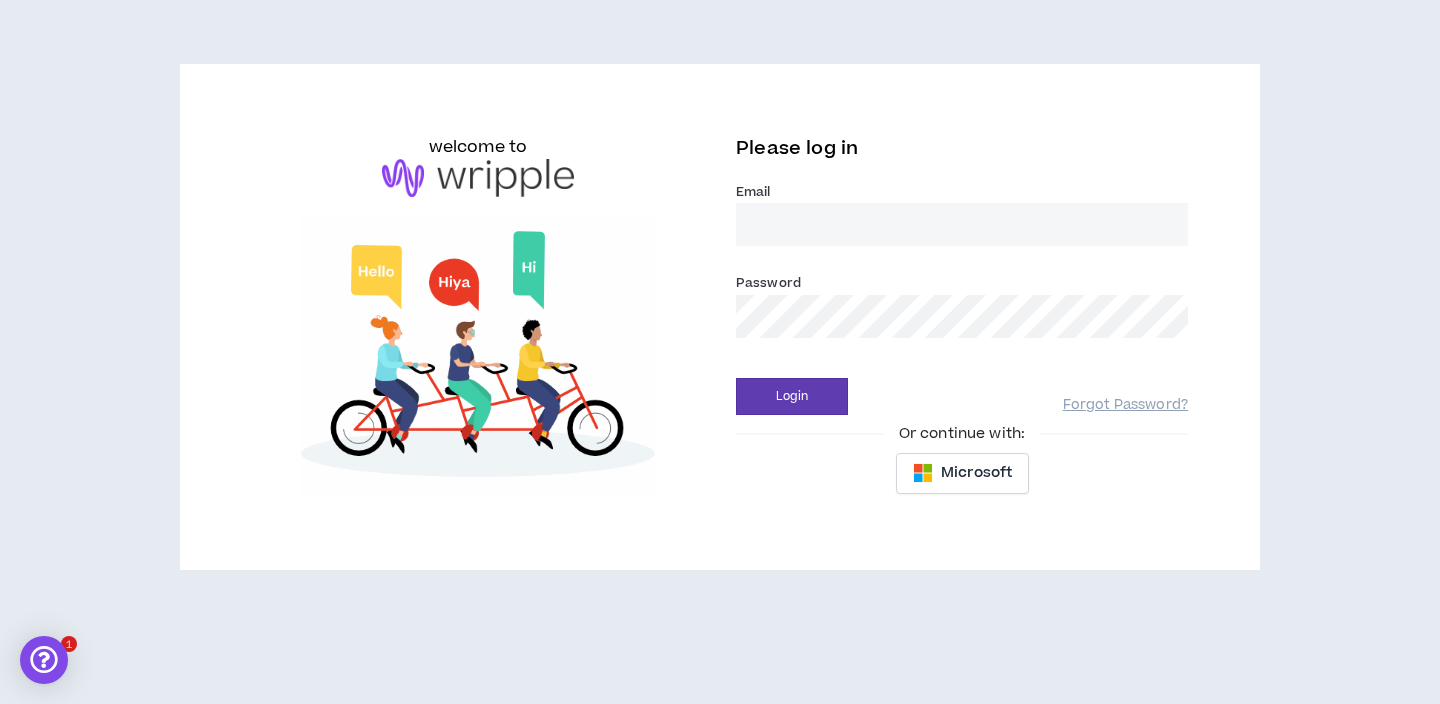 type on "[EMAIL_ADDRESS][DOMAIN_NAME]" 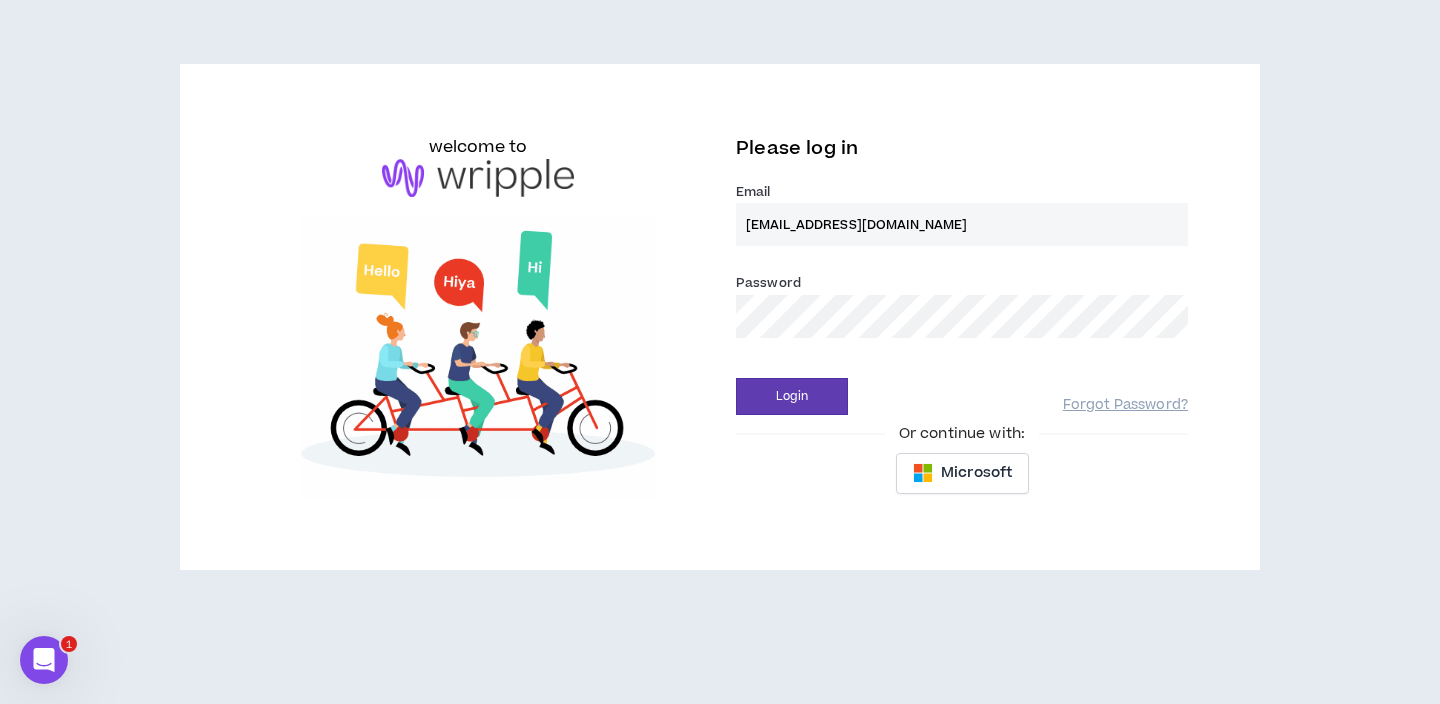 scroll, scrollTop: 0, scrollLeft: 0, axis: both 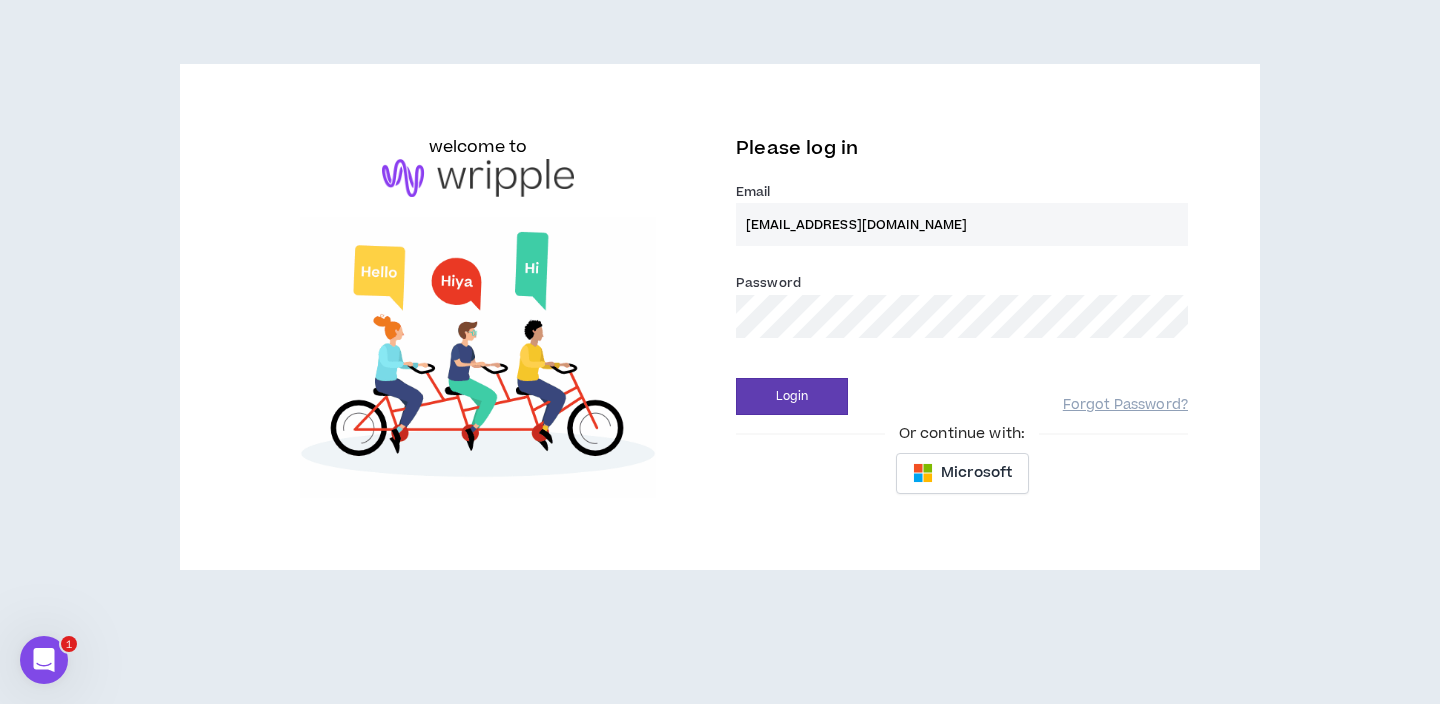 click on "[EMAIL_ADDRESS][DOMAIN_NAME]" at bounding box center (962, 224) 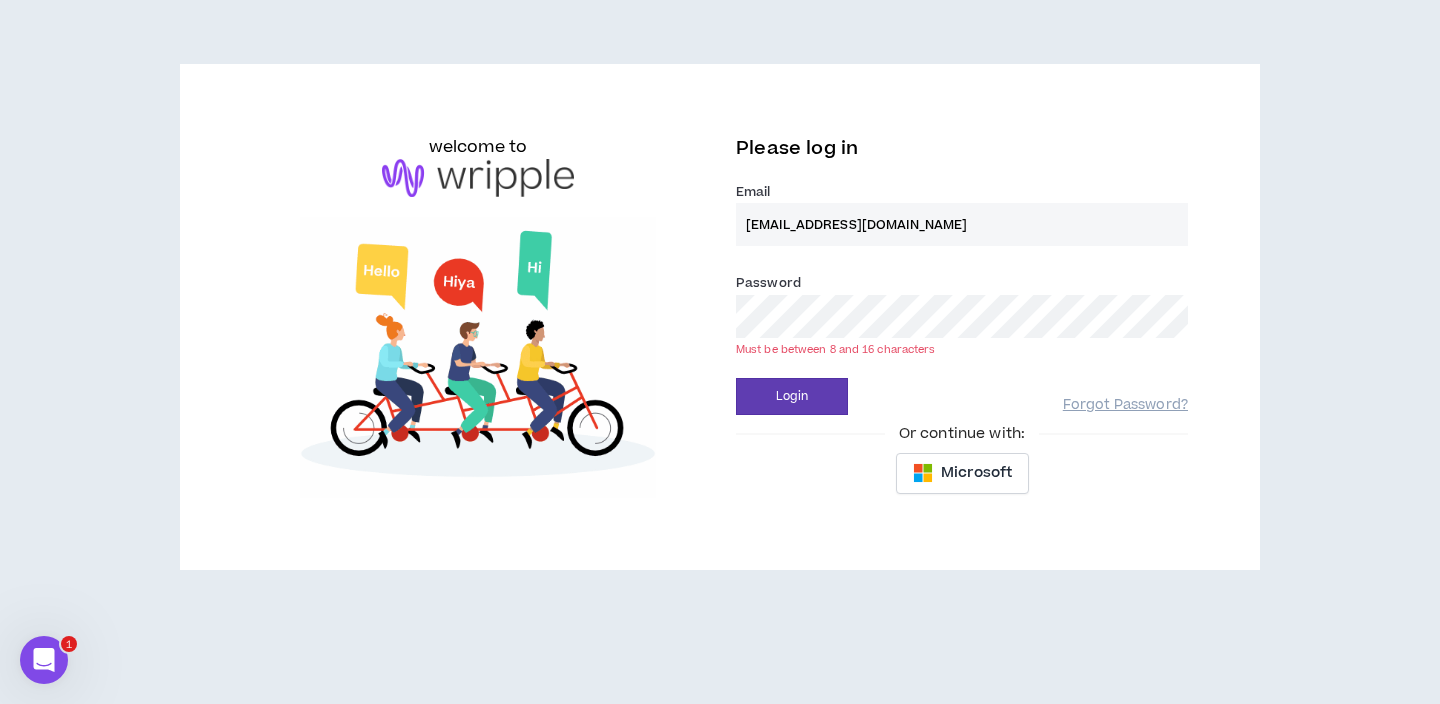 click on "Login" at bounding box center [792, 396] 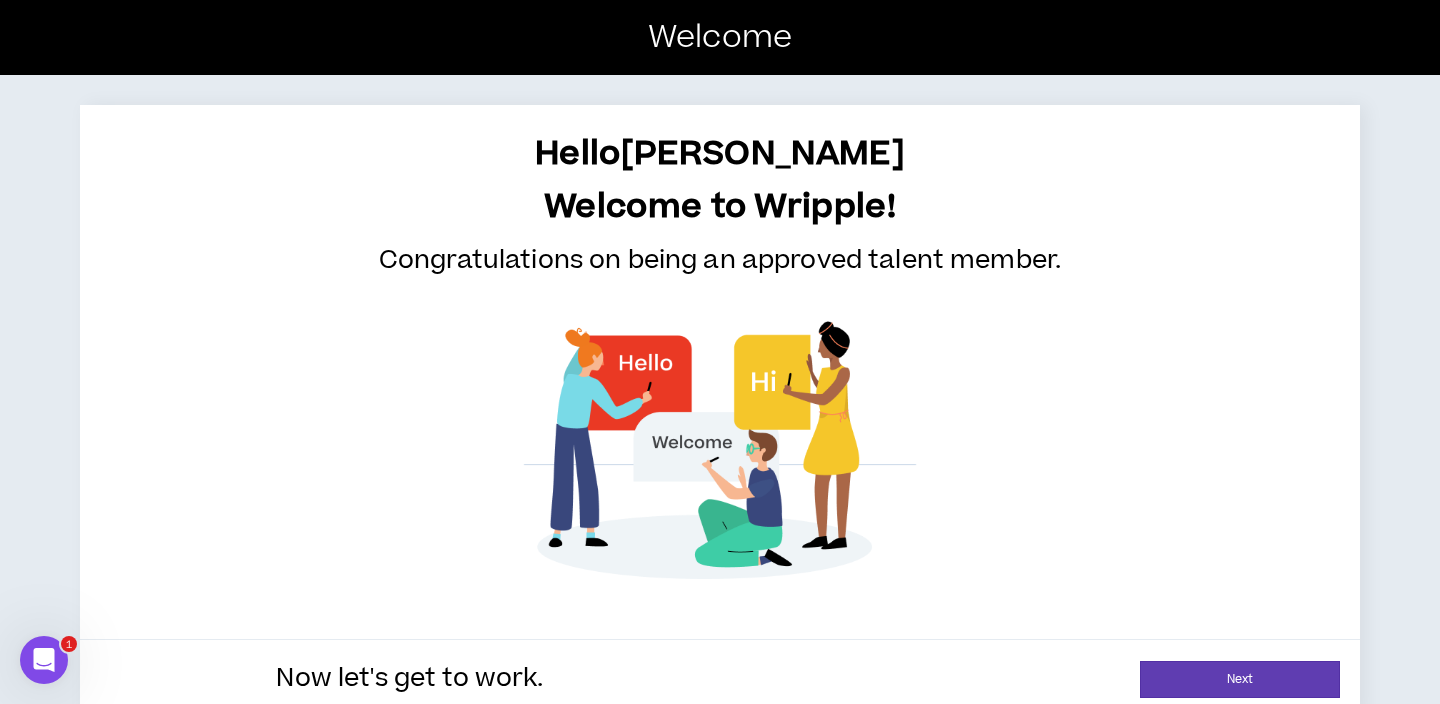scroll, scrollTop: 29, scrollLeft: 0, axis: vertical 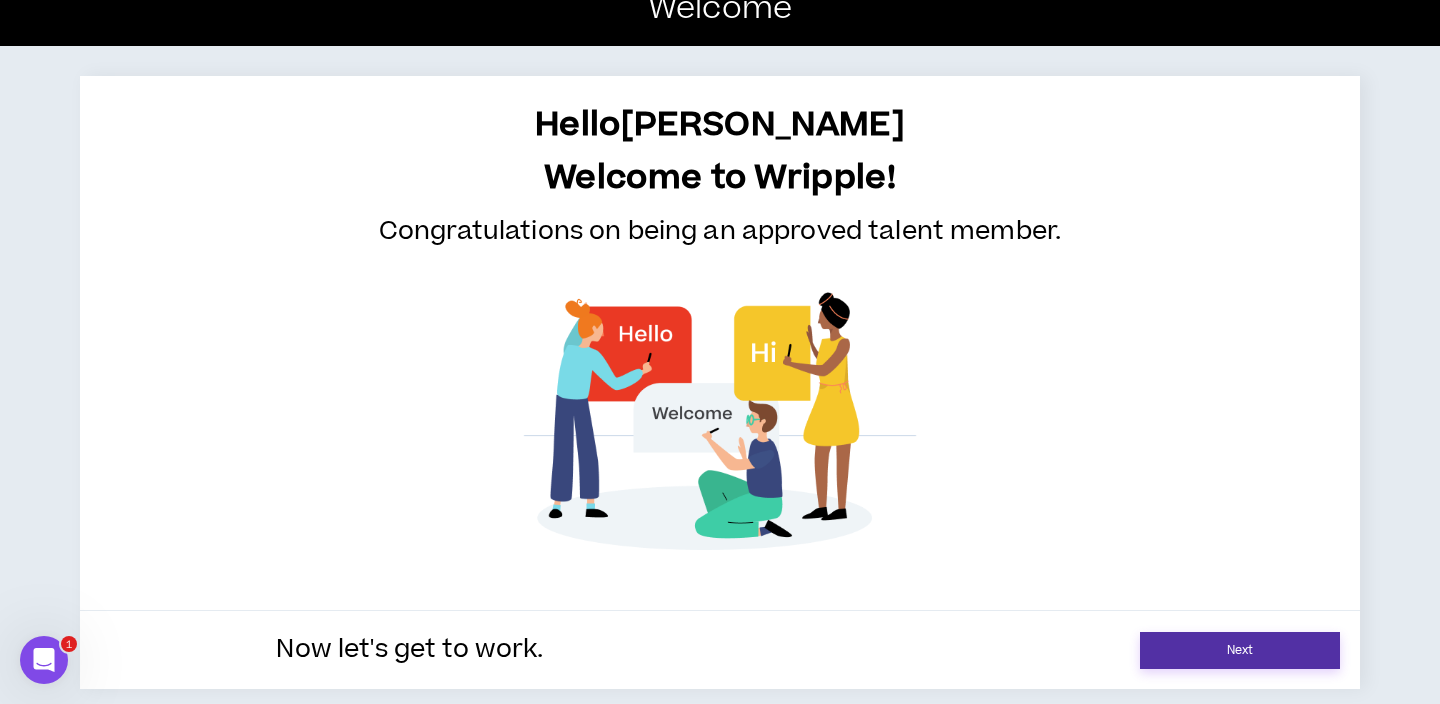 click on "Next" at bounding box center [1240, 650] 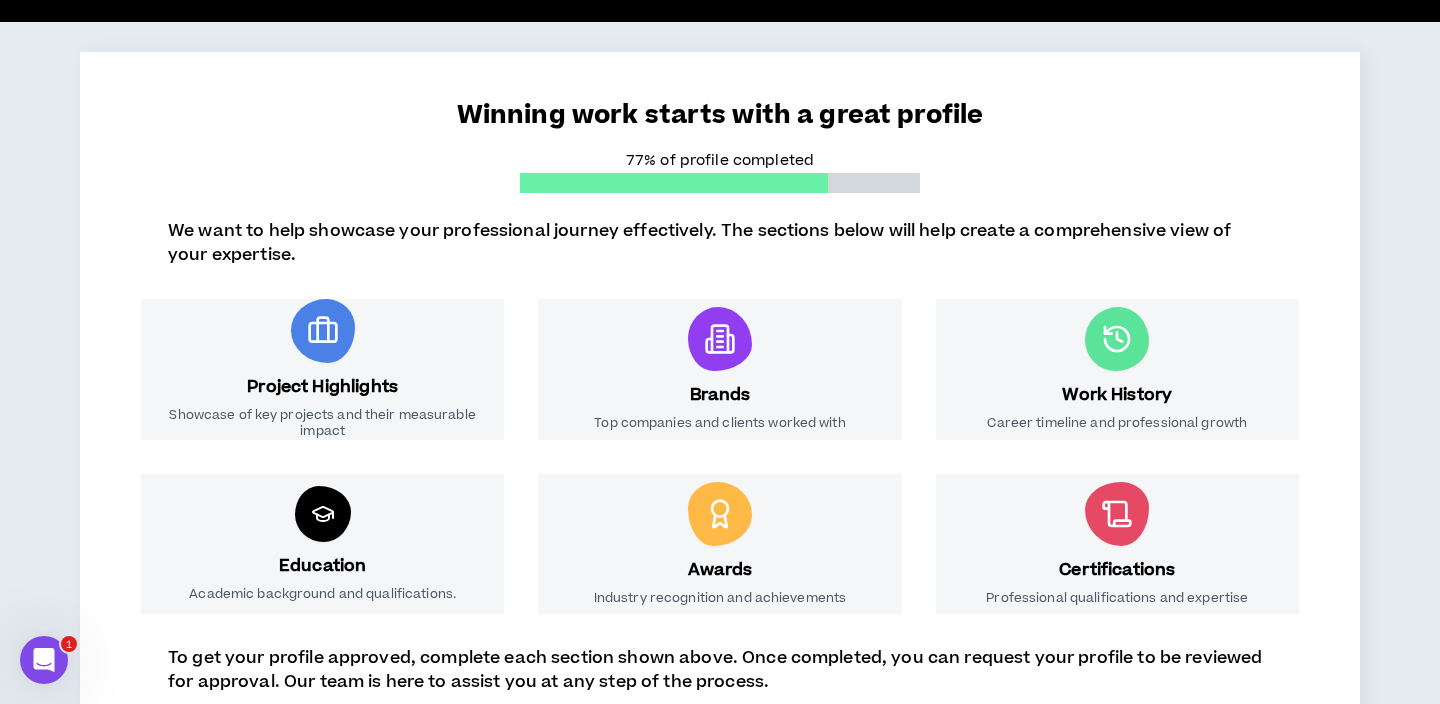 scroll, scrollTop: 243, scrollLeft: 0, axis: vertical 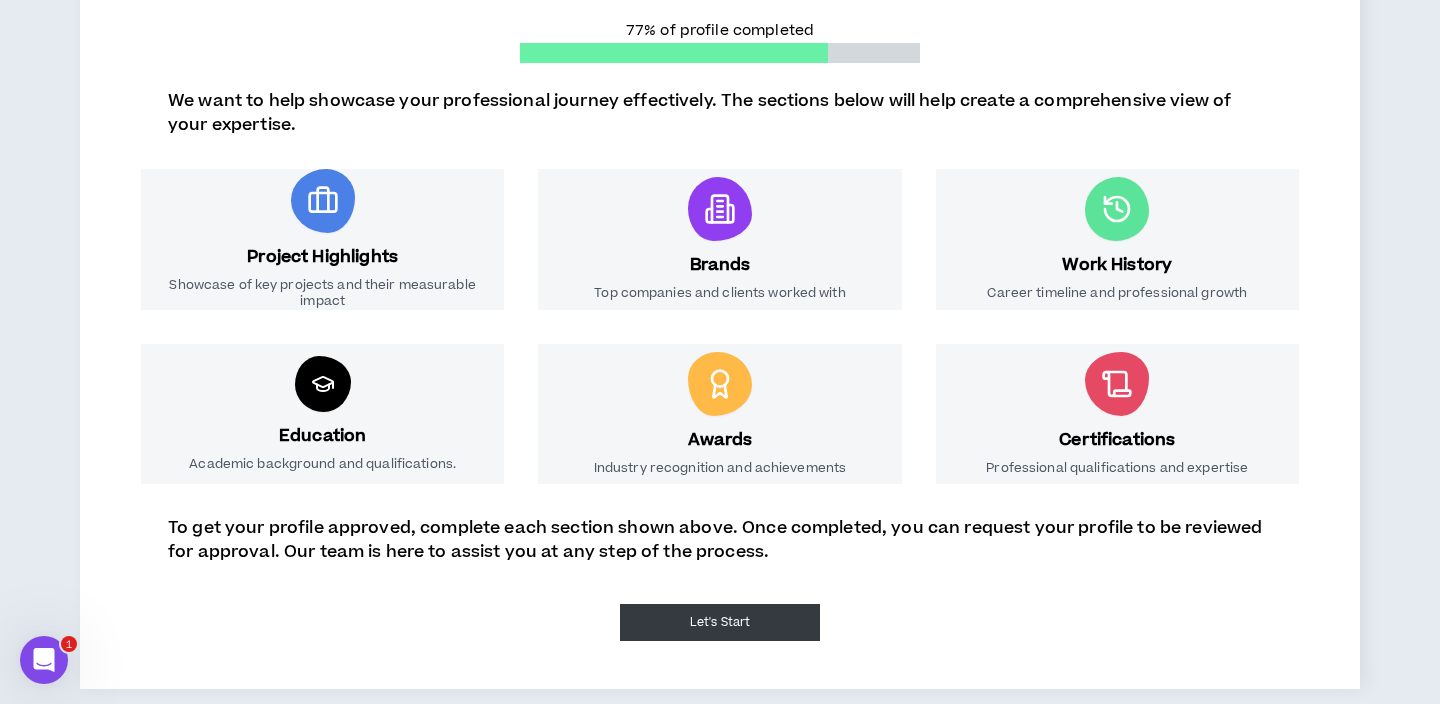click on "Let's Start" at bounding box center (720, 622) 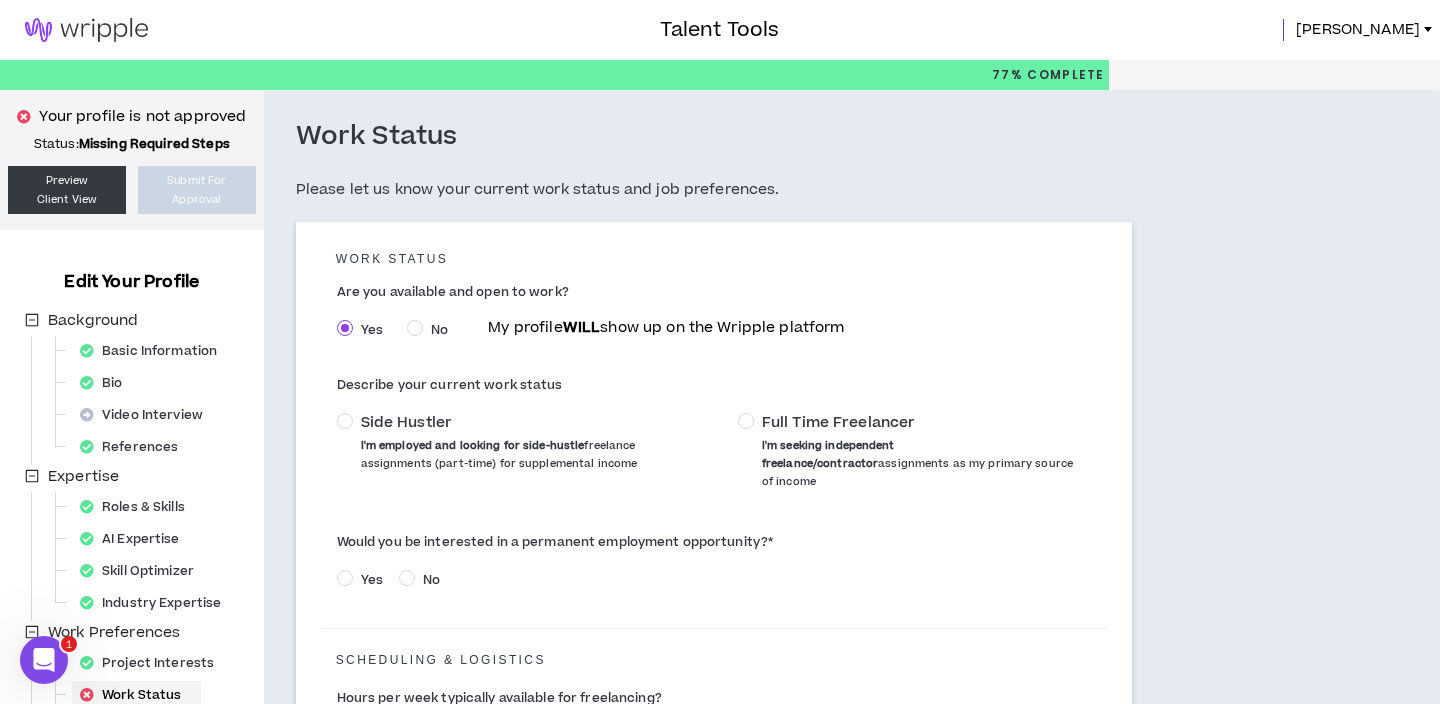 scroll, scrollTop: 24, scrollLeft: 0, axis: vertical 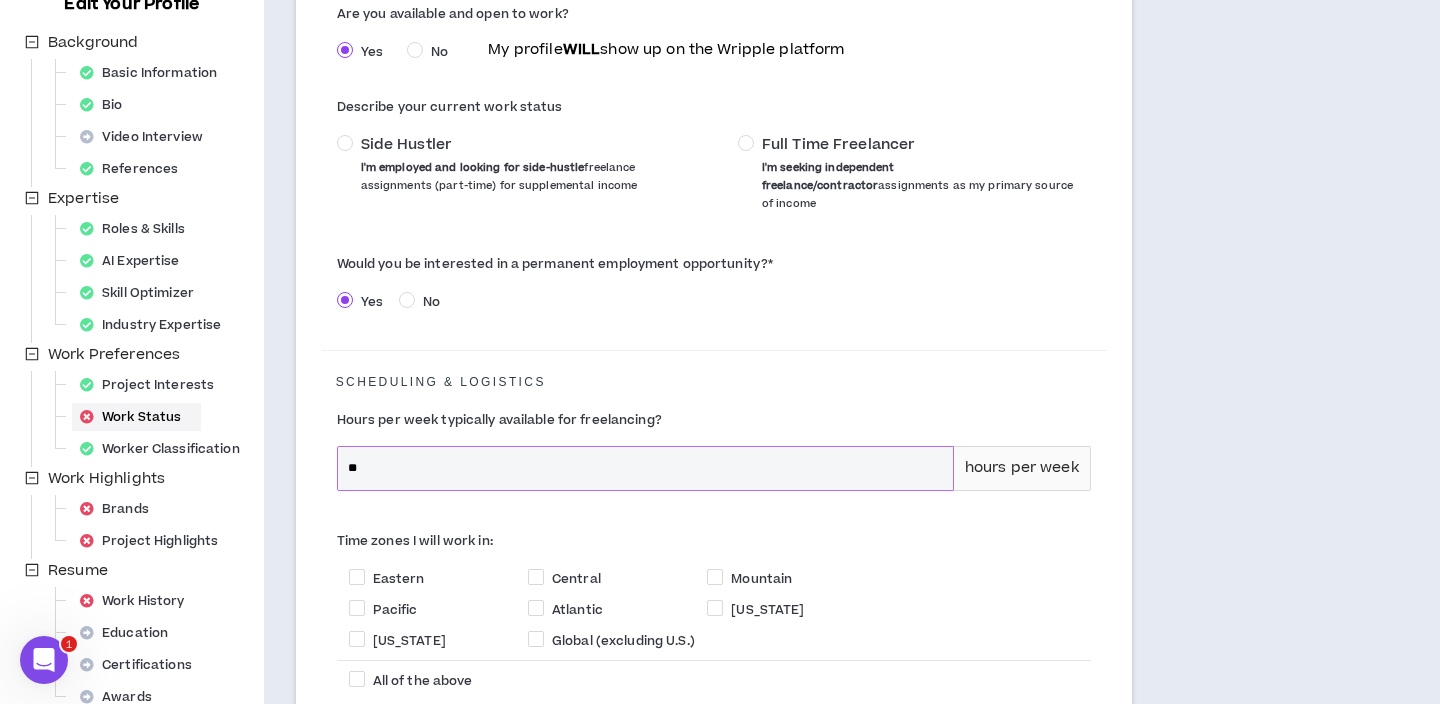 click on "**" at bounding box center (645, 468) 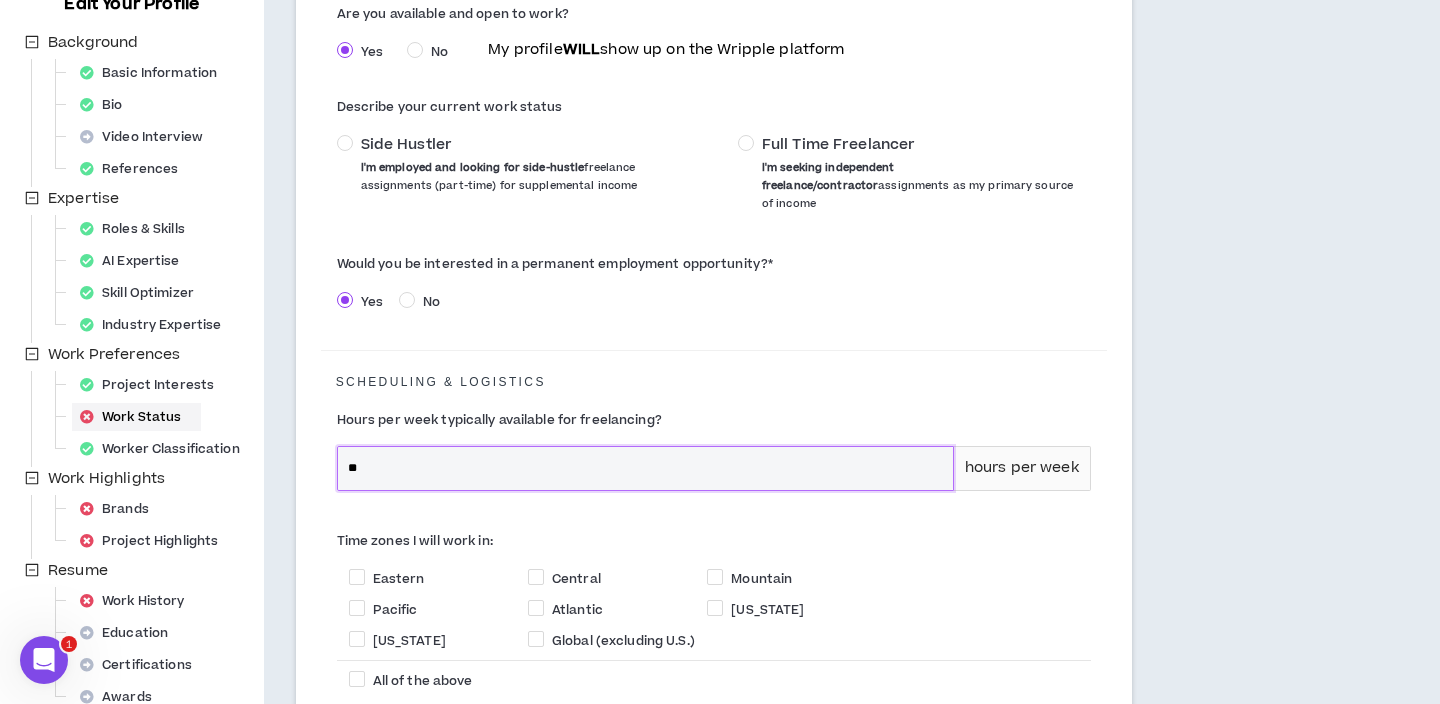 click on "**" at bounding box center (645, 468) 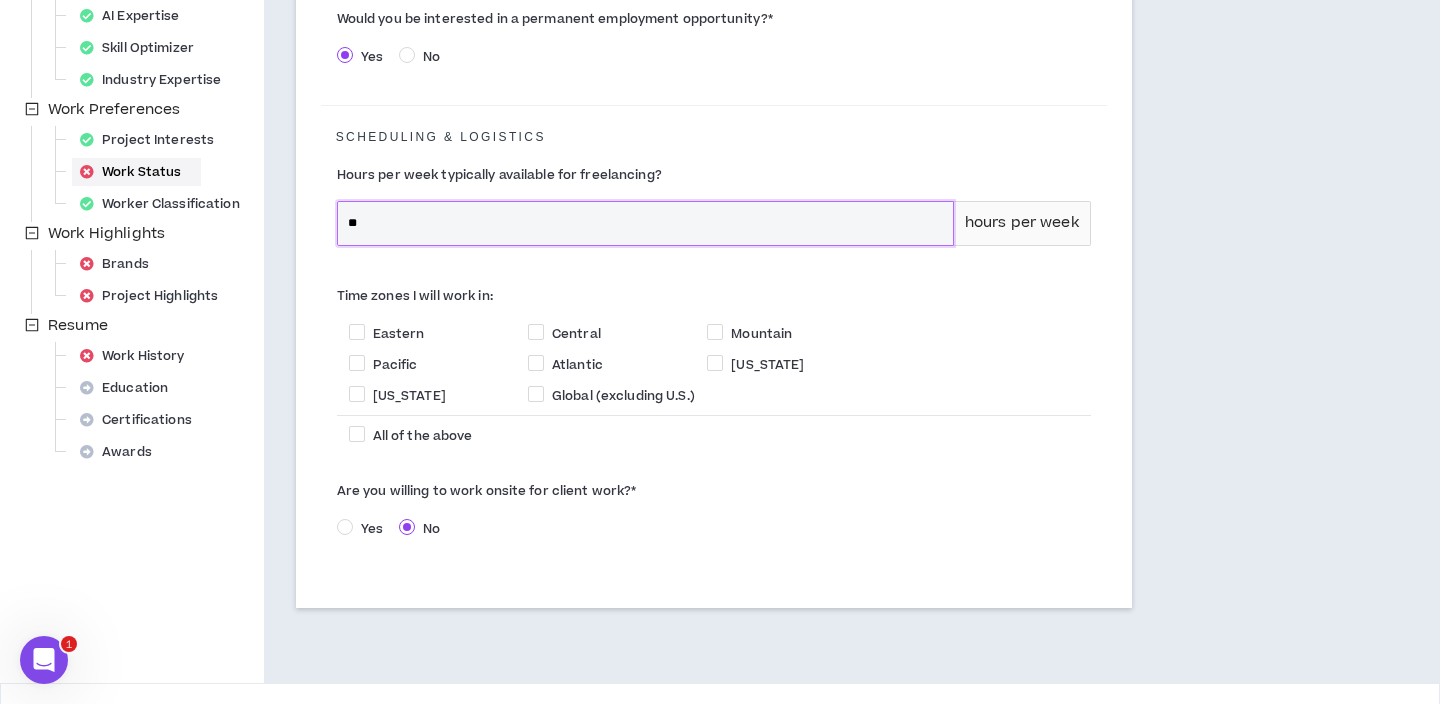 scroll, scrollTop: 563, scrollLeft: 0, axis: vertical 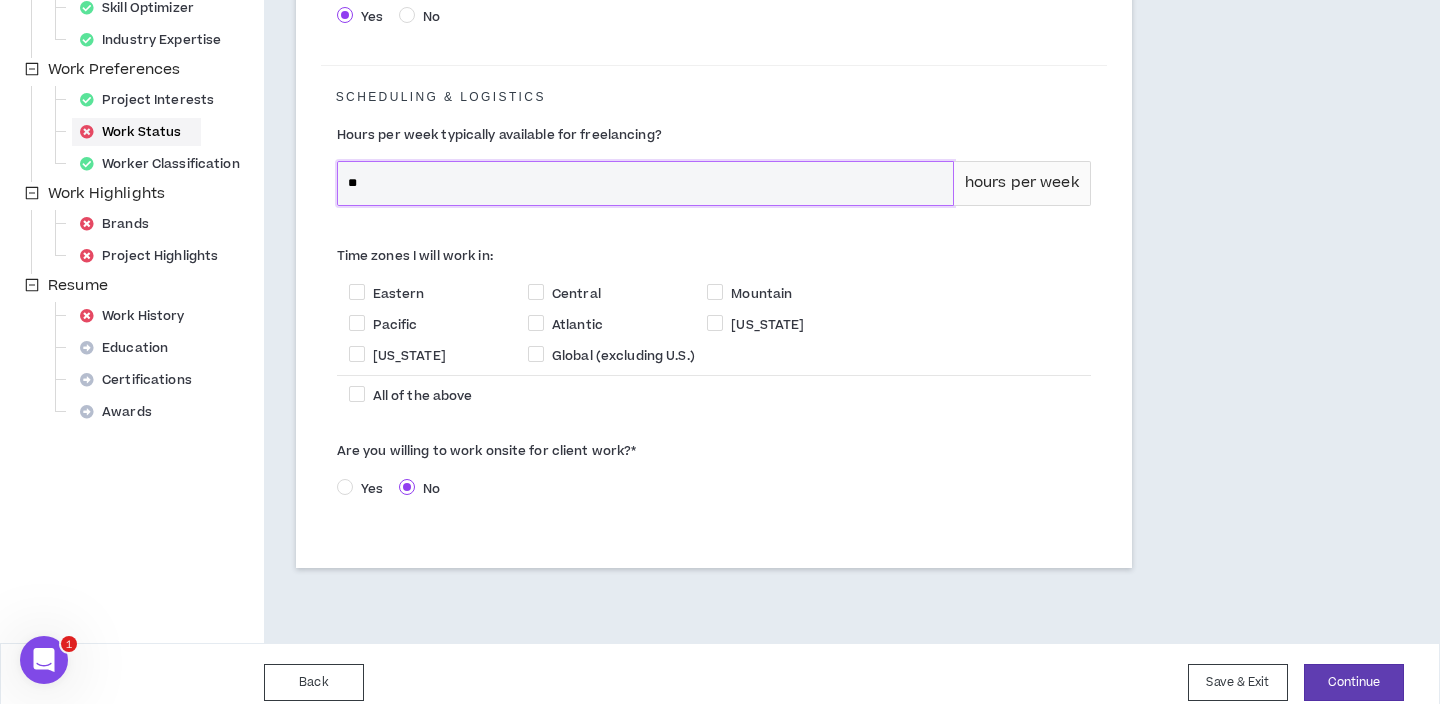 type on "**" 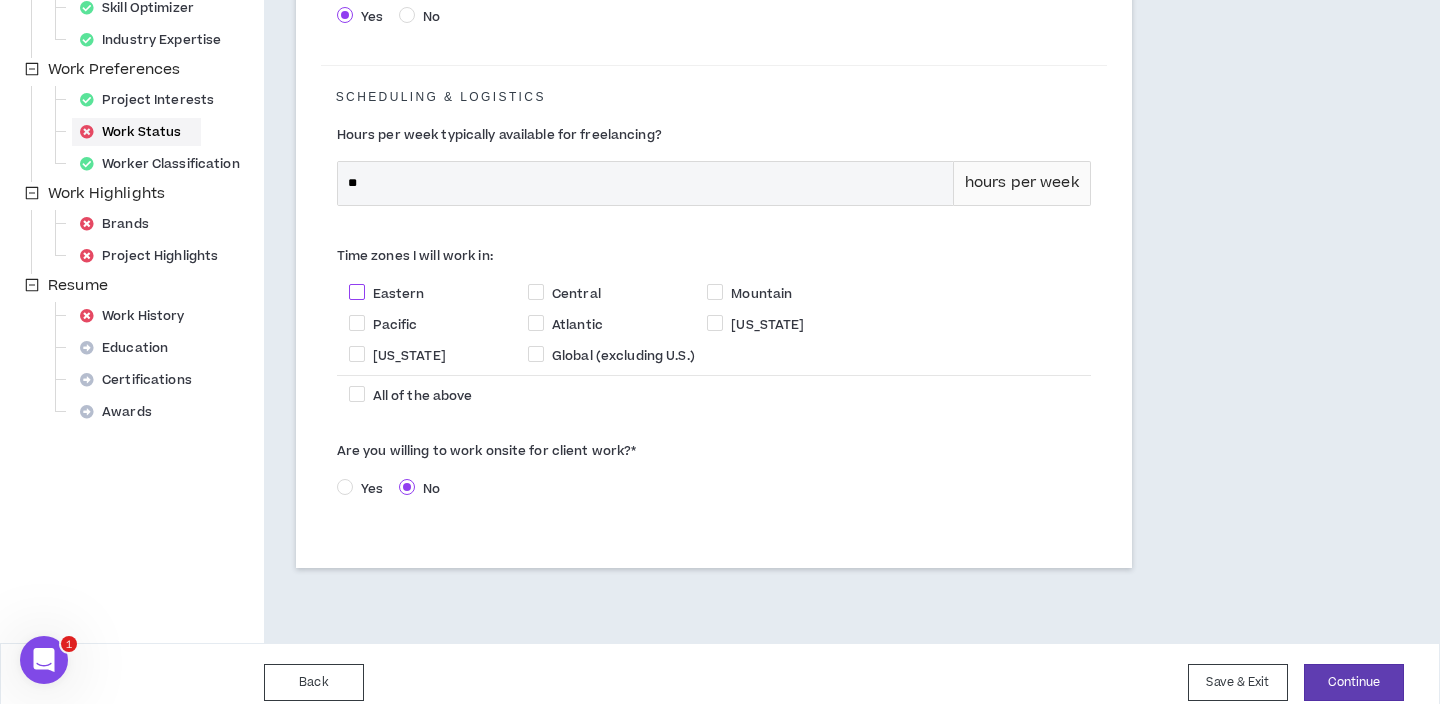 click on "Eastern" at bounding box center (438, 292) 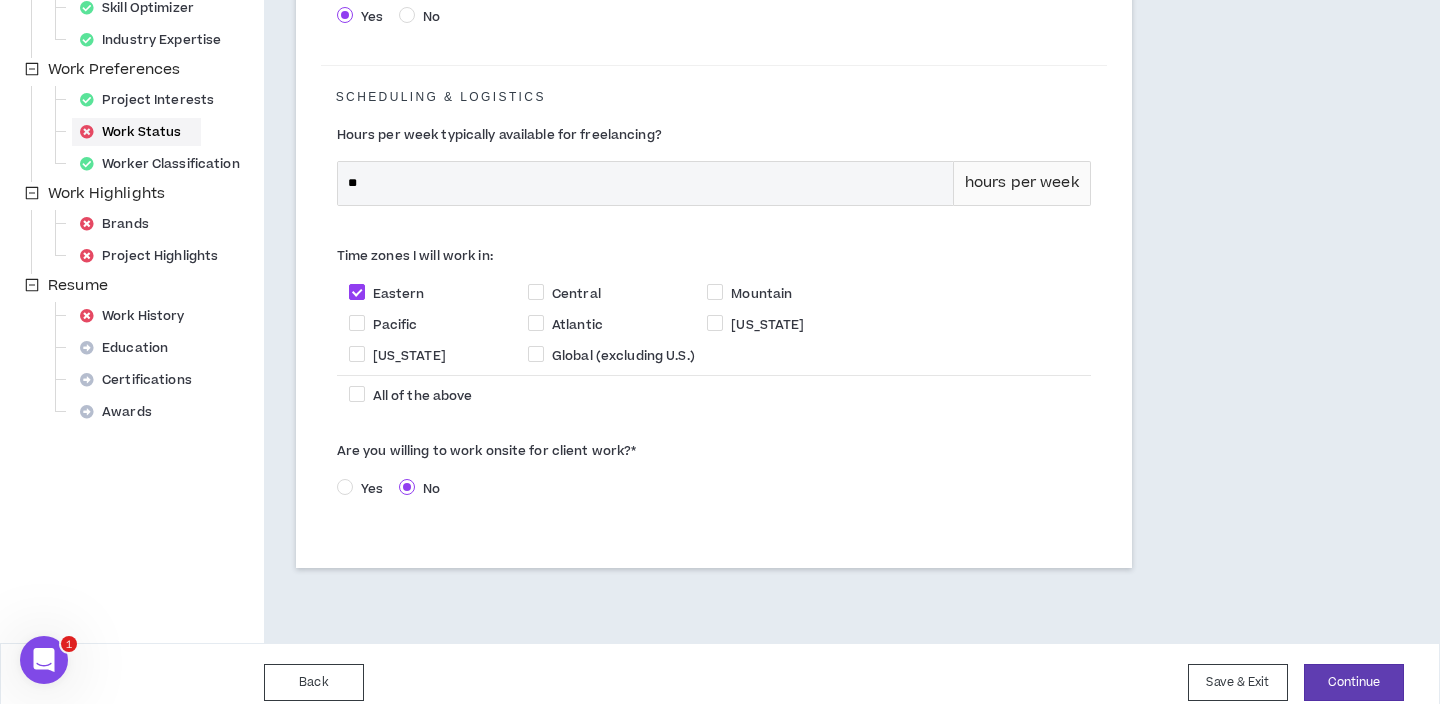 click on "All of the above" at bounding box center (534, 399) 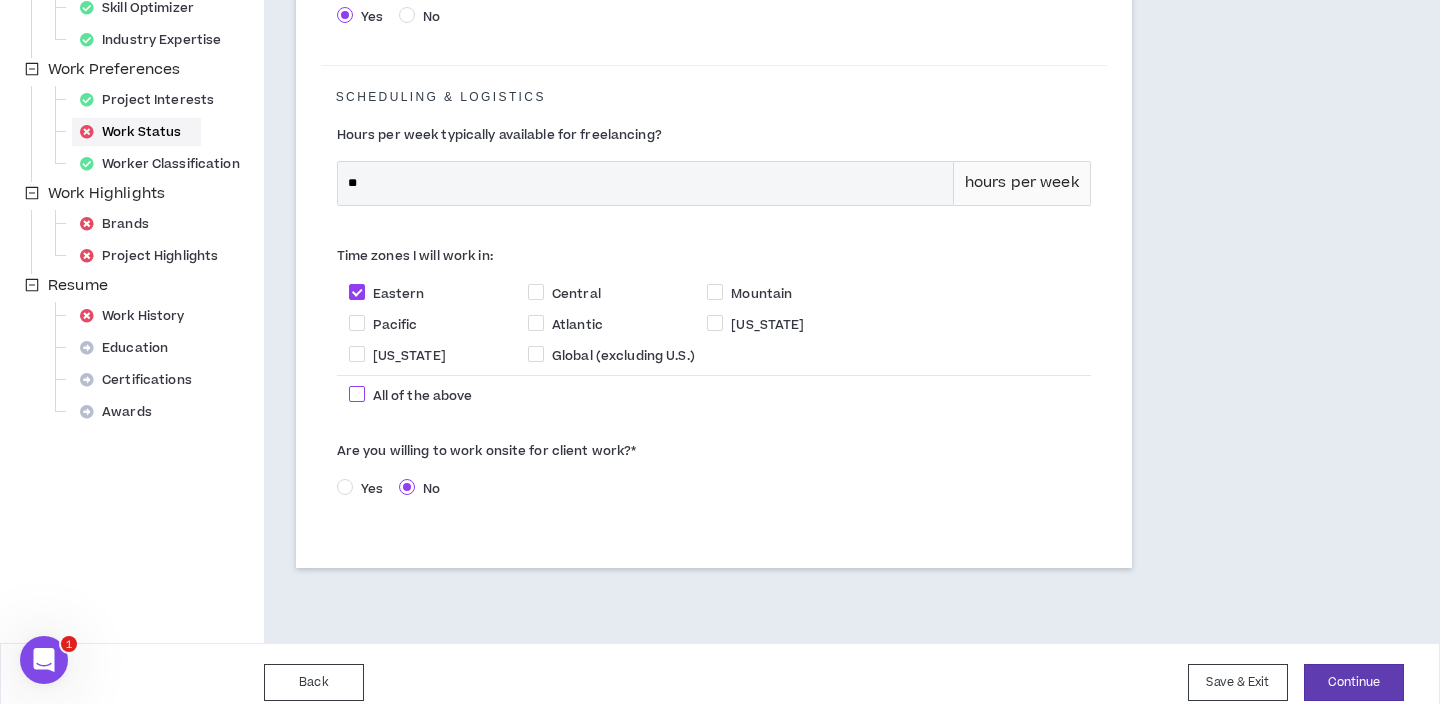 click at bounding box center [357, 394] 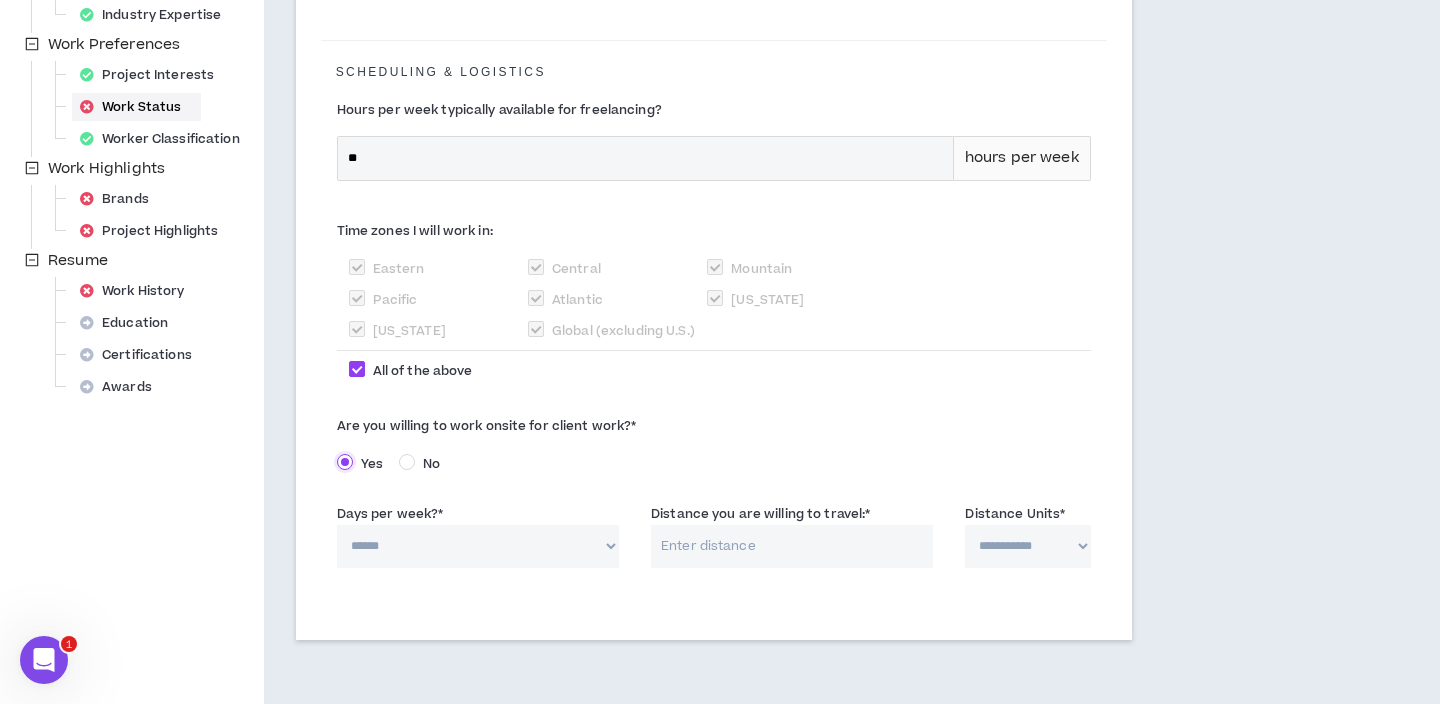 scroll, scrollTop: 589, scrollLeft: 0, axis: vertical 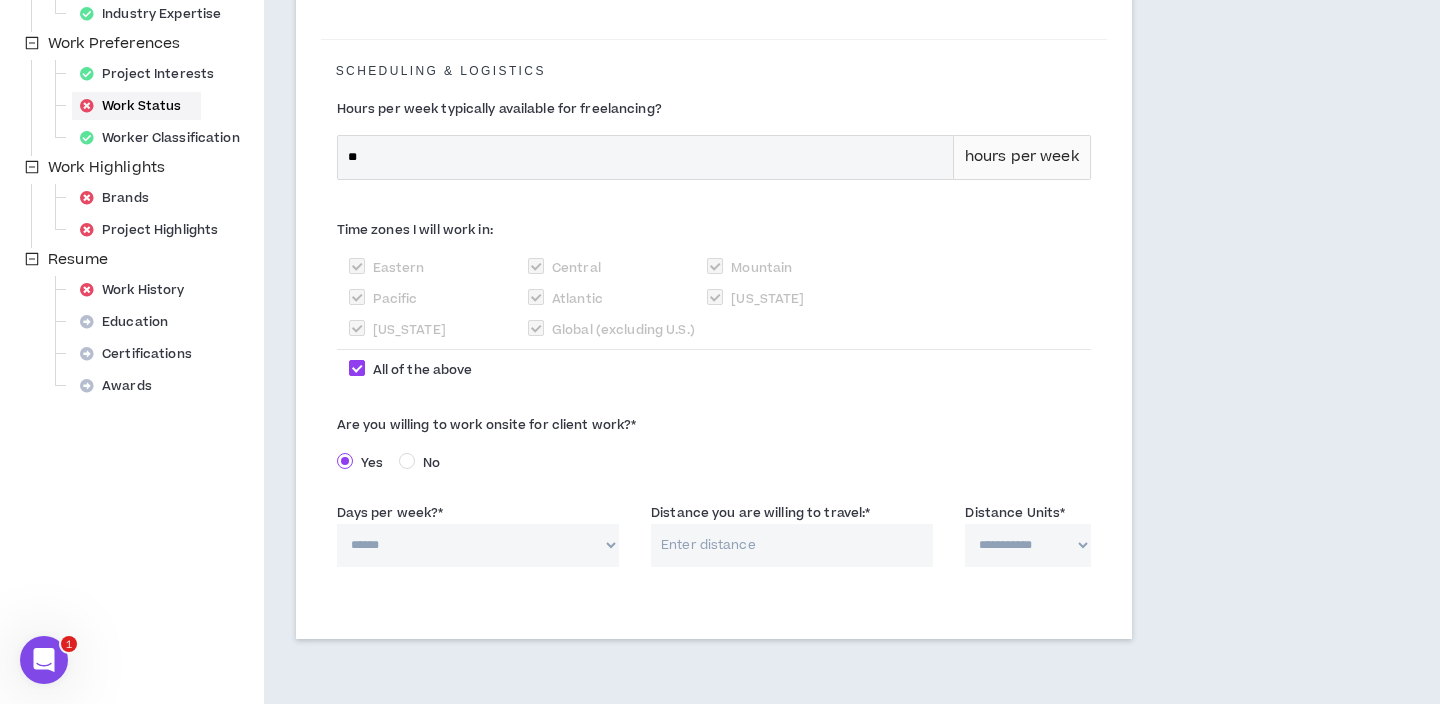click on "****** * * * * *" at bounding box center [478, 545] 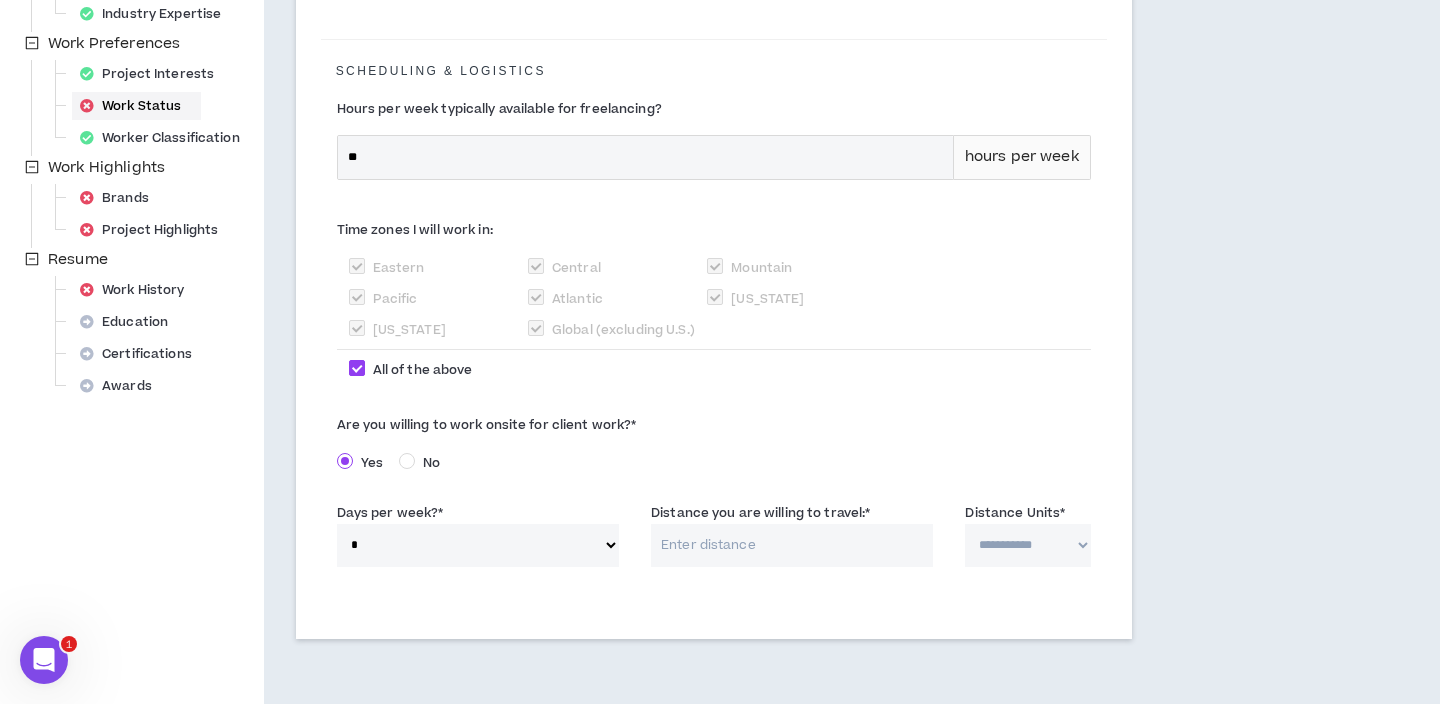 click on "Distance you are willing to travel:  *" at bounding box center [760, 513] 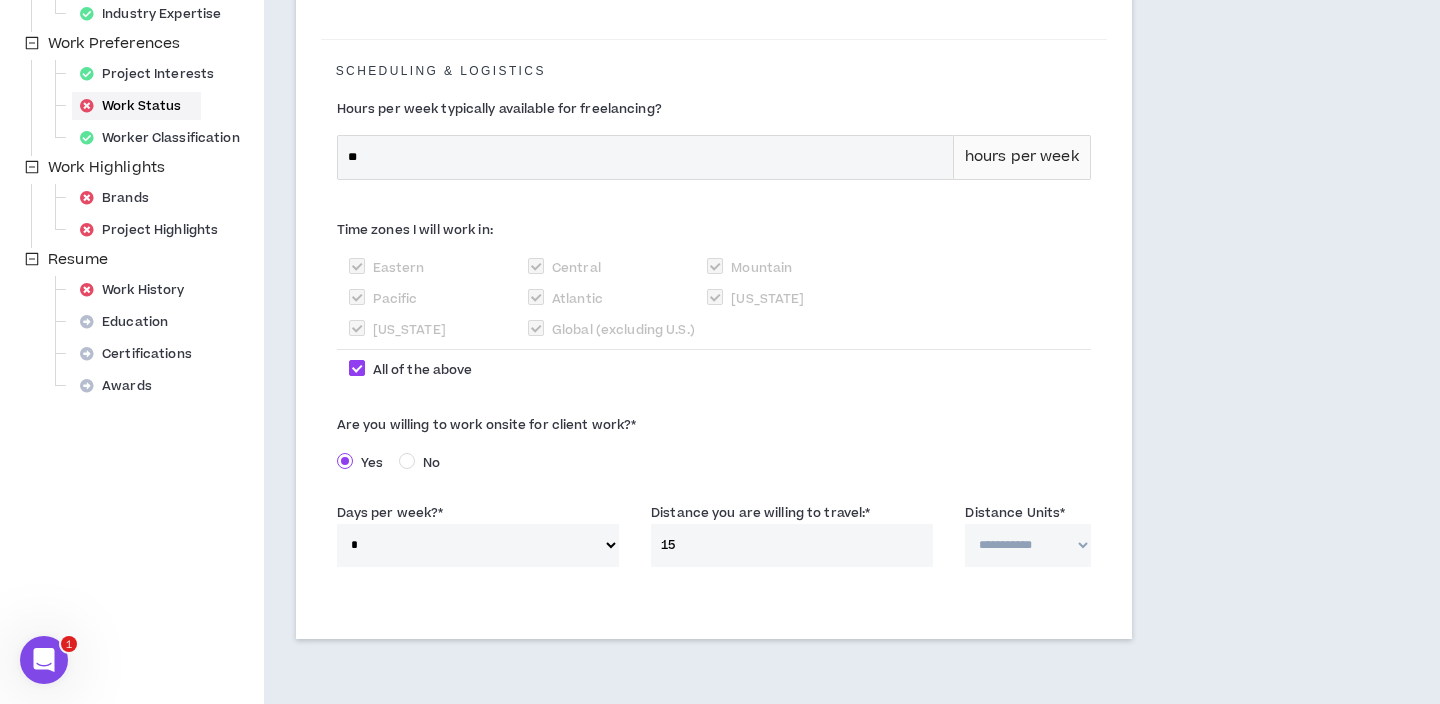 type on "15" 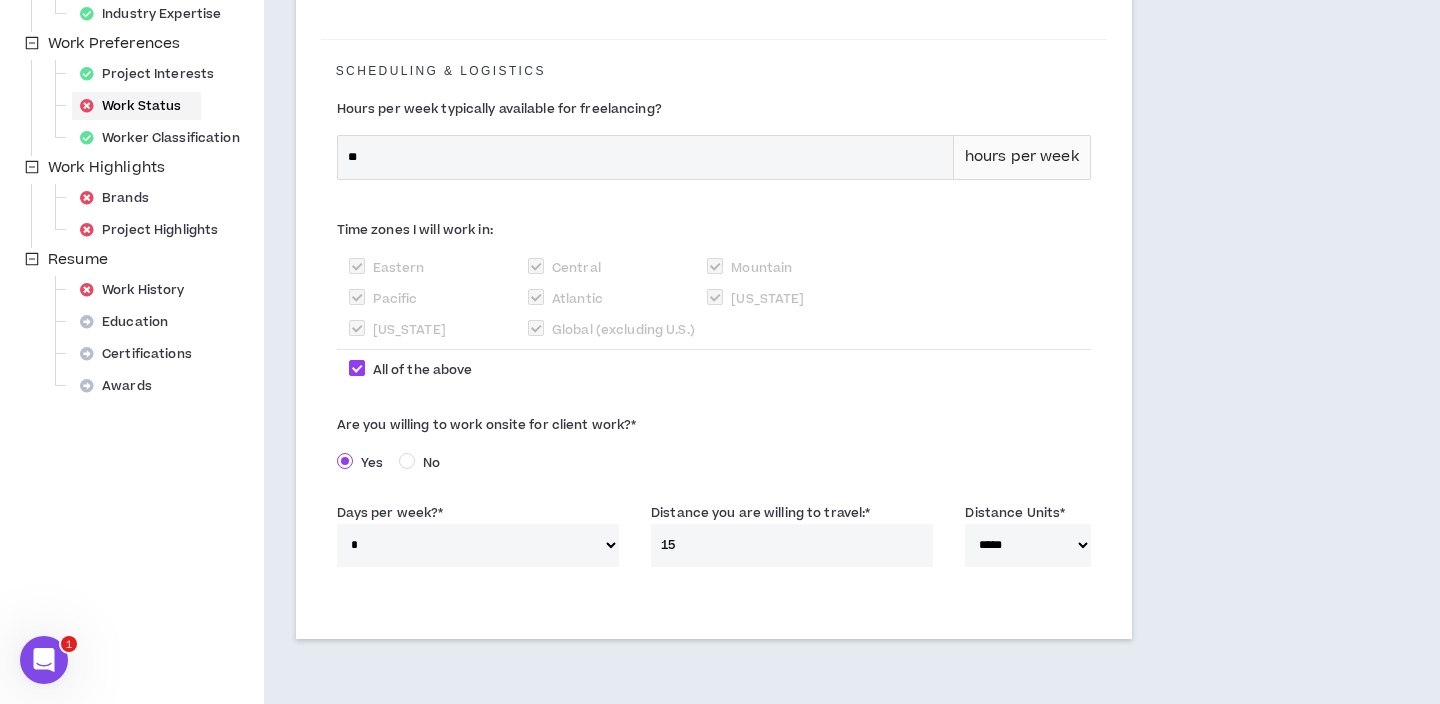 scroll, scrollTop: 660, scrollLeft: 0, axis: vertical 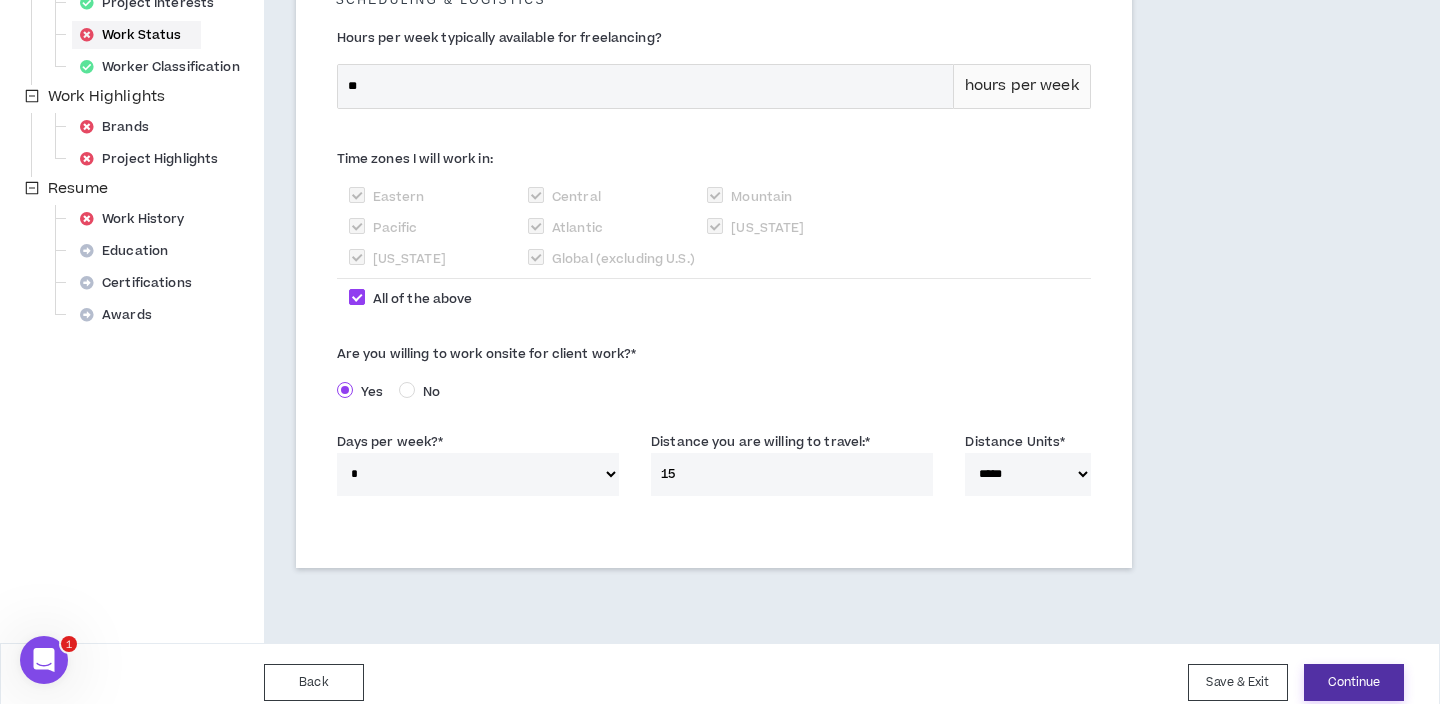 click on "Continue" at bounding box center [1354, 682] 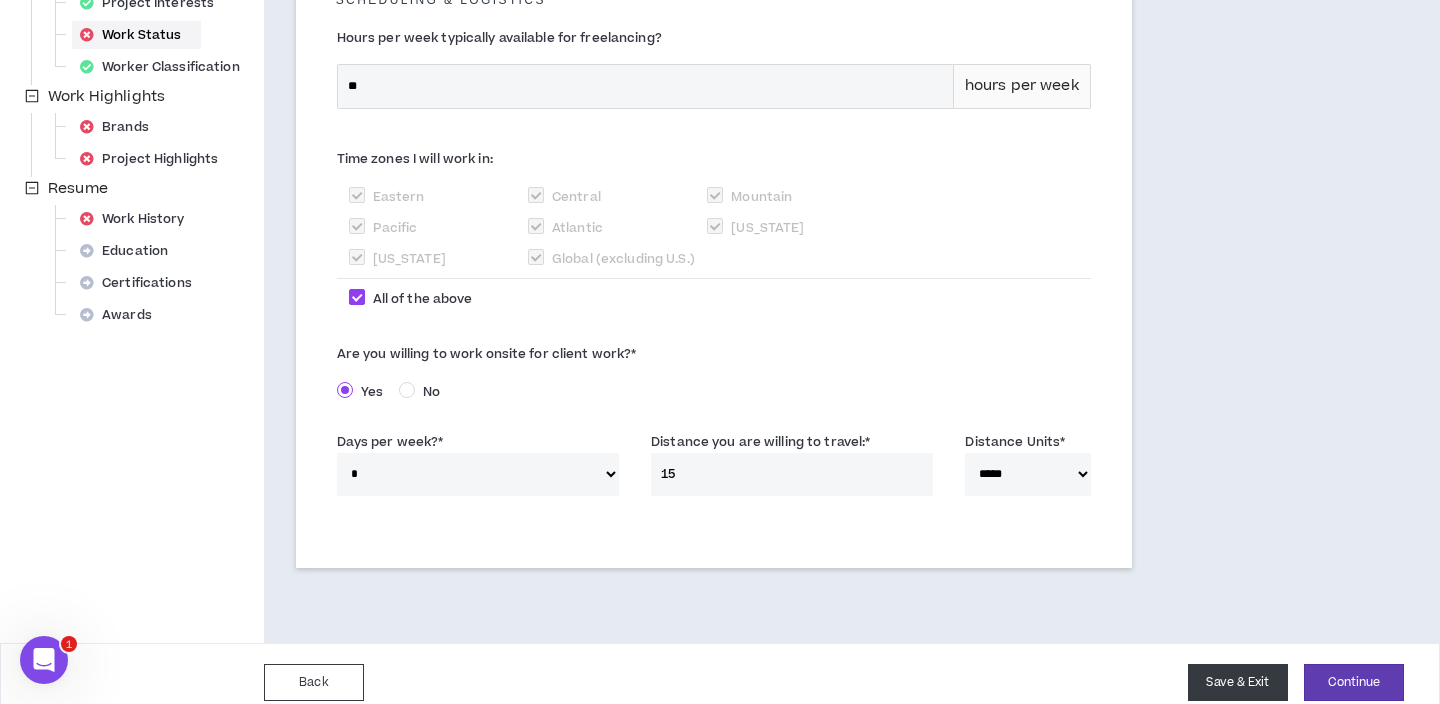 click on "Save & Exit" at bounding box center [1238, 682] 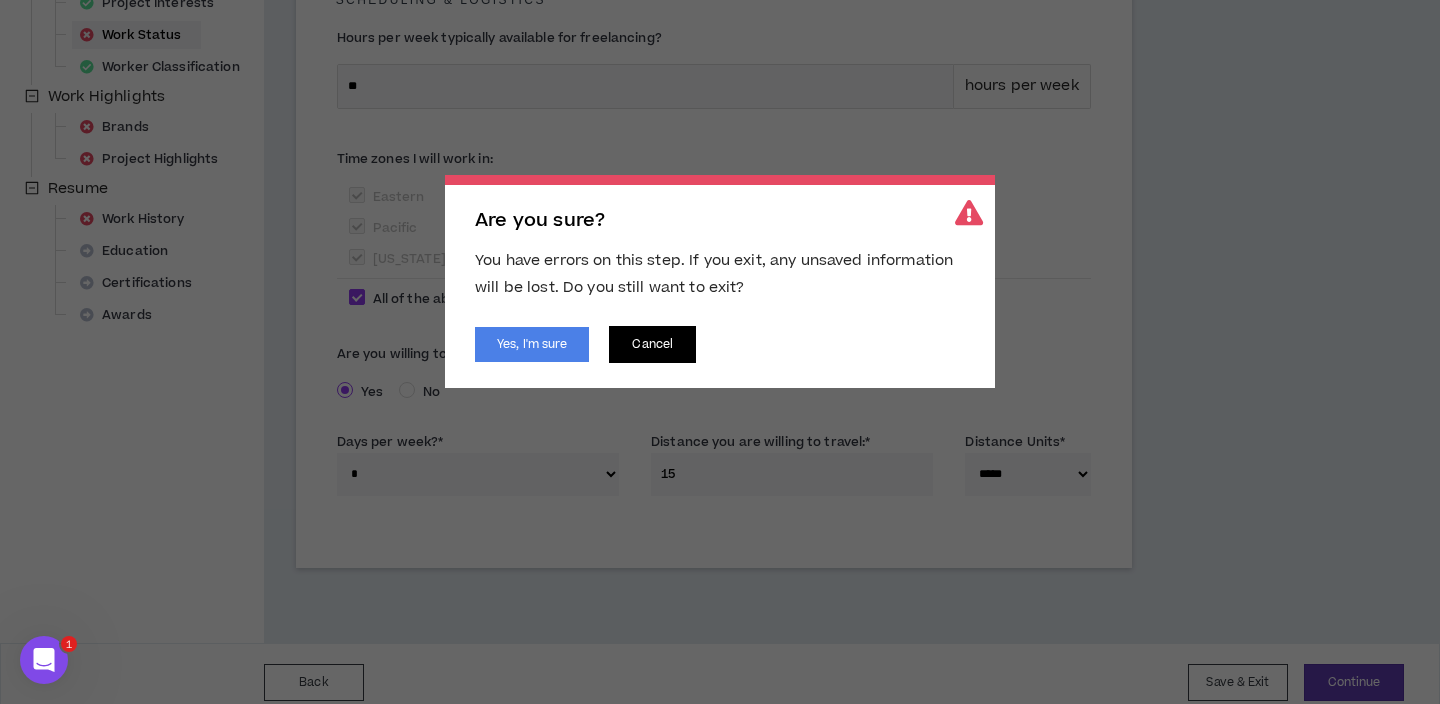 click on "Cancel" at bounding box center [652, 344] 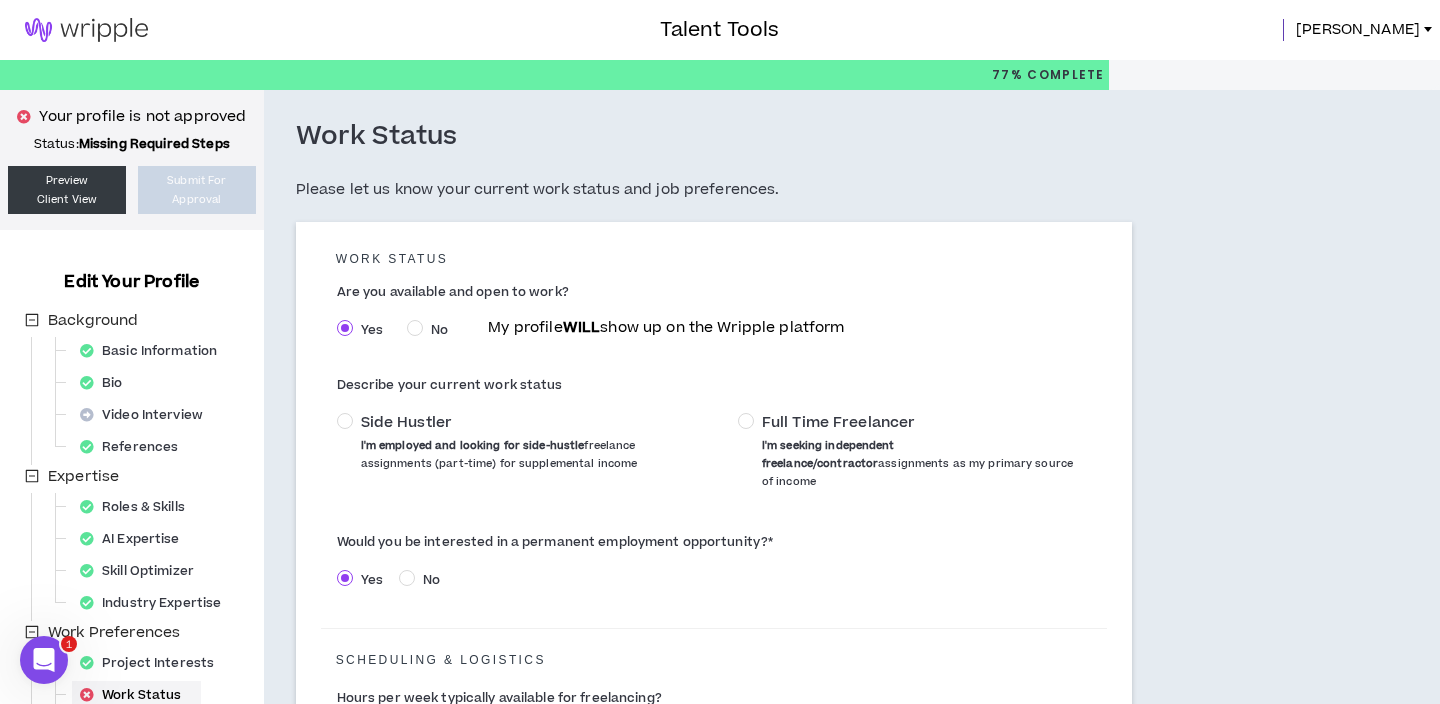 scroll, scrollTop: 660, scrollLeft: 0, axis: vertical 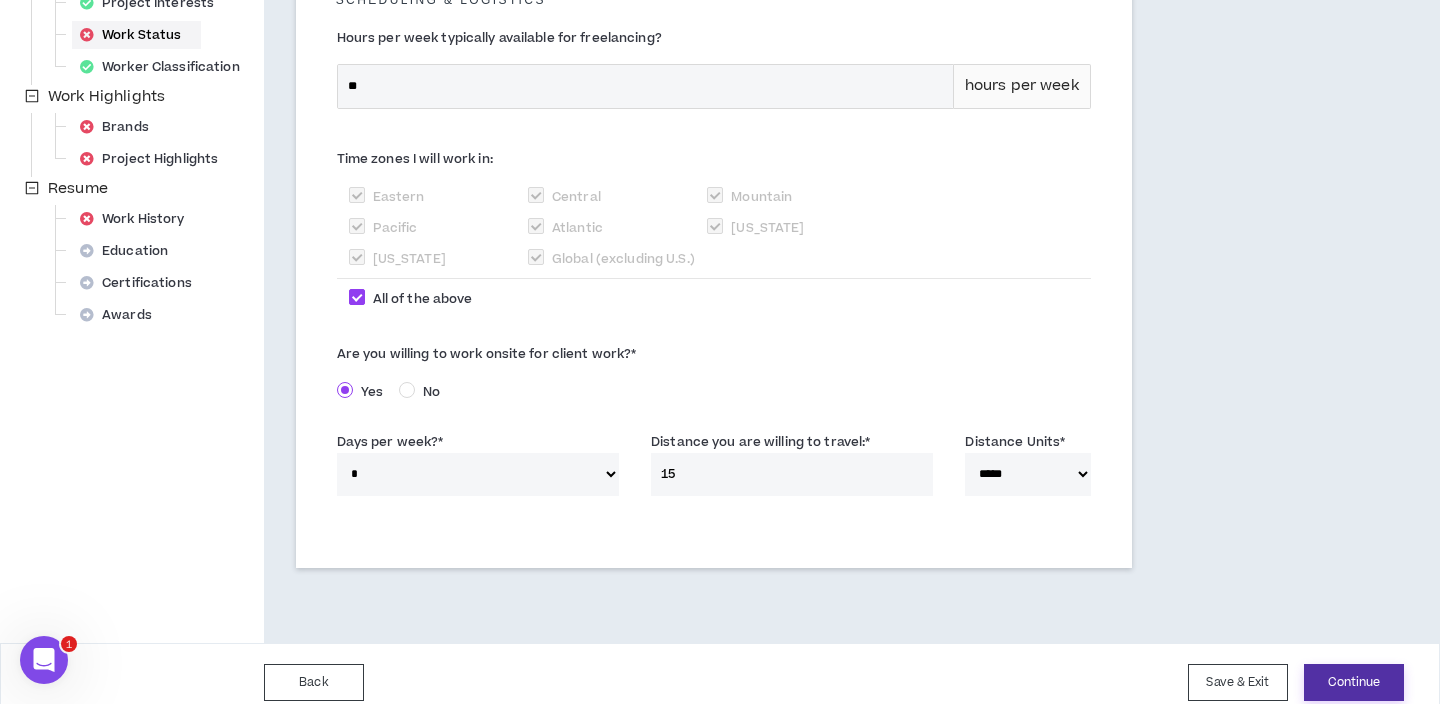 click on "Continue" at bounding box center [1354, 682] 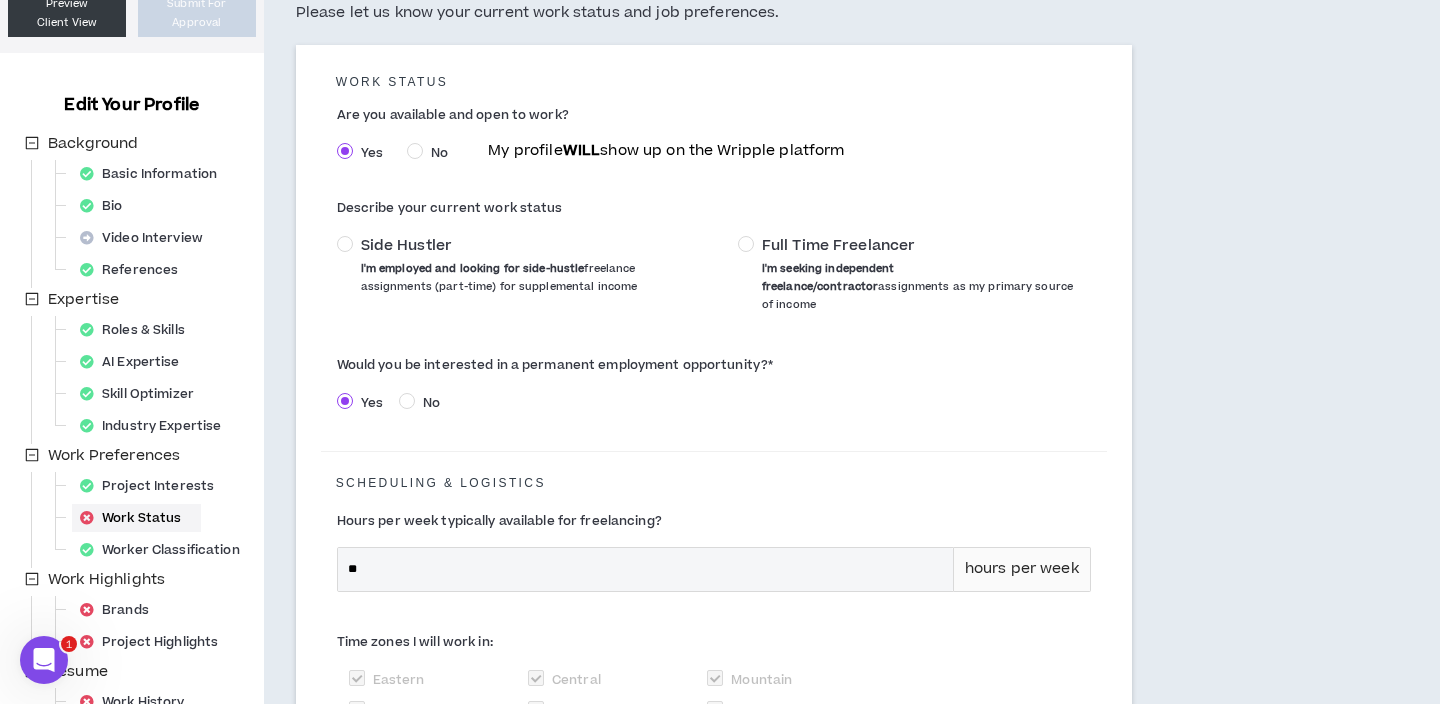 scroll, scrollTop: 158, scrollLeft: 0, axis: vertical 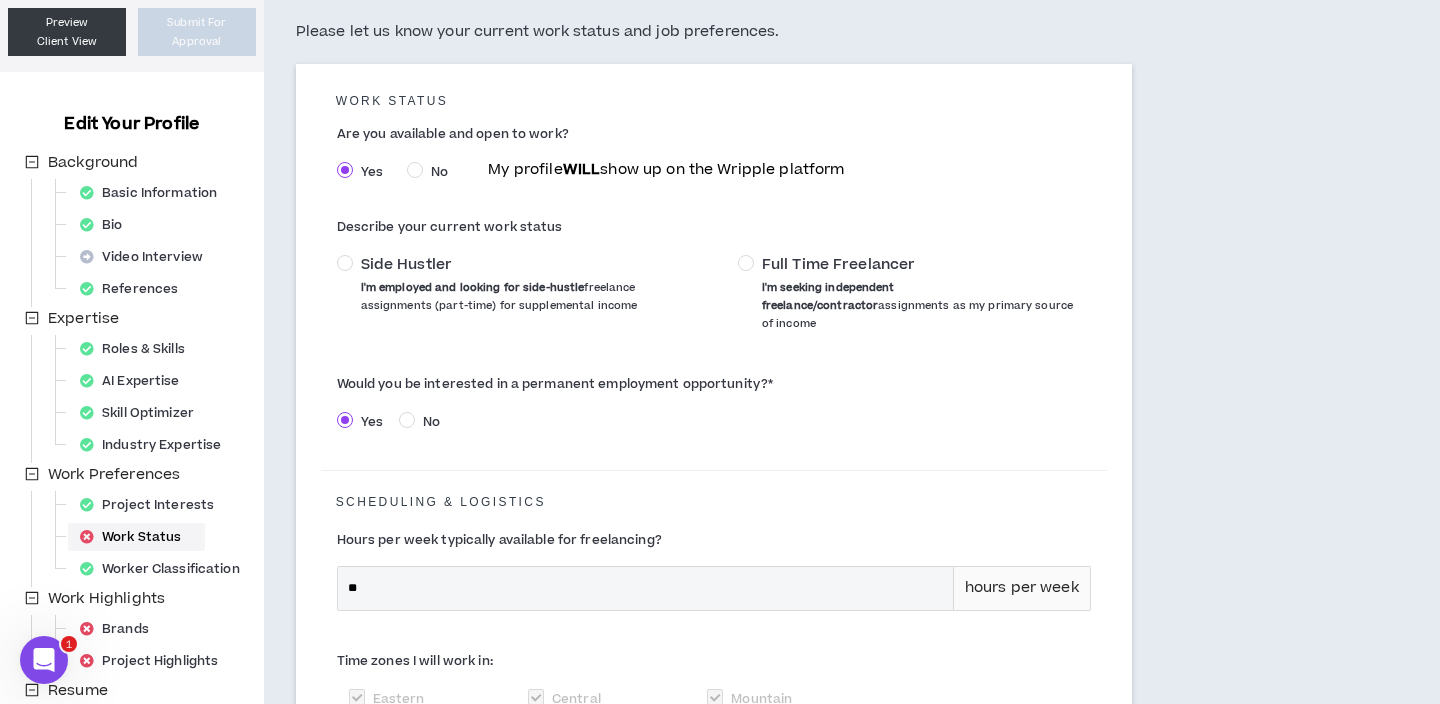 click on "Work Status" at bounding box center [136, 537] 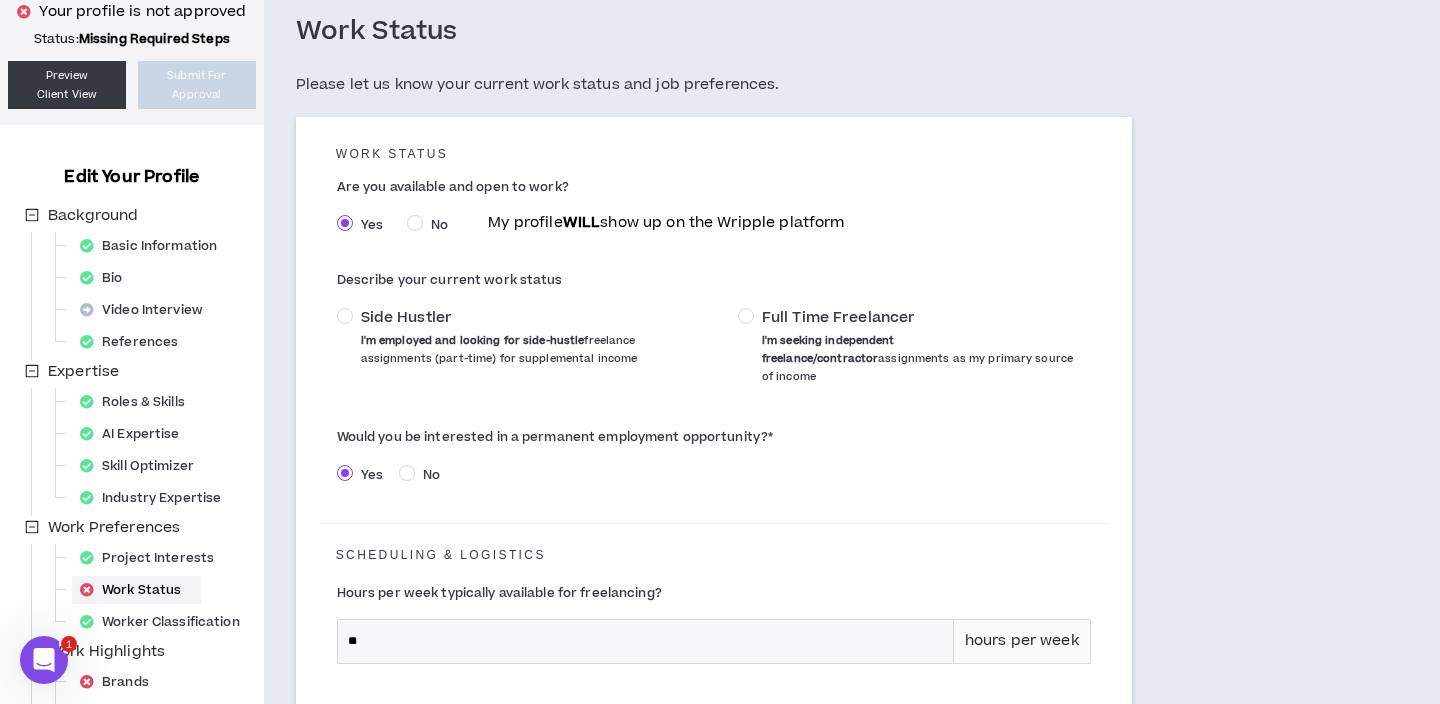 scroll, scrollTop: 130, scrollLeft: 0, axis: vertical 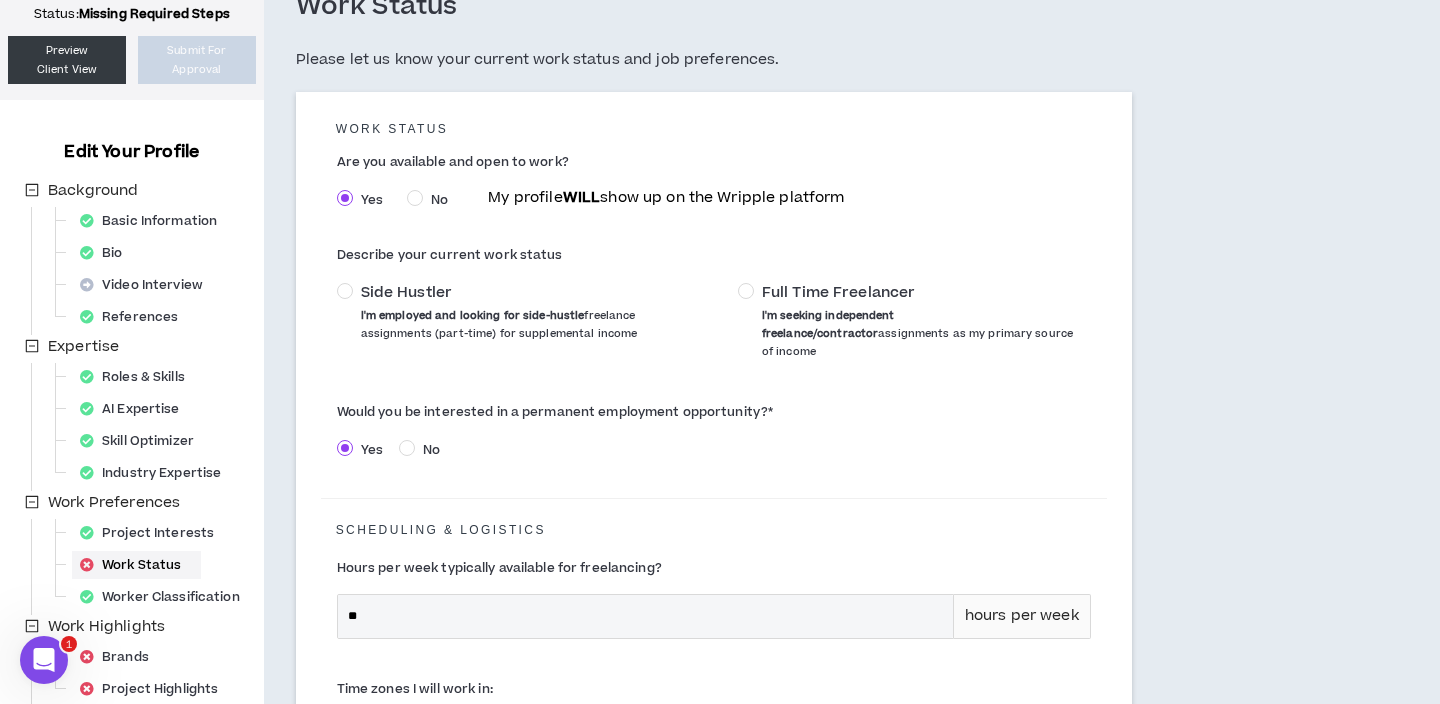 click on "Describe your current work status Side Hustler I'm employed and looking for side-hustle  freelance assignments (part-time) for supplemental income Full Time Freelancer I'm seeking independent freelance/contractor  assignments as my primary source of income" at bounding box center (714, 305) 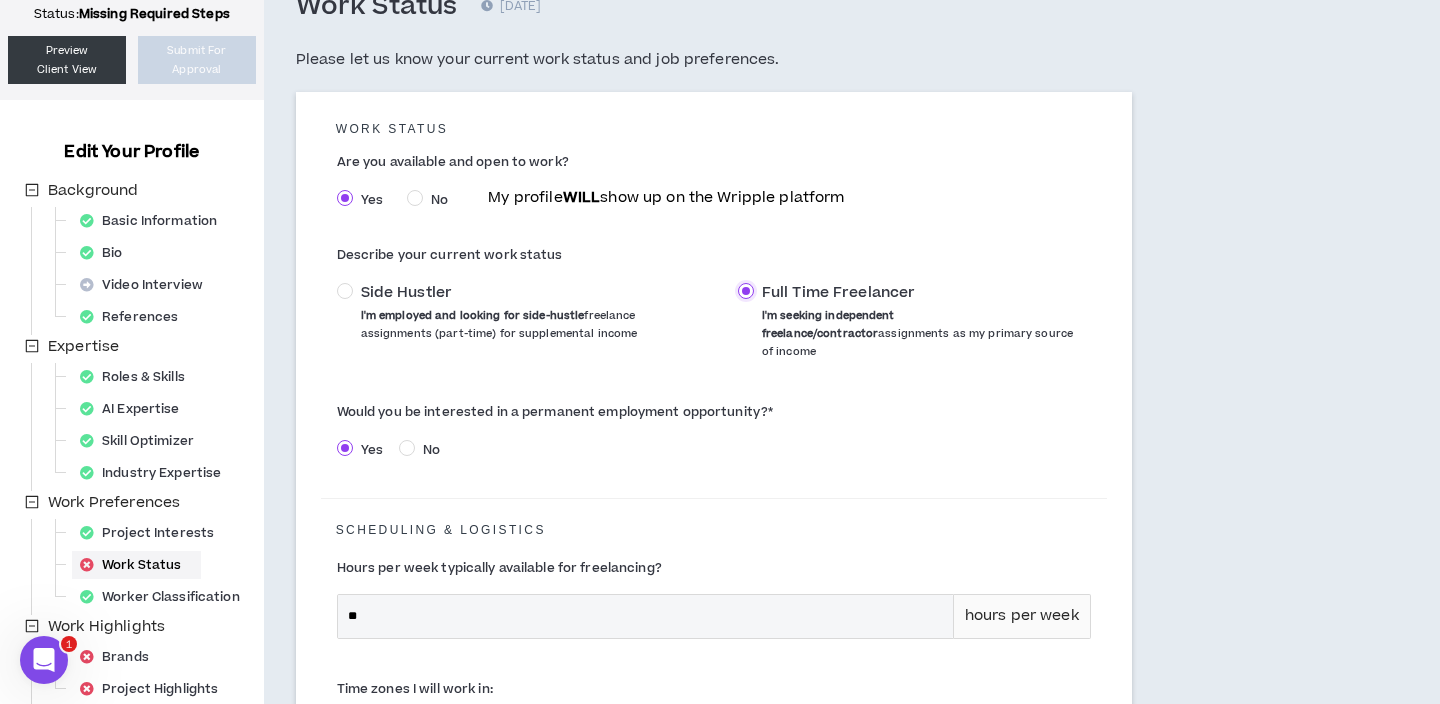 scroll, scrollTop: 660, scrollLeft: 0, axis: vertical 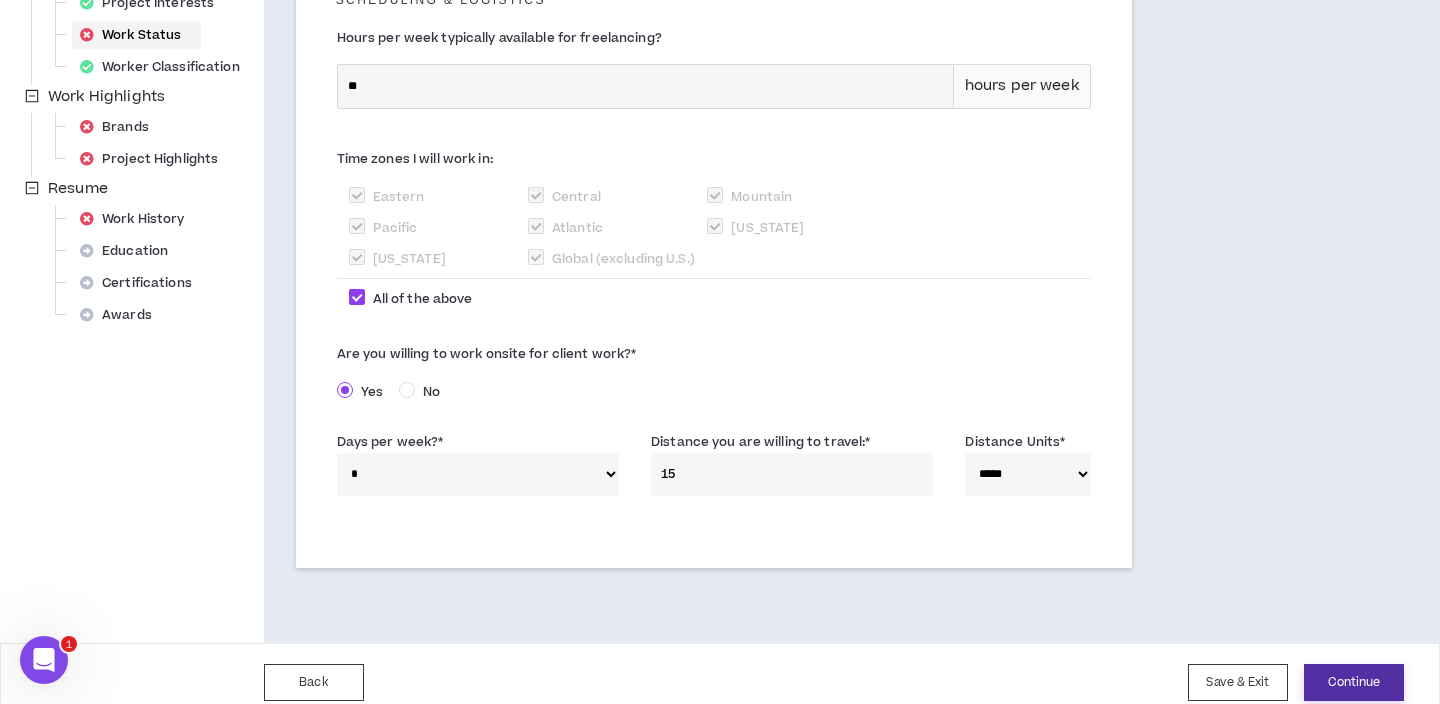 click on "Continue" at bounding box center (1354, 682) 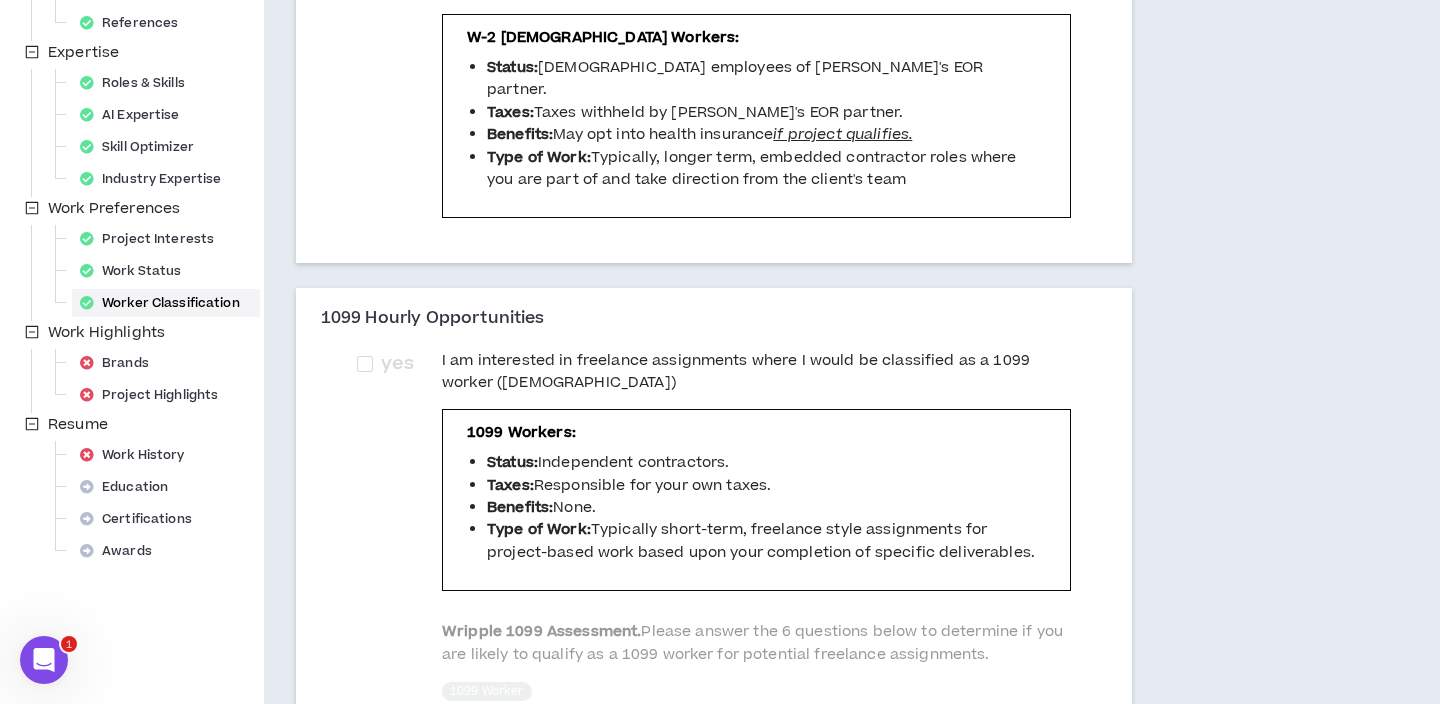scroll, scrollTop: 425, scrollLeft: 0, axis: vertical 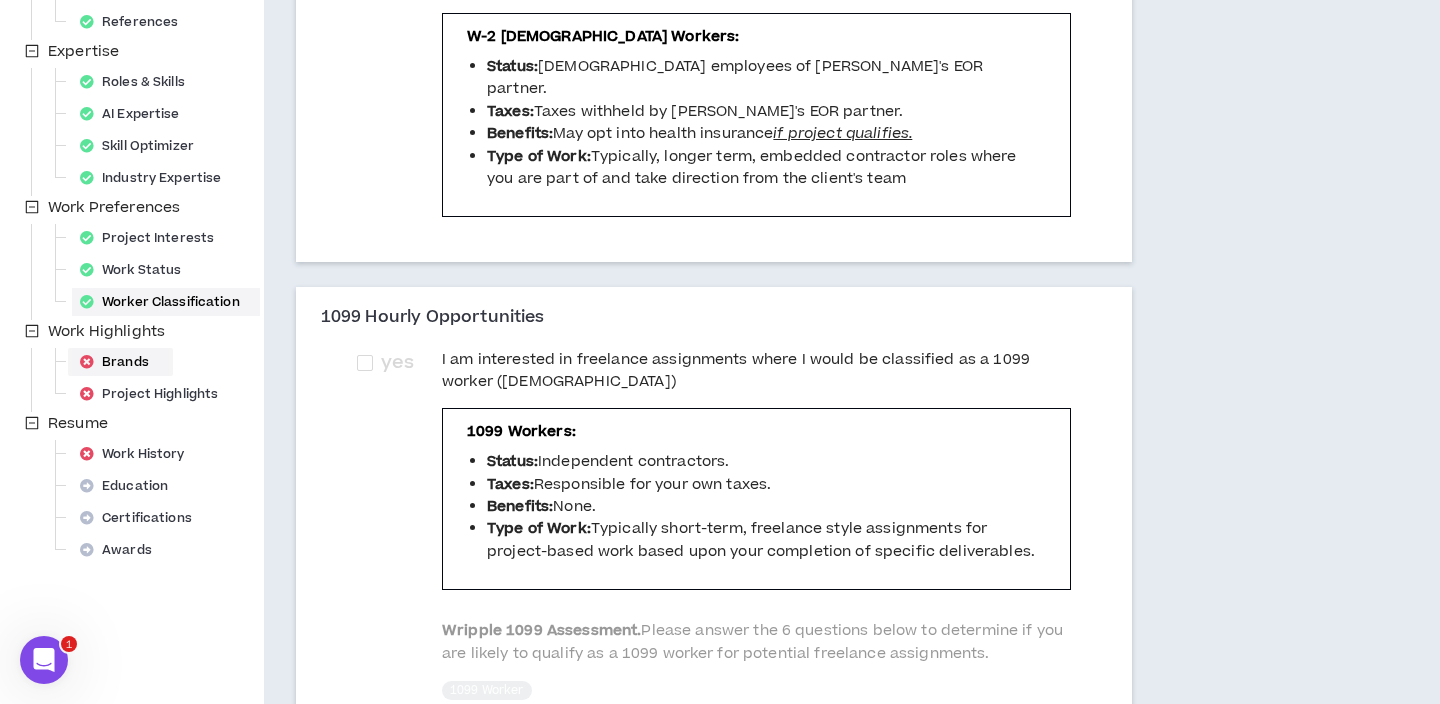 click on "Brands" at bounding box center [120, 362] 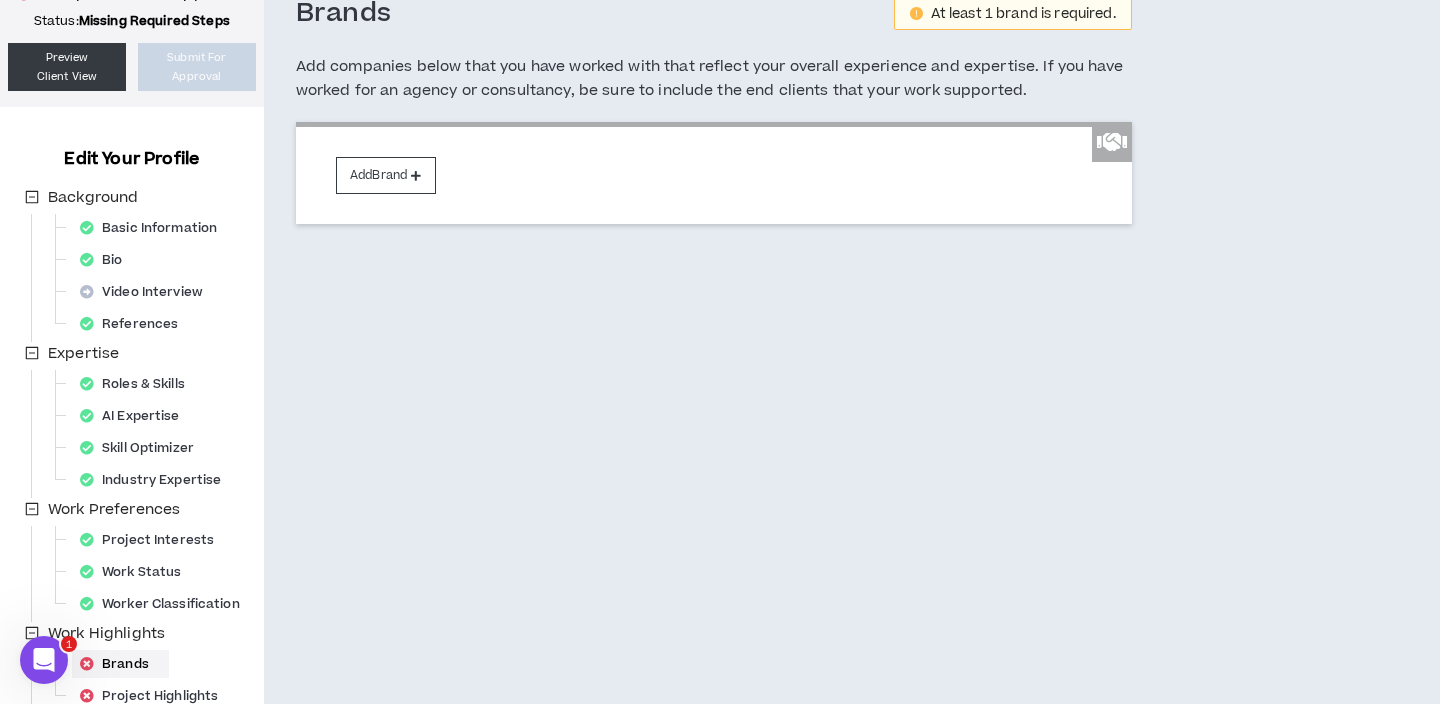 scroll, scrollTop: 122, scrollLeft: 0, axis: vertical 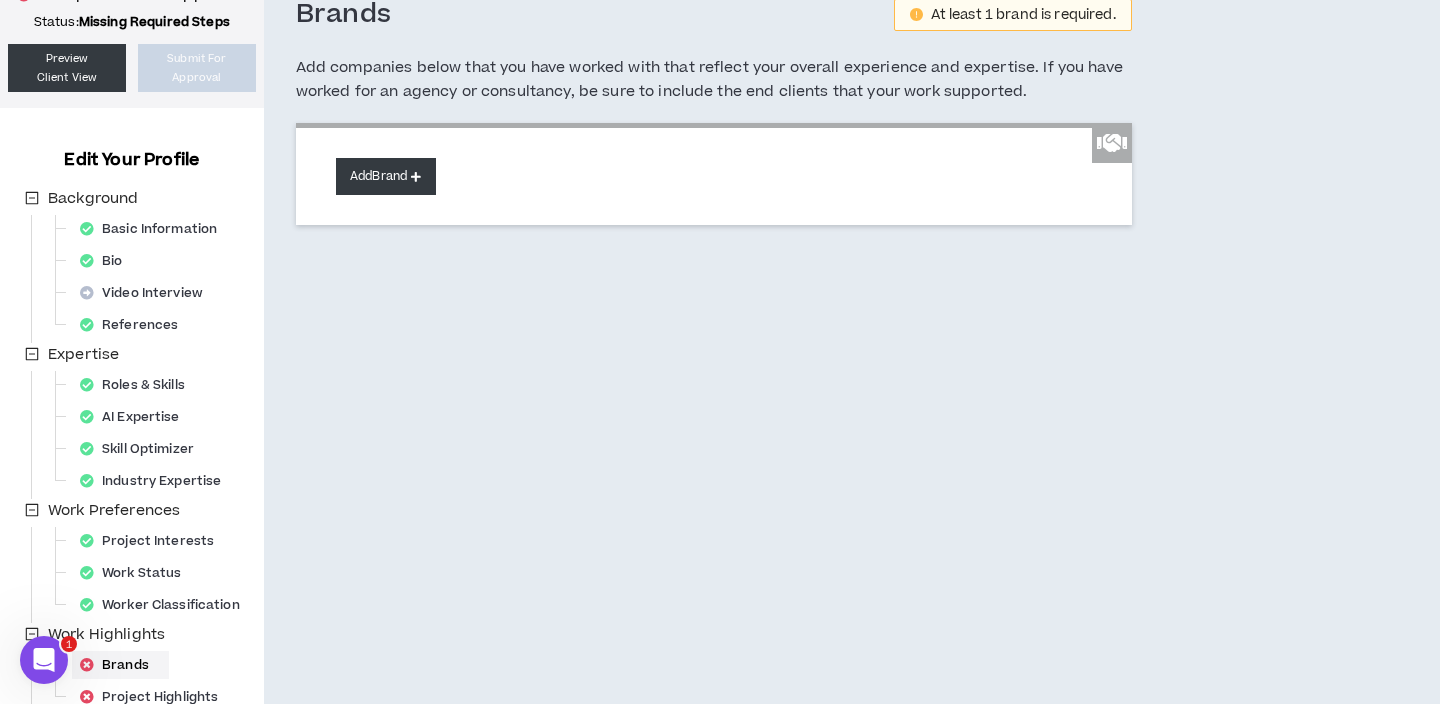 click on "Add  Brand" at bounding box center [386, 176] 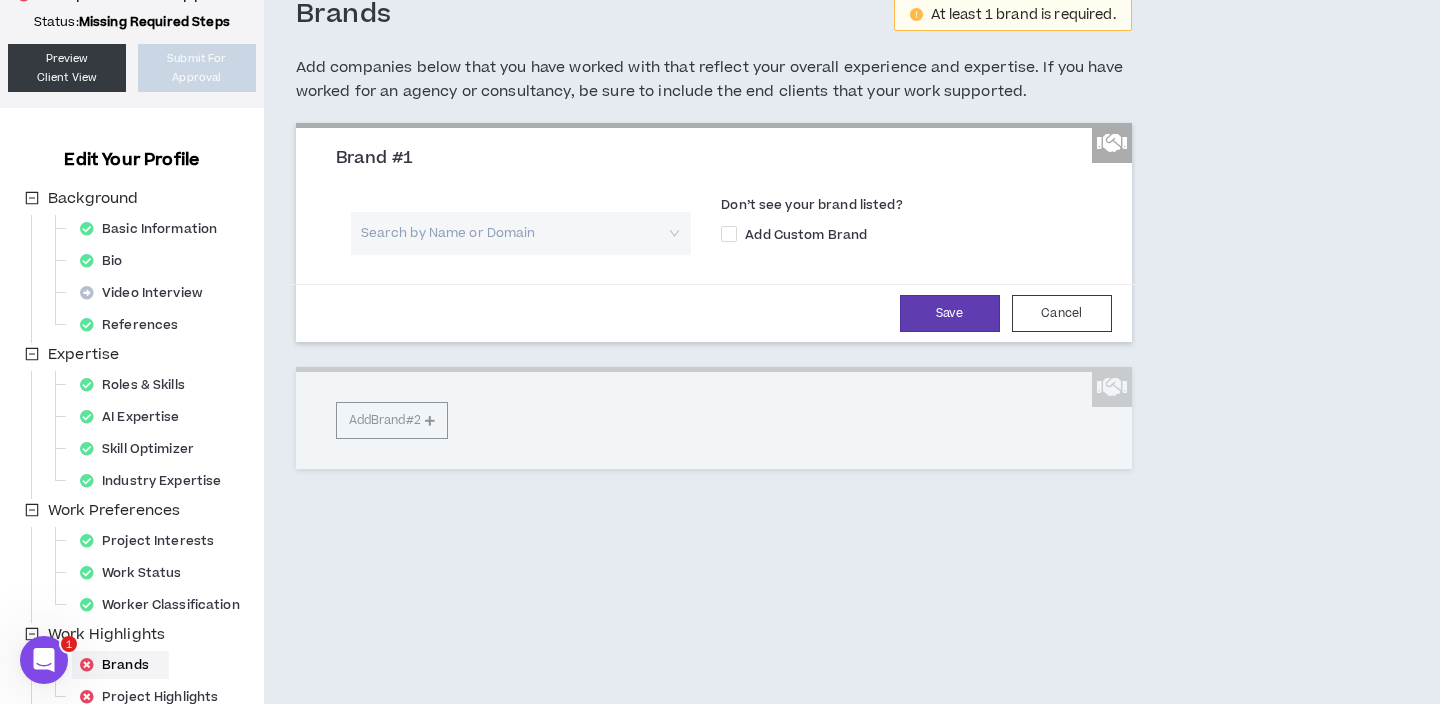 click at bounding box center [514, 233] 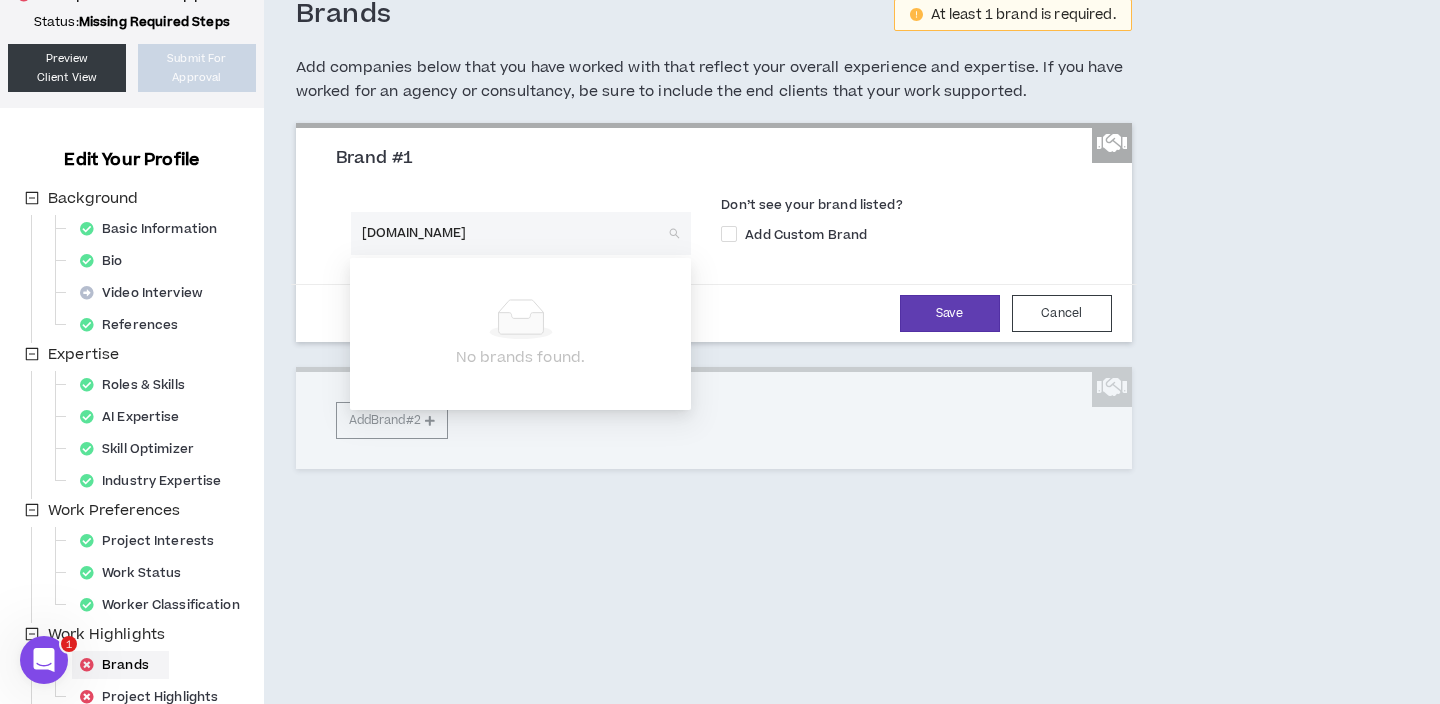 type on "[DOMAIN_NAME]" 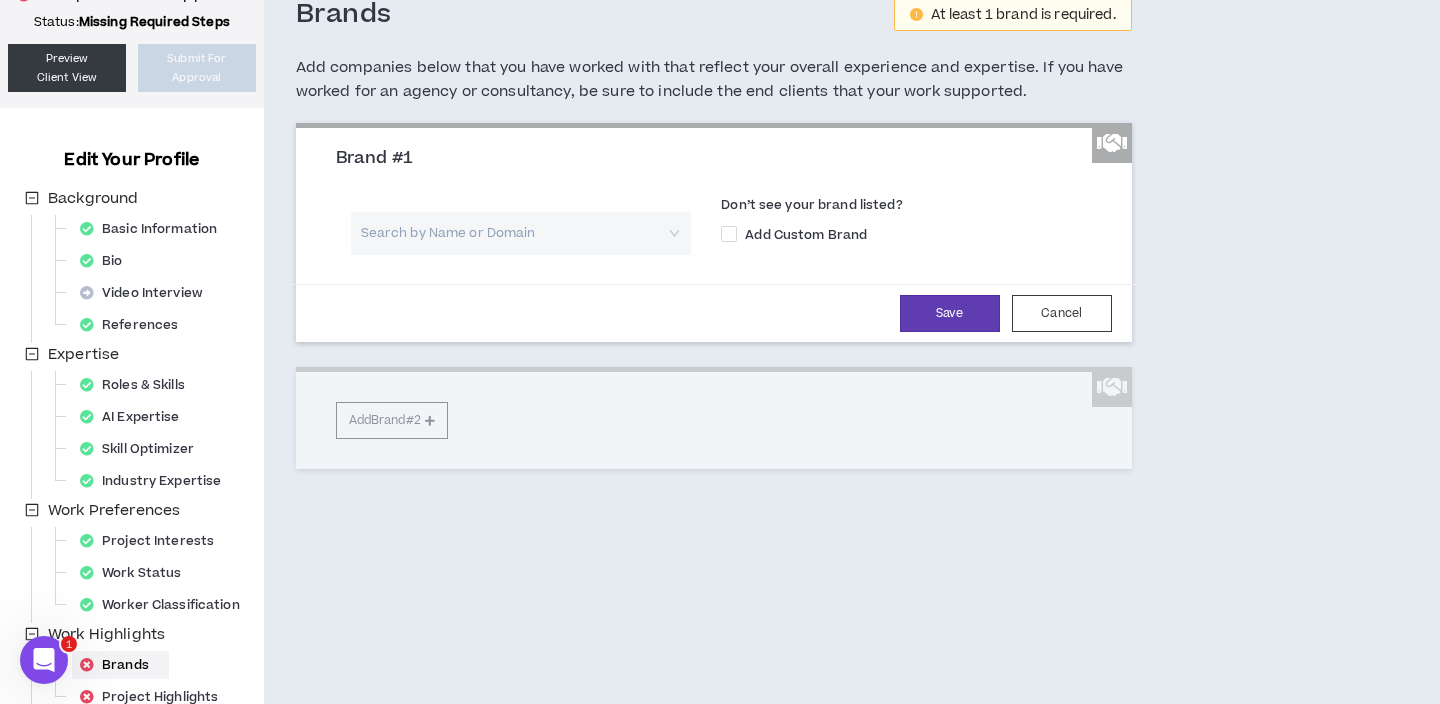 click on "Don’t see your brand listed?" at bounding box center [913, 208] 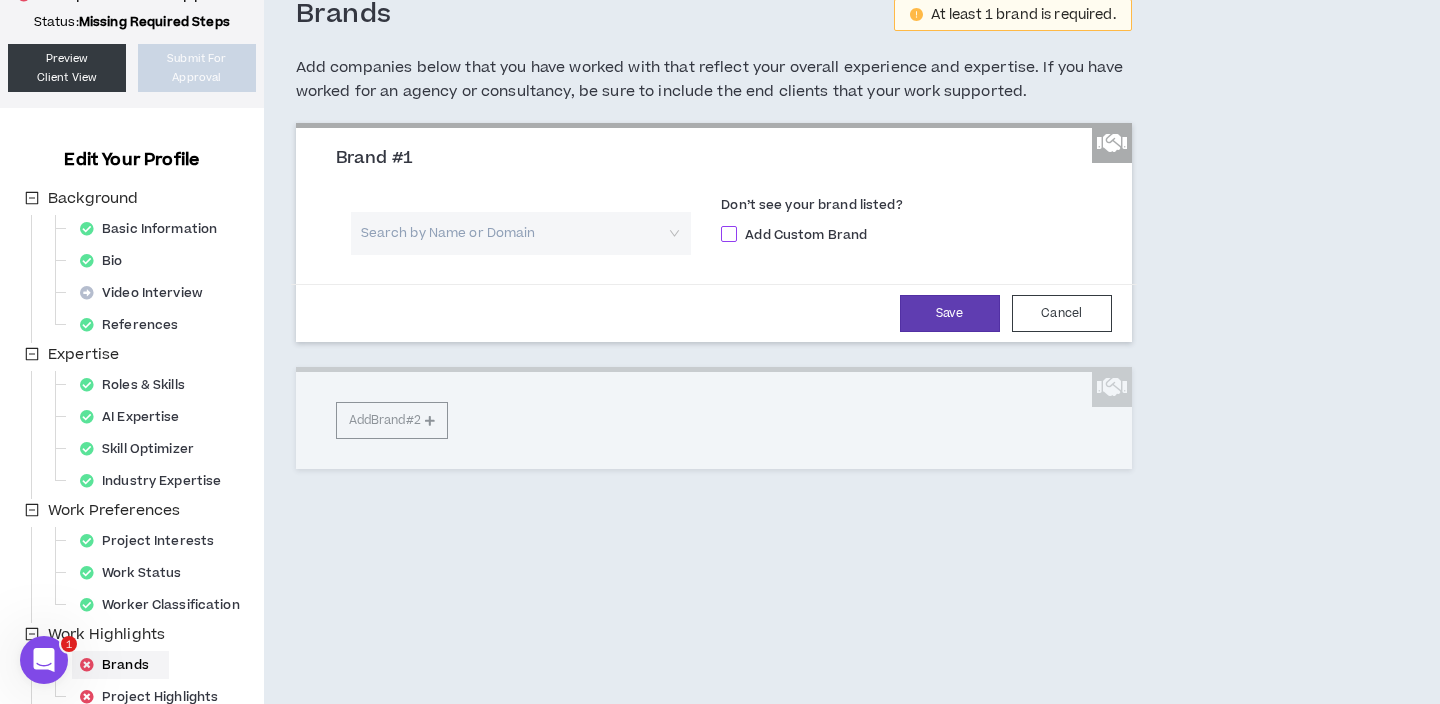 click on "Add Custom Brand" at bounding box center [806, 235] 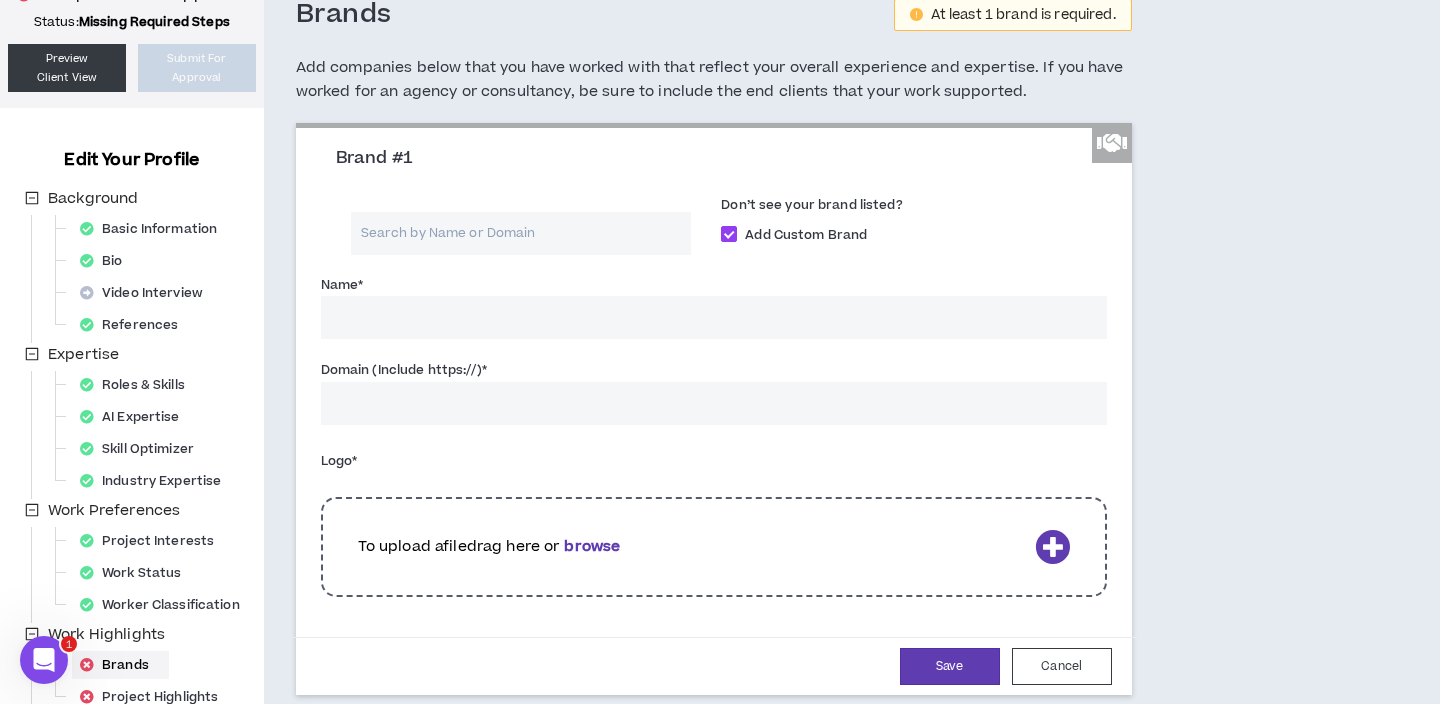 click on "Name  *" at bounding box center (714, 317) 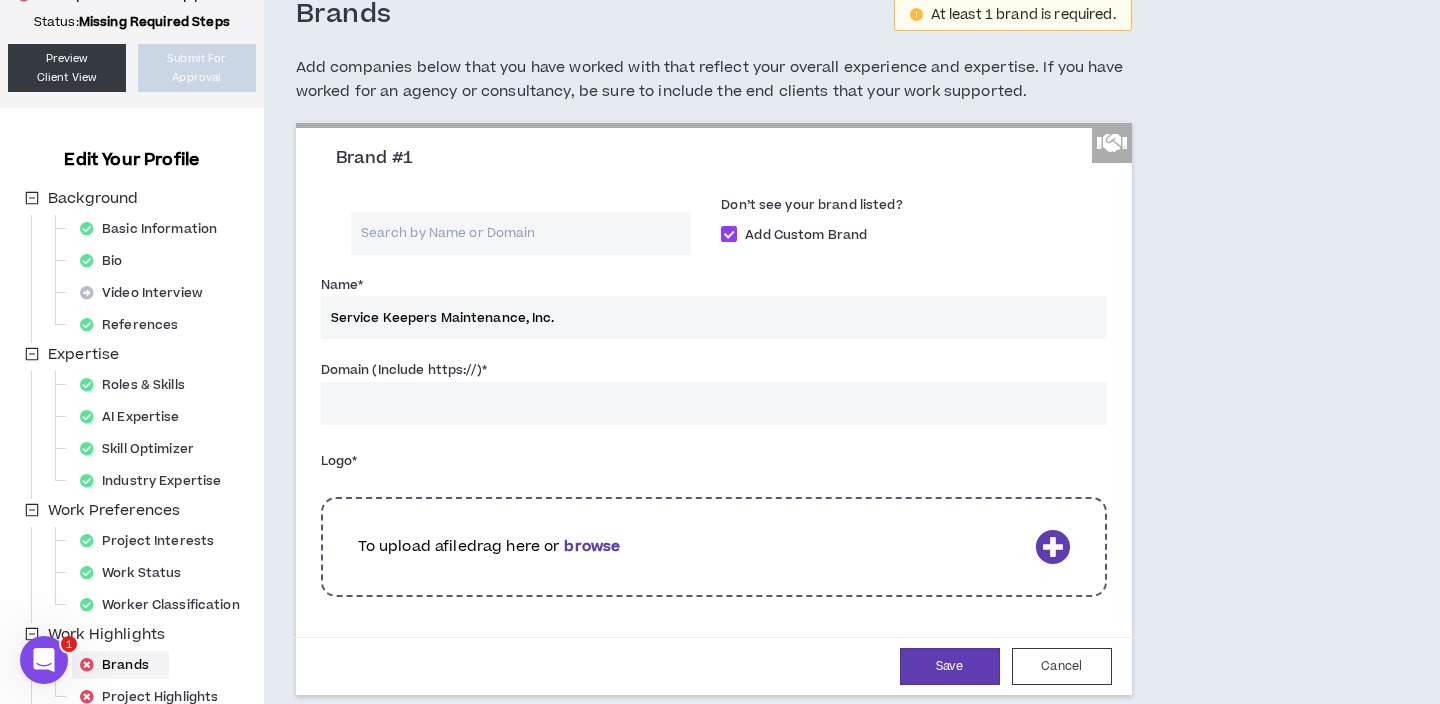 type on "Service Keepers Maintenance, Inc." 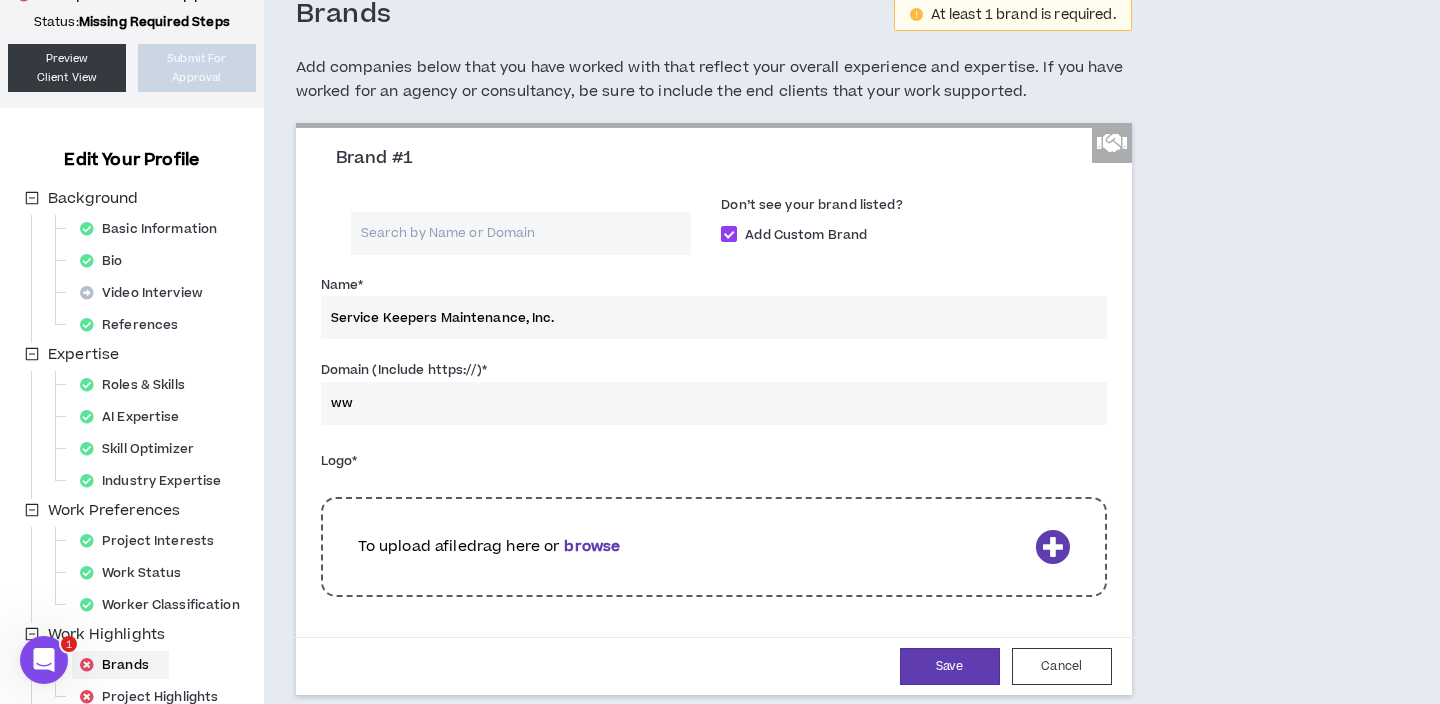 type on "w" 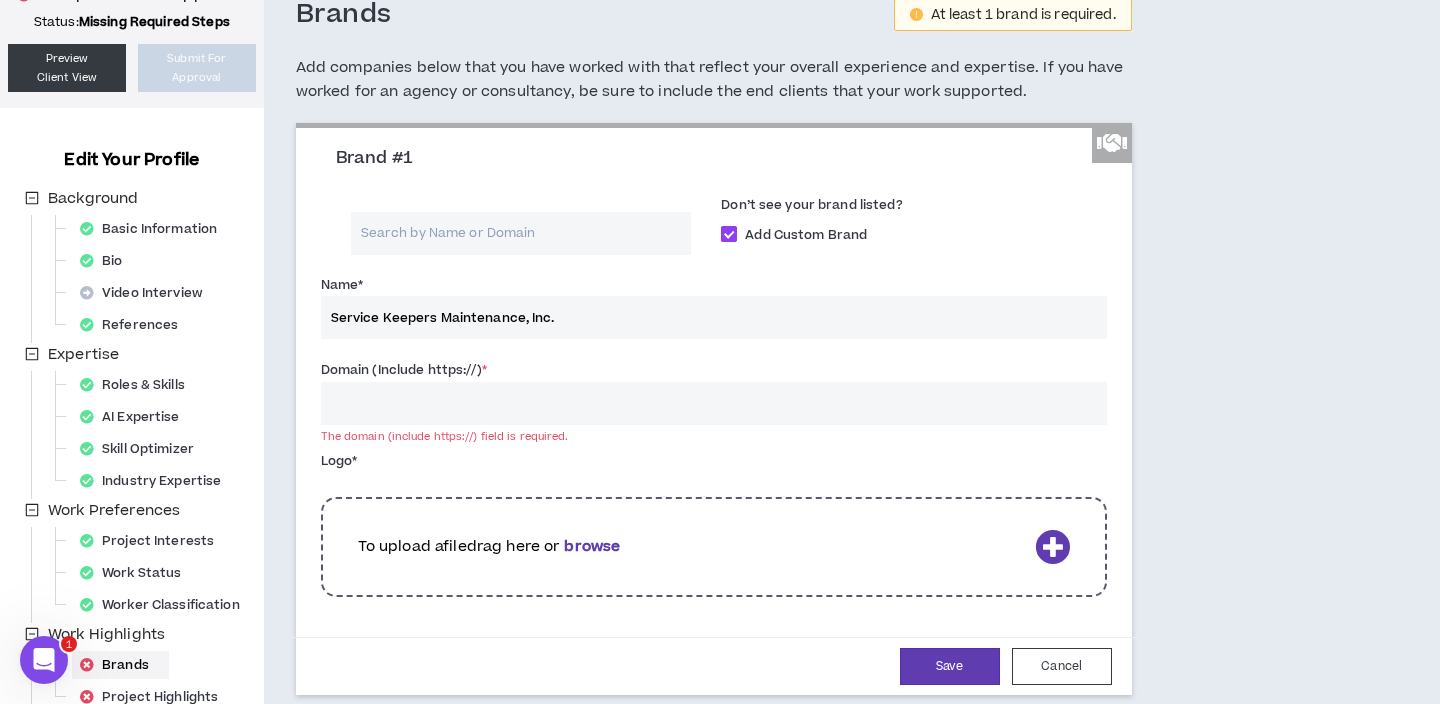 paste on "[URL][DOMAIN_NAME]" 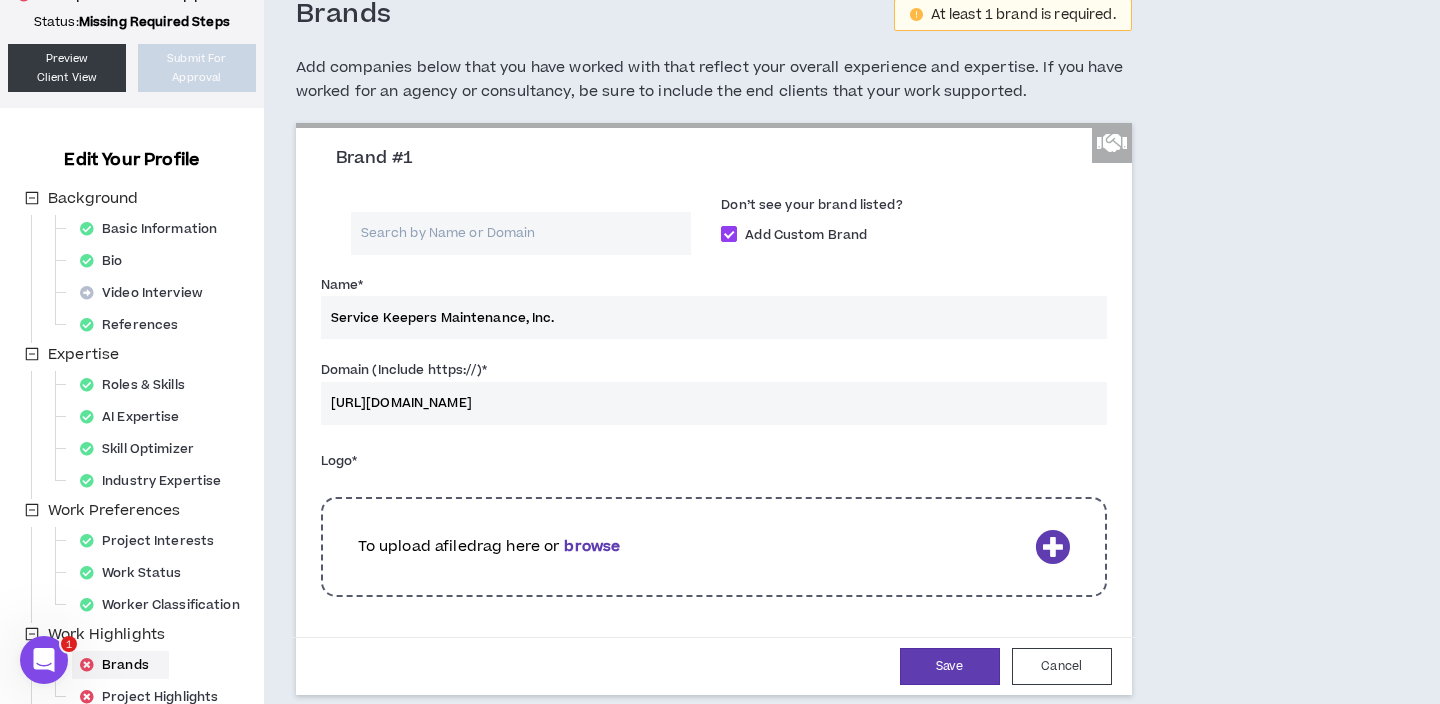 scroll, scrollTop: 180, scrollLeft: 0, axis: vertical 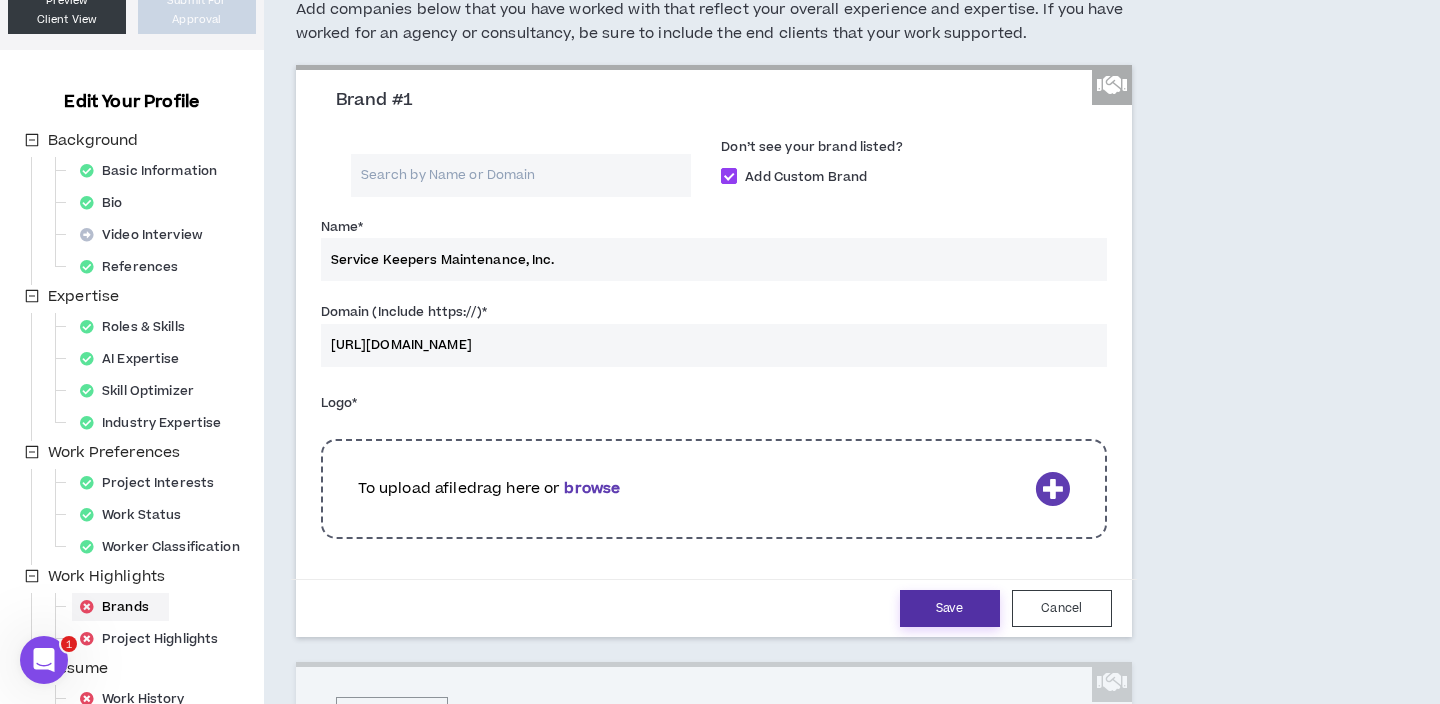 type on "[URL][DOMAIN_NAME]" 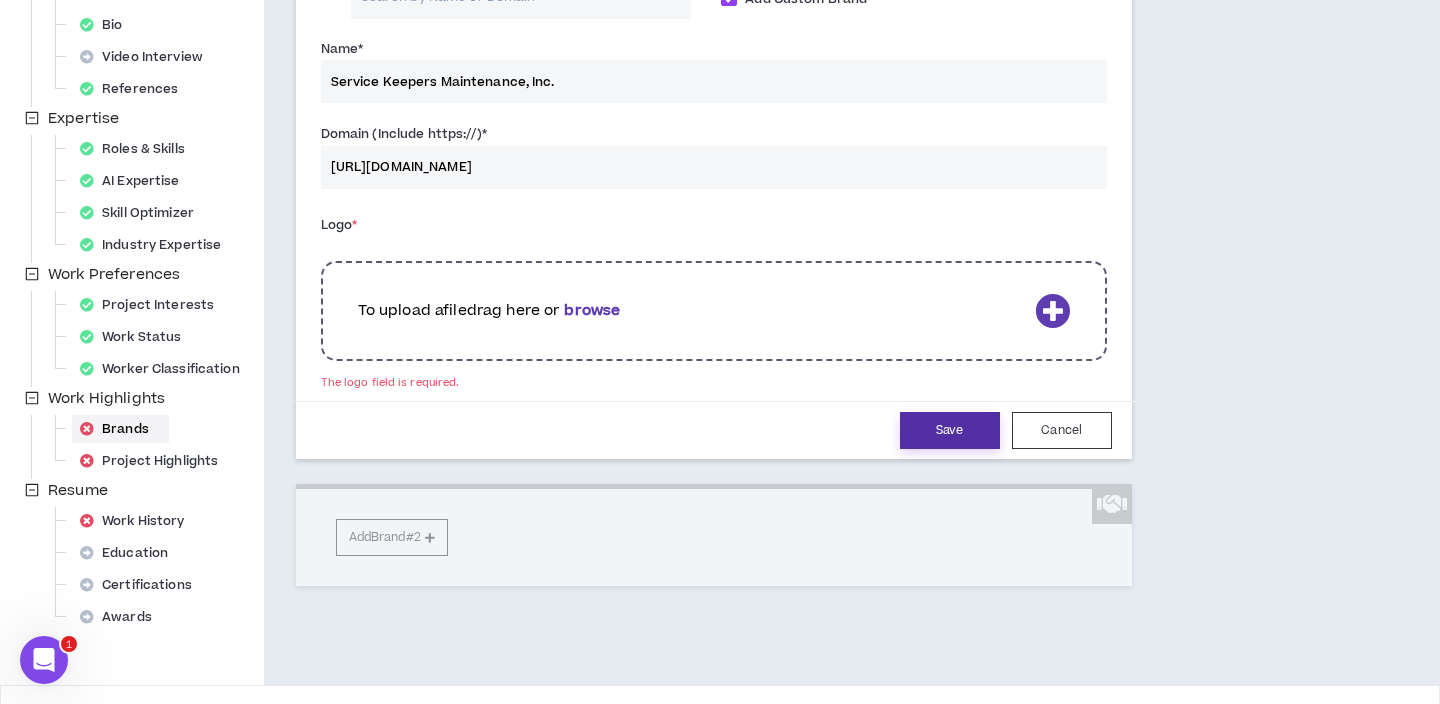 scroll, scrollTop: 418, scrollLeft: 0, axis: vertical 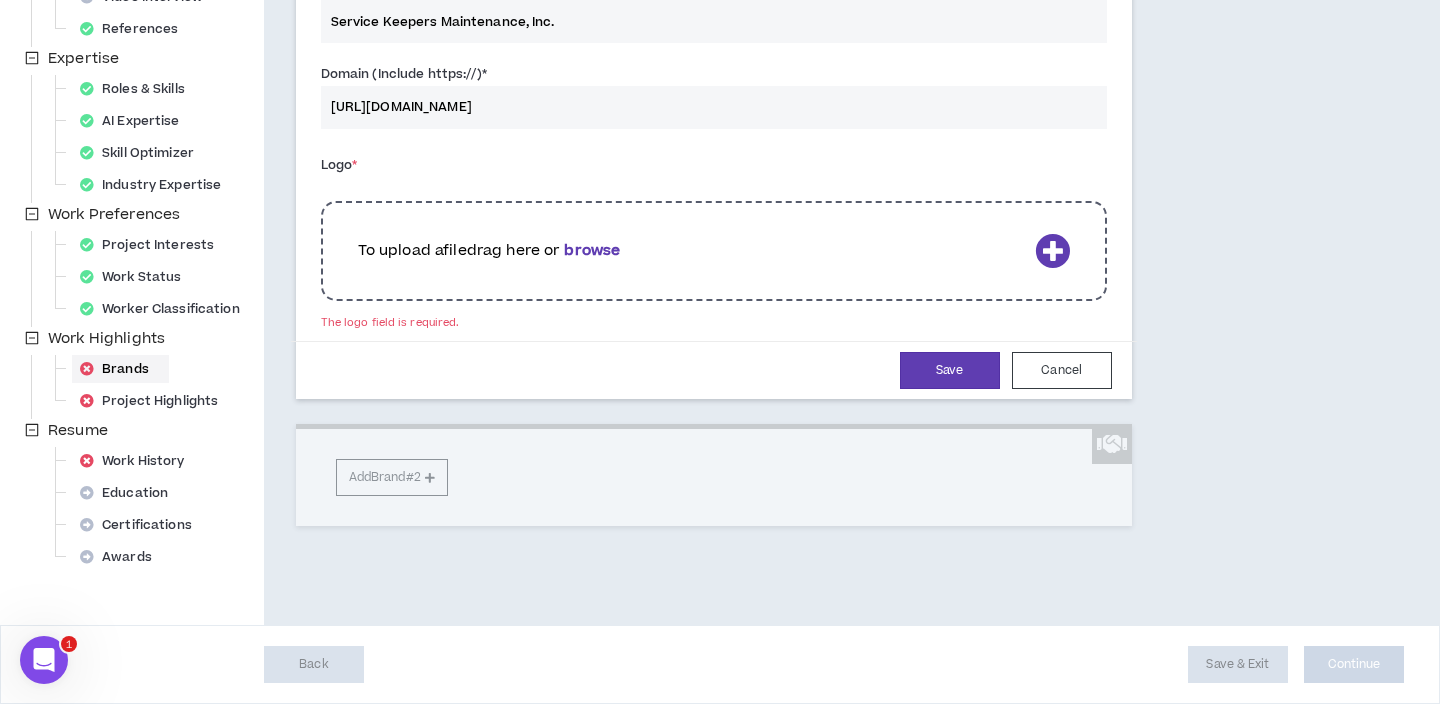 click on "browse" at bounding box center (592, 250) 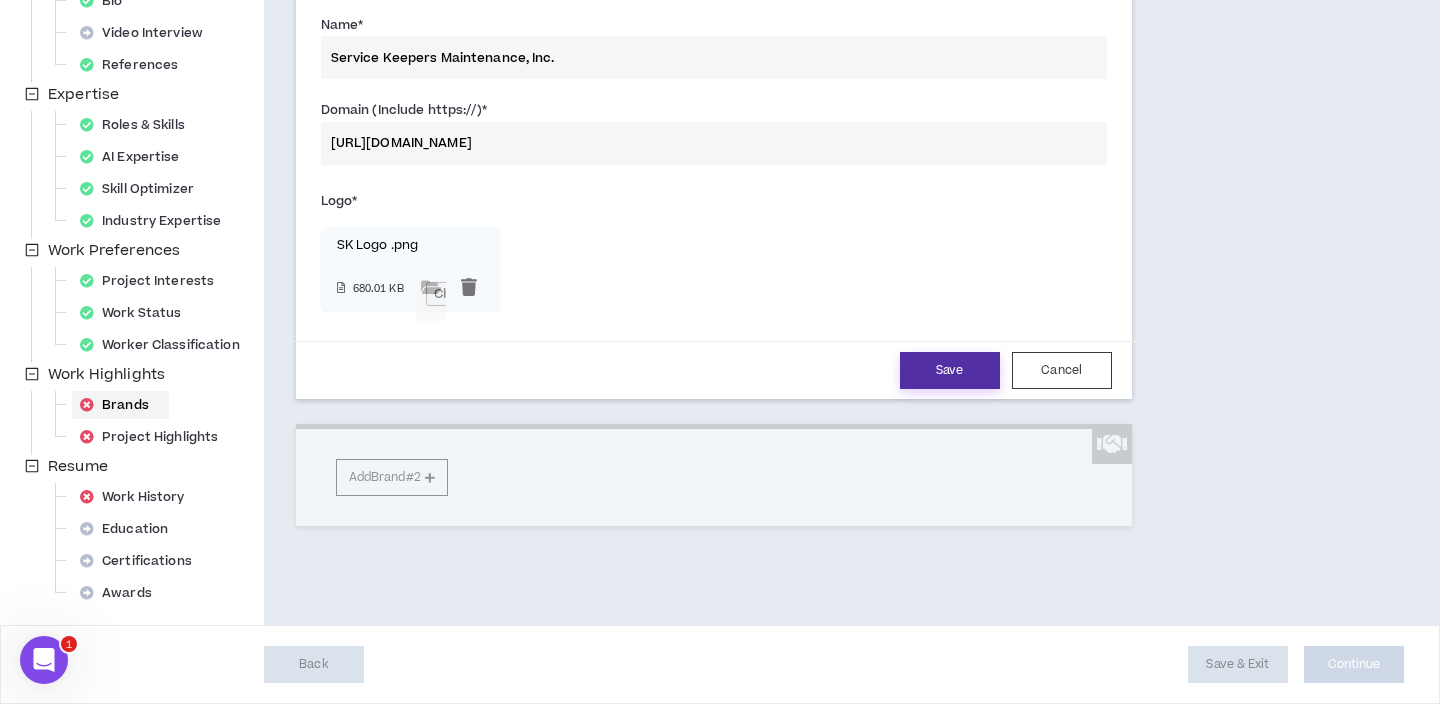 click on "Save" at bounding box center (950, 370) 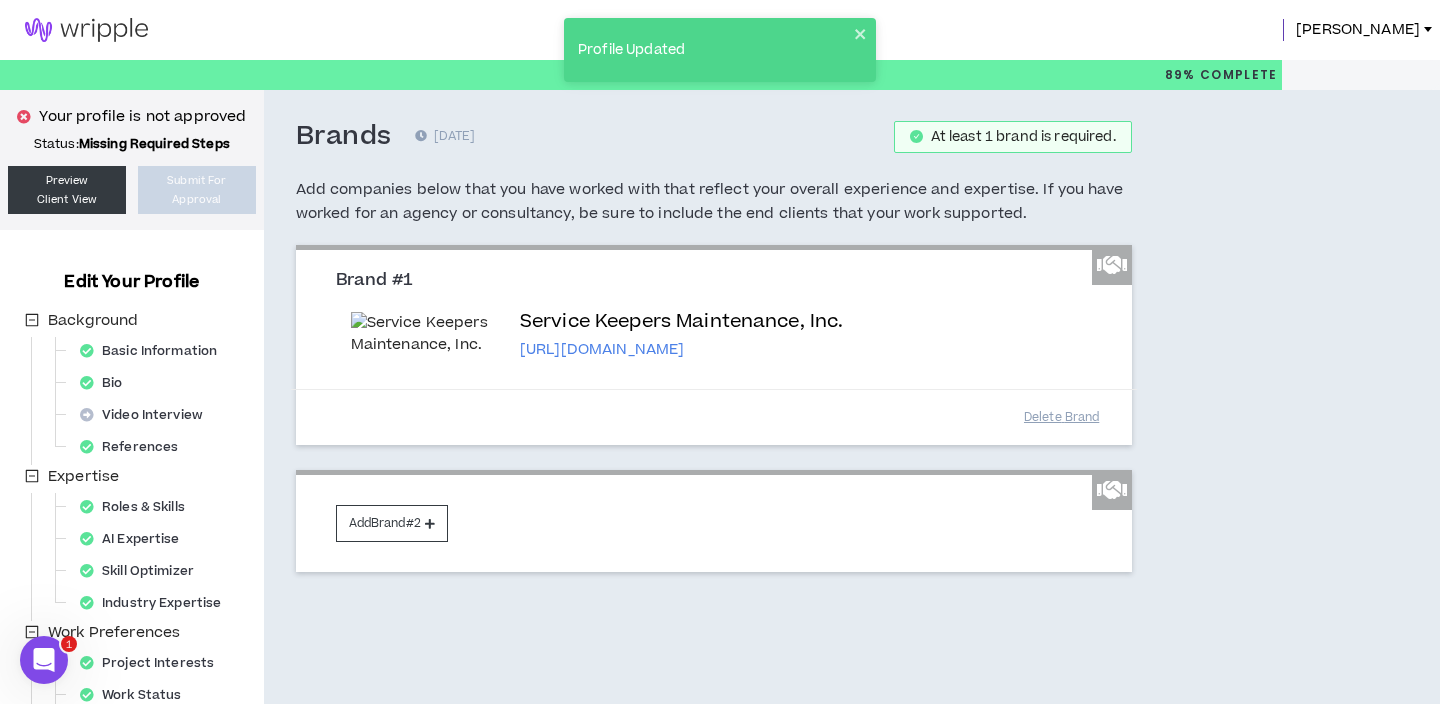 scroll, scrollTop: 368, scrollLeft: 0, axis: vertical 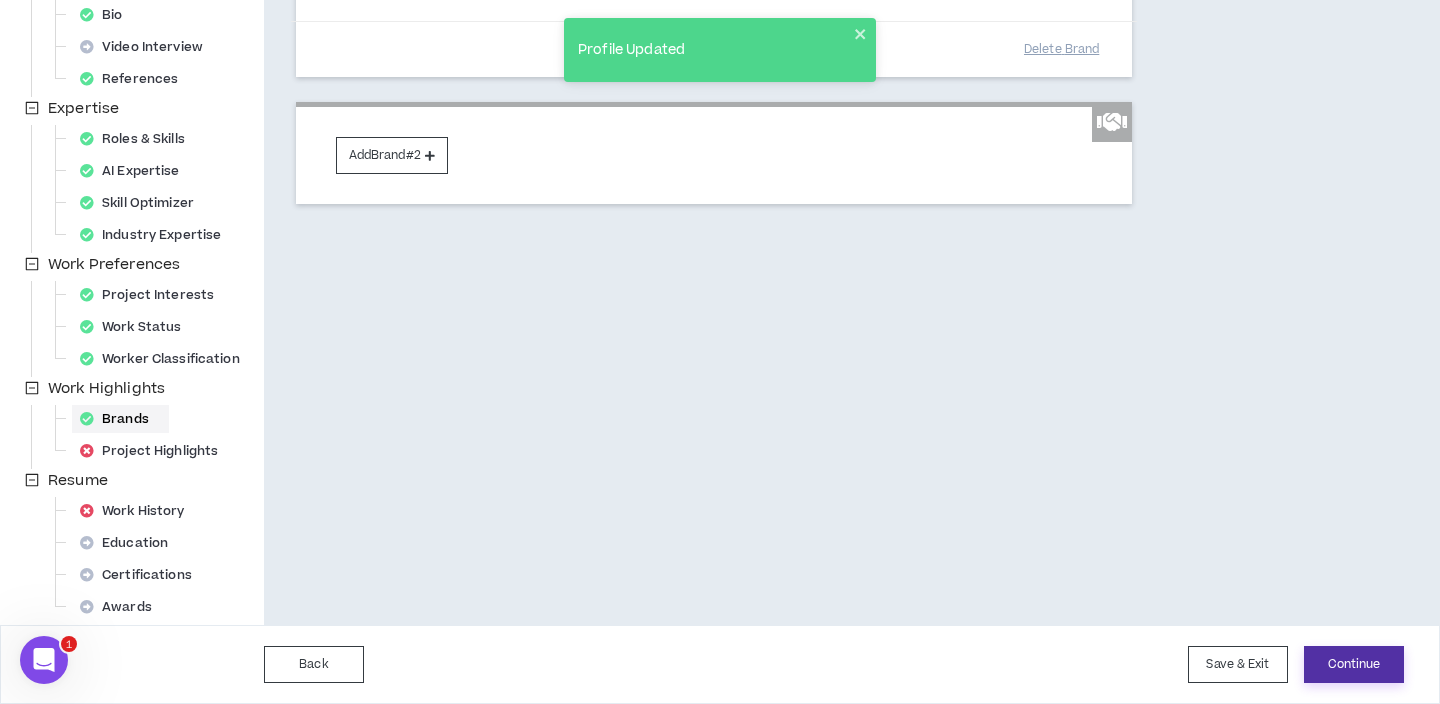 click on "Continue" at bounding box center (1354, 664) 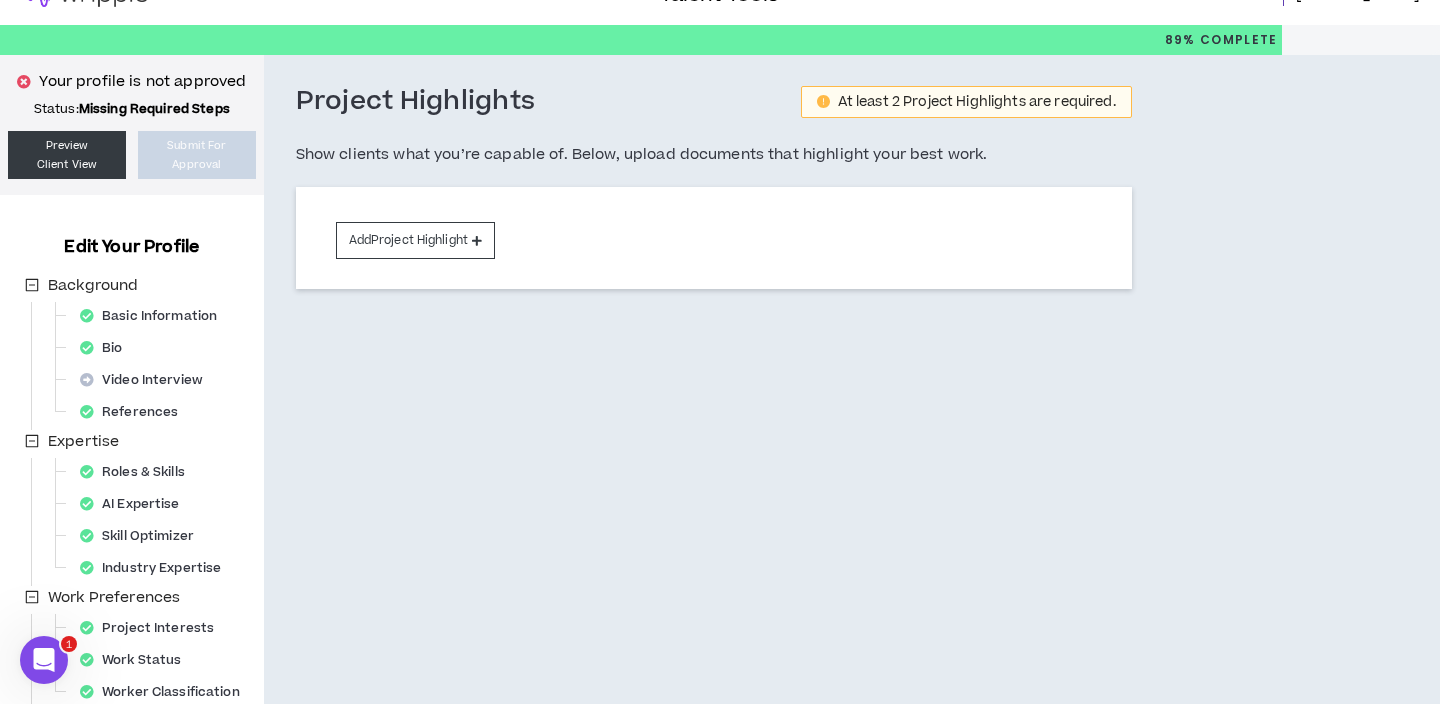 scroll, scrollTop: 0, scrollLeft: 0, axis: both 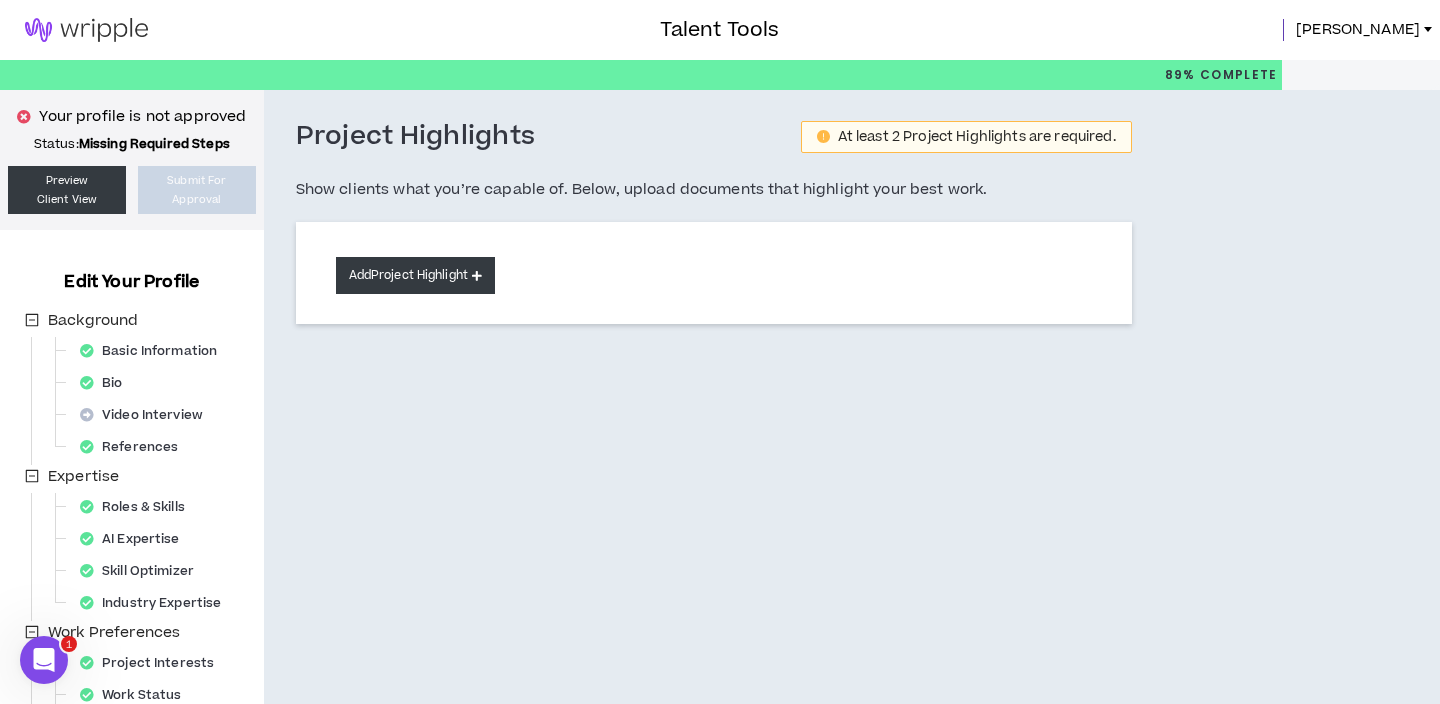 click on "Add  Project Highlight" at bounding box center (415, 275) 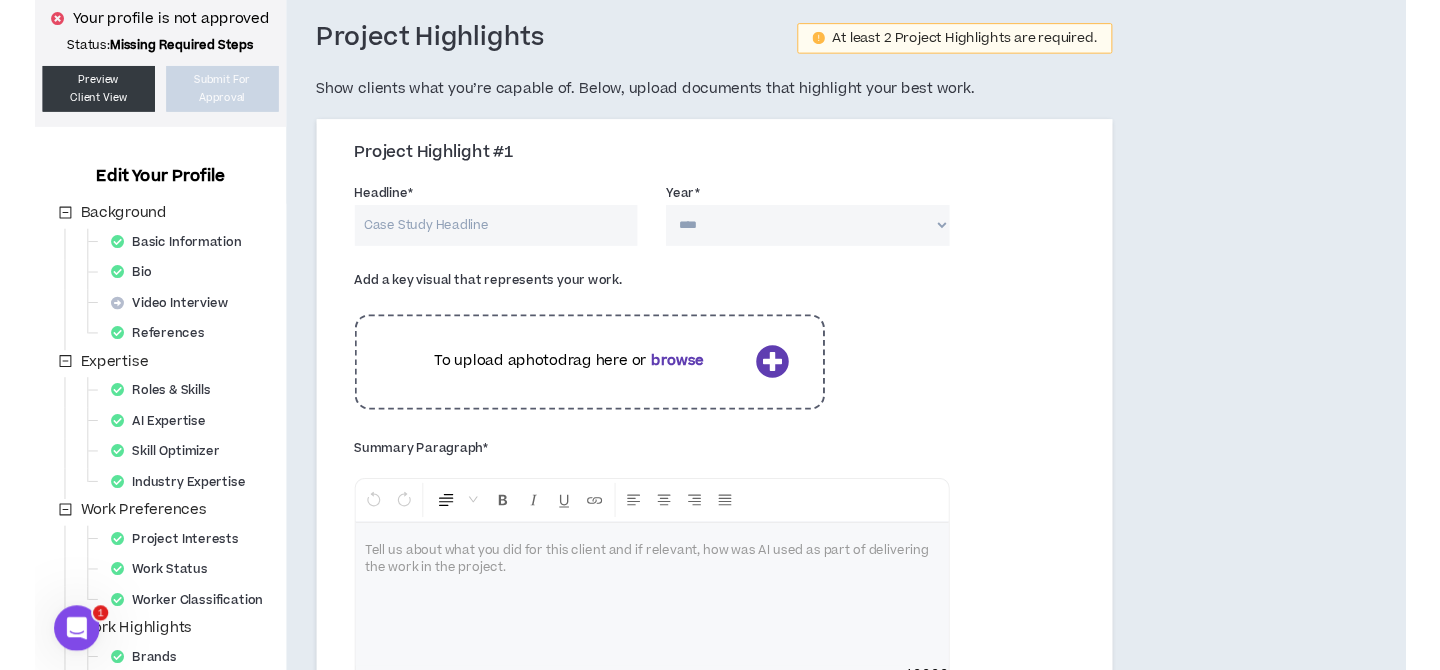 scroll, scrollTop: 112, scrollLeft: 0, axis: vertical 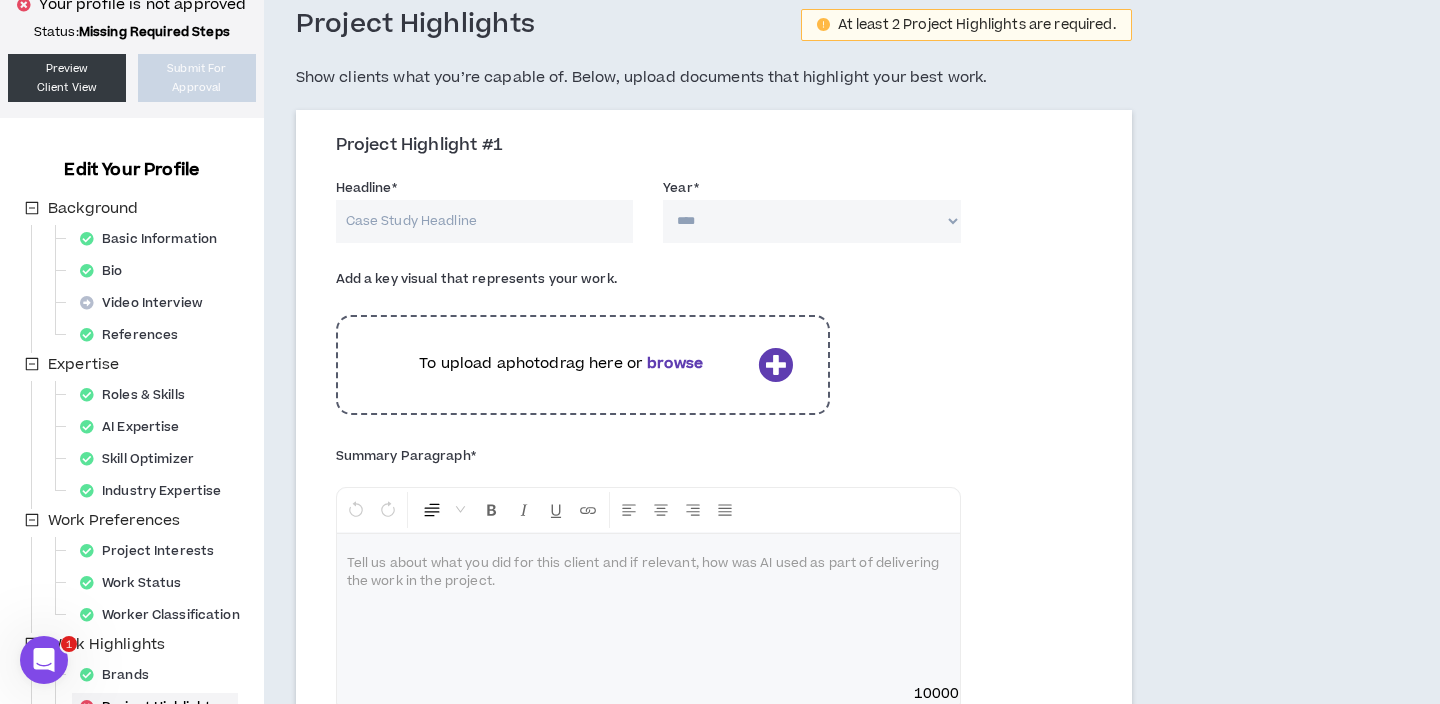 click on "Headline  *" at bounding box center (485, 221) 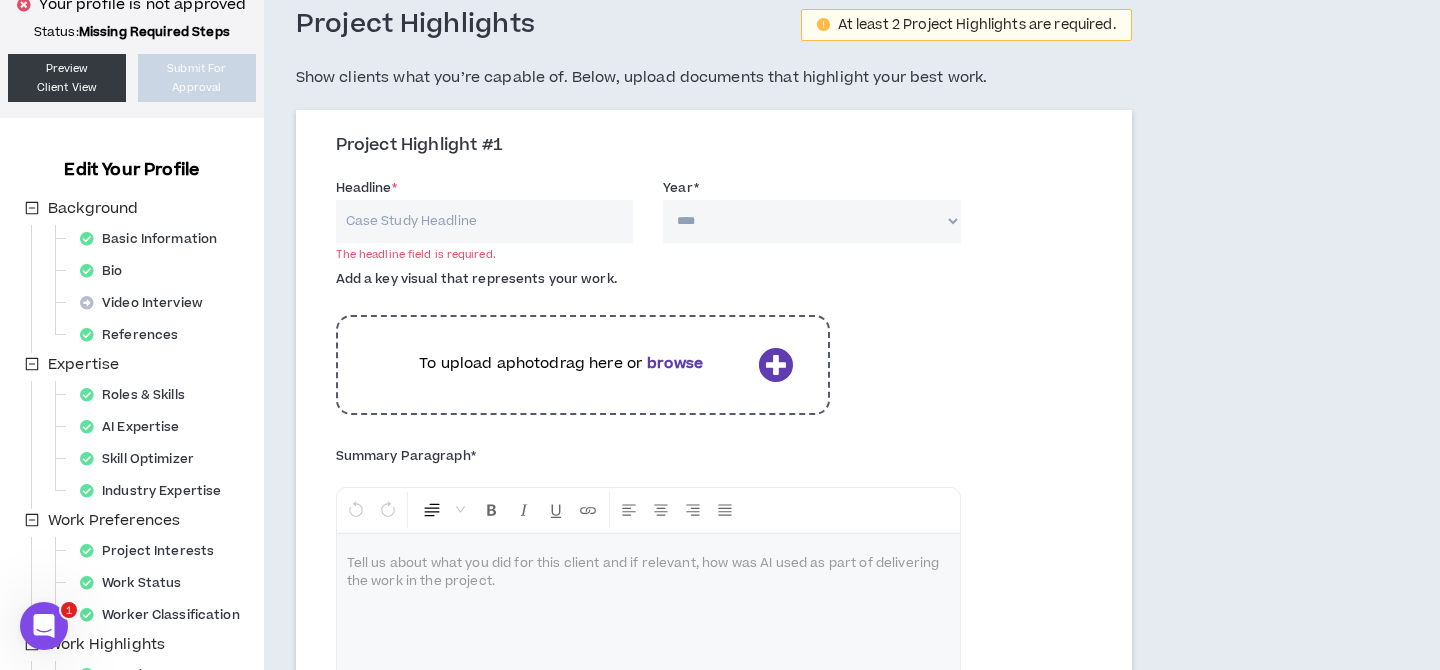 paste on "[URL][DOMAIN_NAME]" 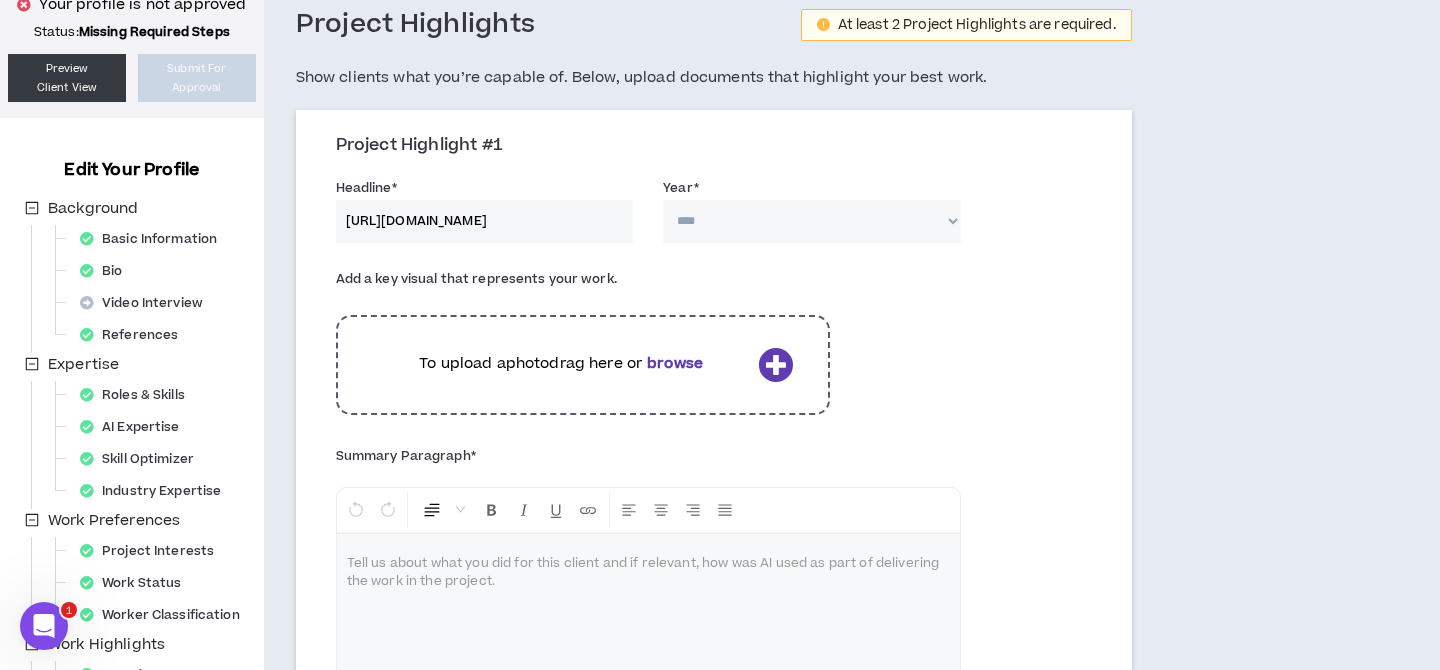 type on "[URL][DOMAIN_NAME]" 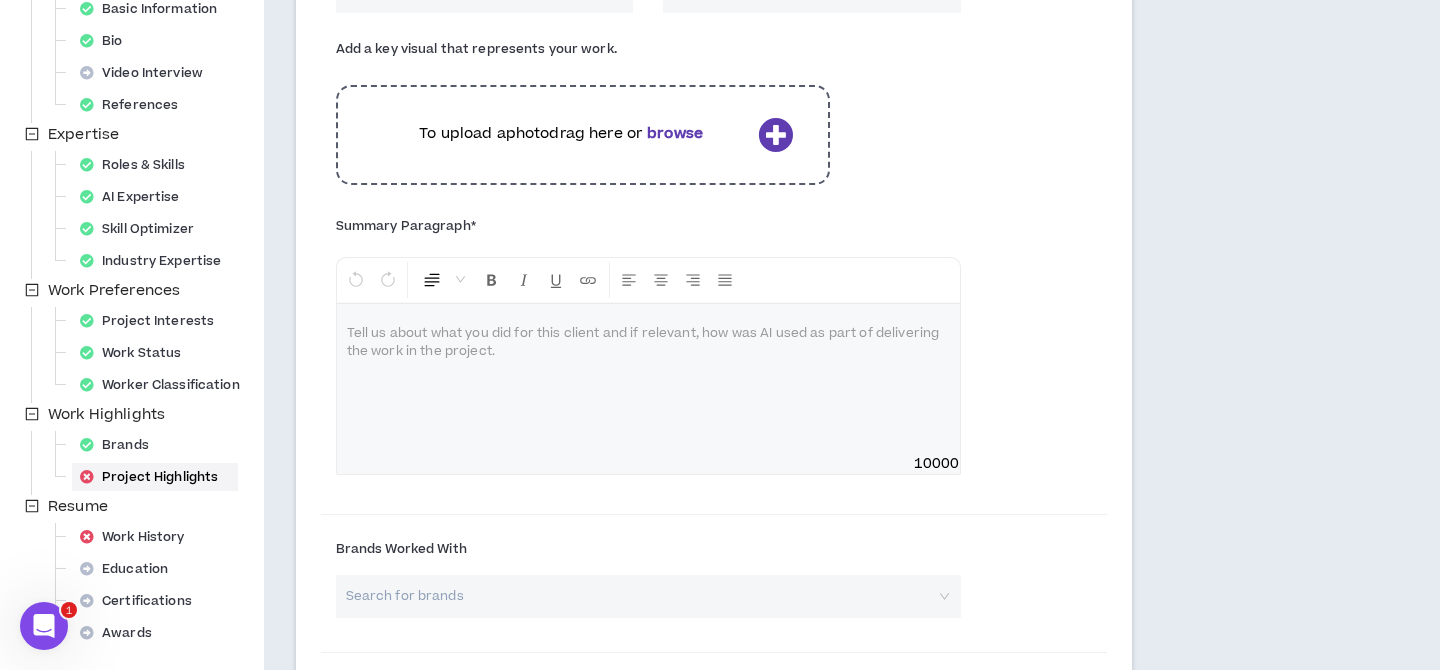 scroll, scrollTop: 337, scrollLeft: 0, axis: vertical 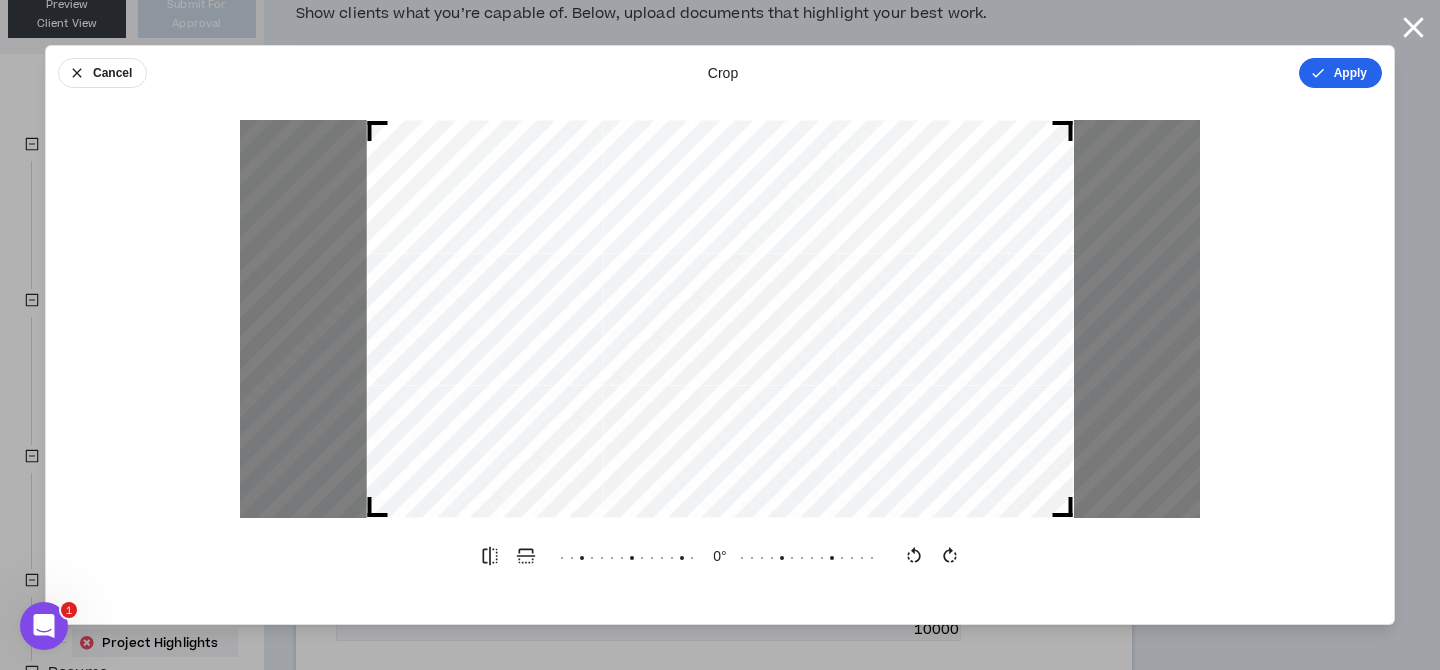 click on "Apply" at bounding box center [1340, 73] 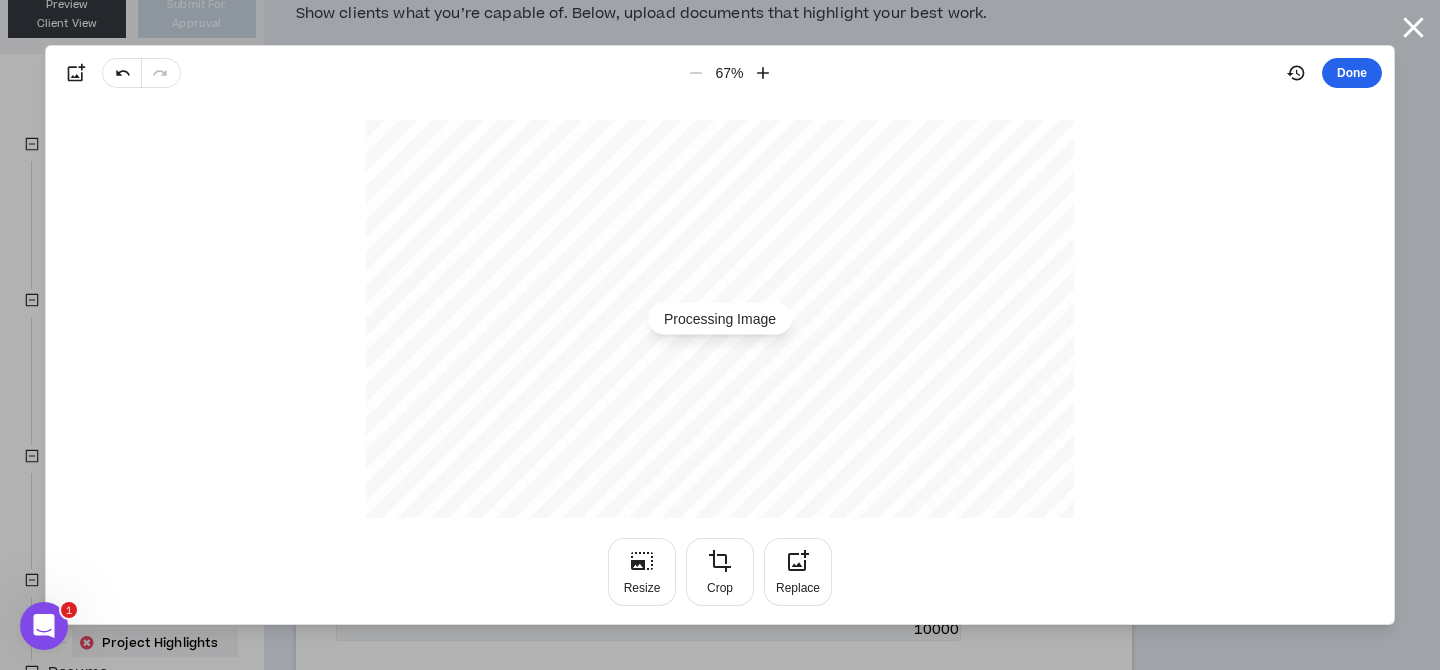 click on "Done" at bounding box center [1352, 73] 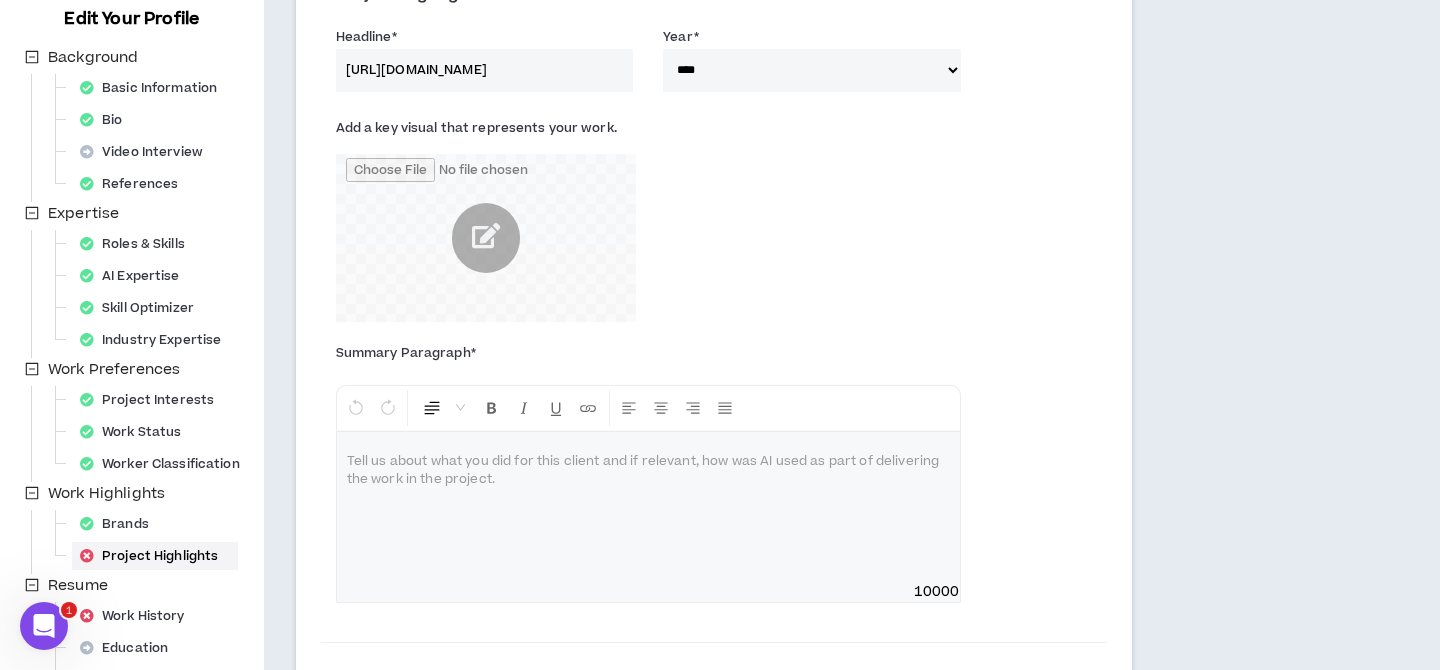 scroll, scrollTop: 359, scrollLeft: 0, axis: vertical 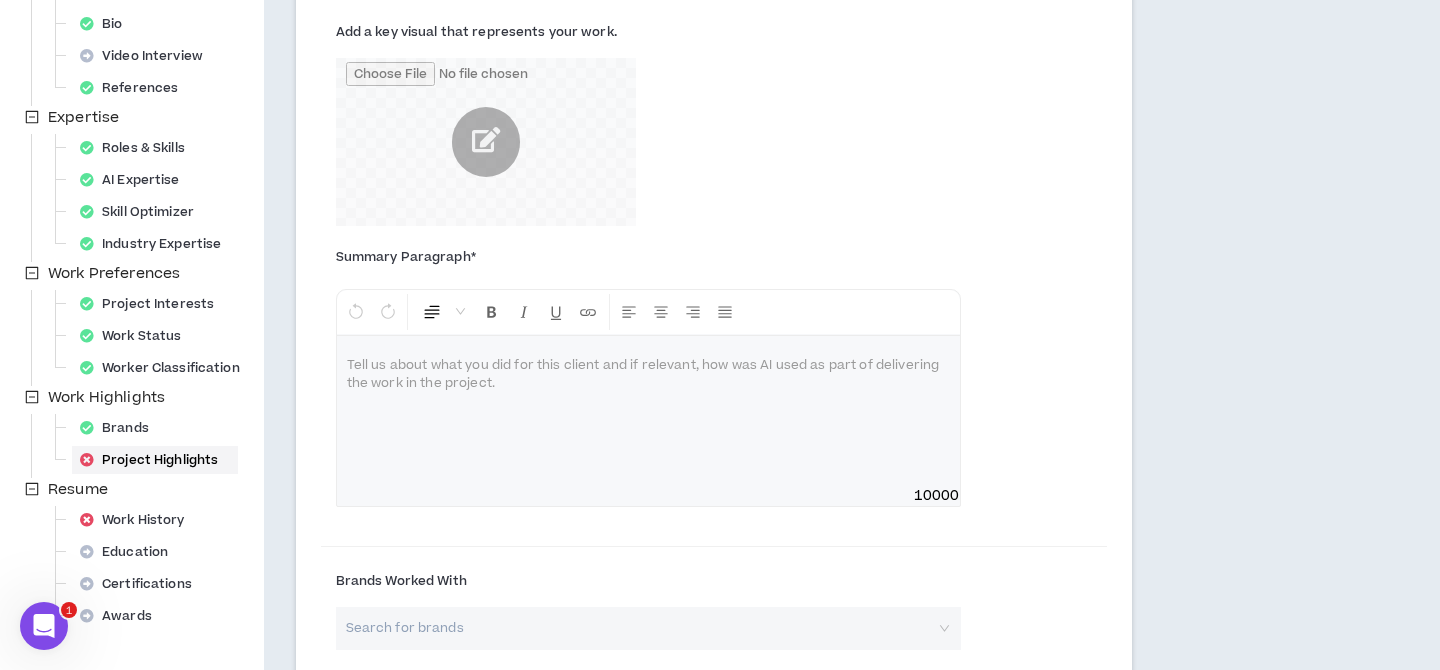 click at bounding box center (648, 411) 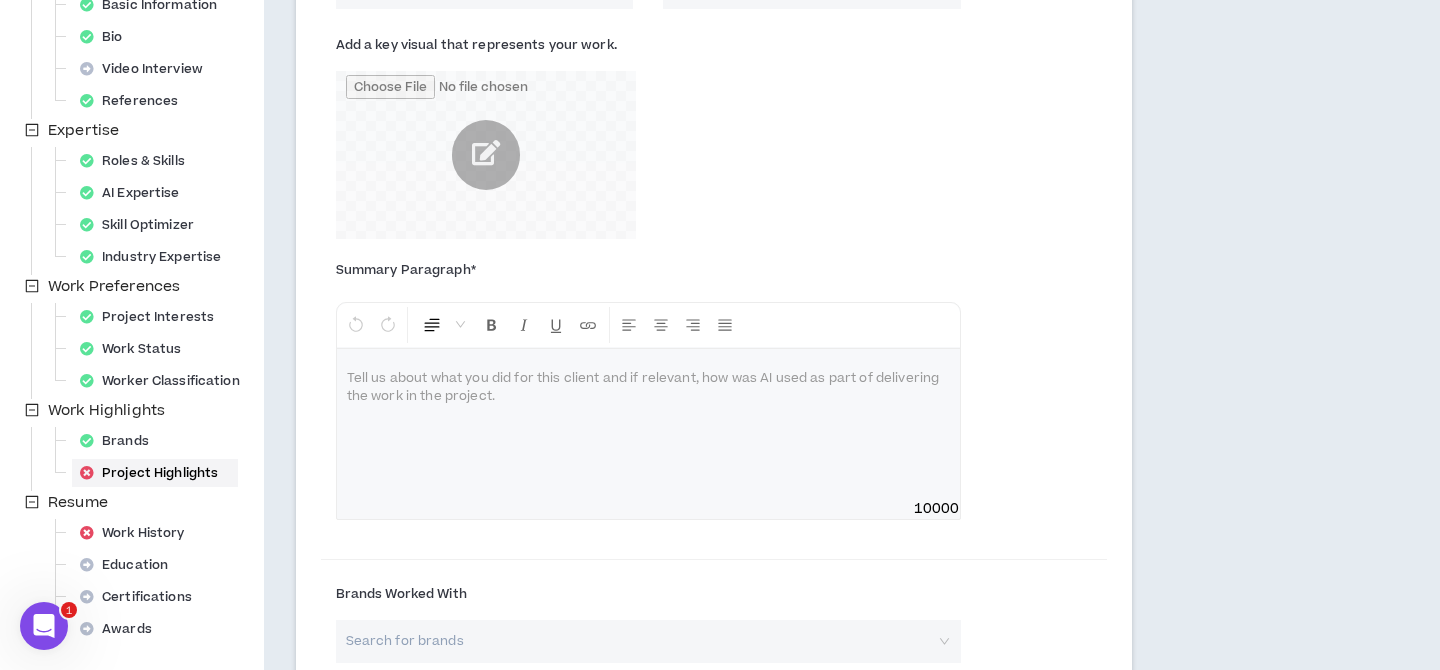 scroll, scrollTop: 350, scrollLeft: 0, axis: vertical 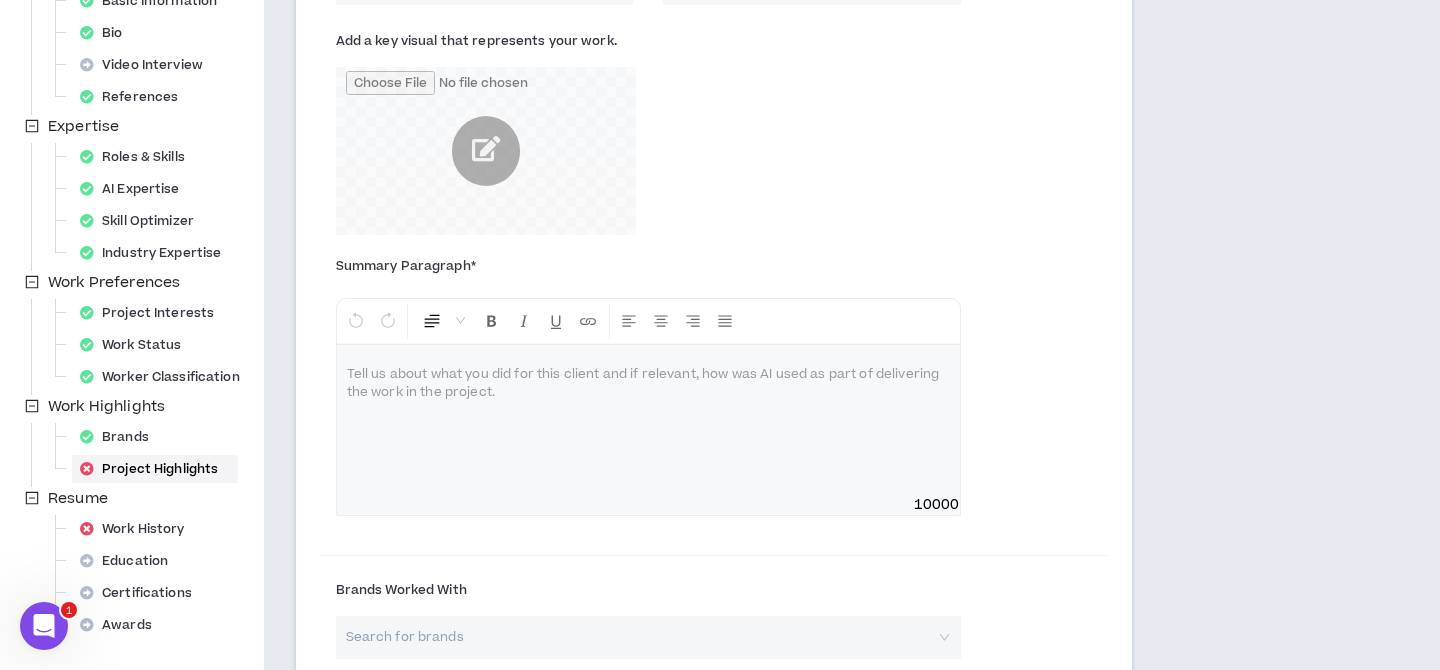 click at bounding box center [648, 420] 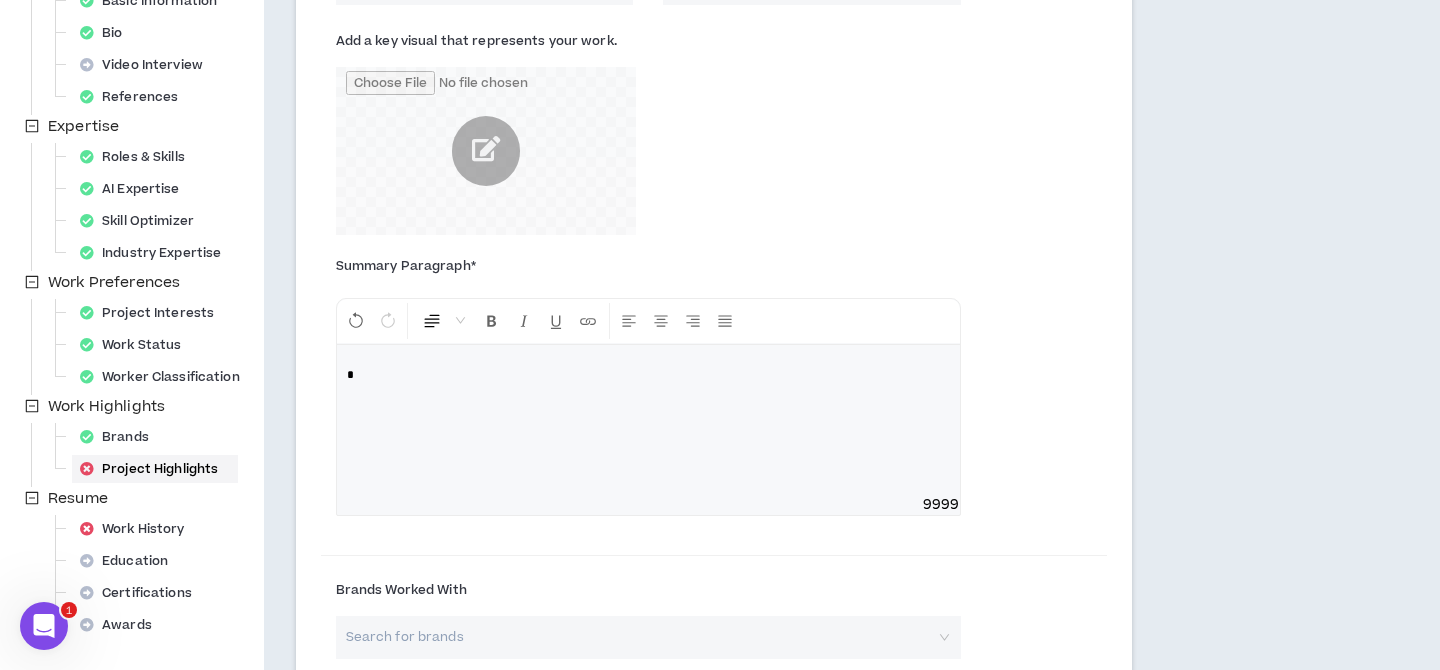 type 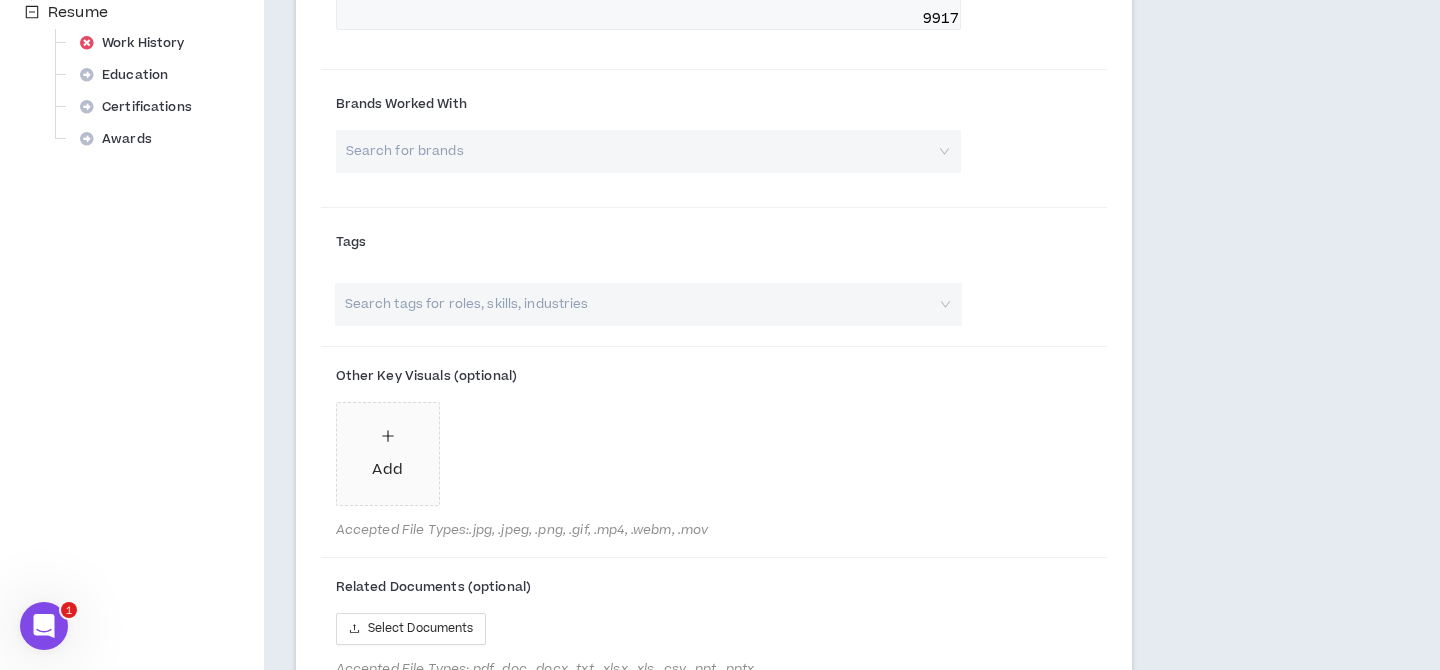 scroll, scrollTop: 1028, scrollLeft: 0, axis: vertical 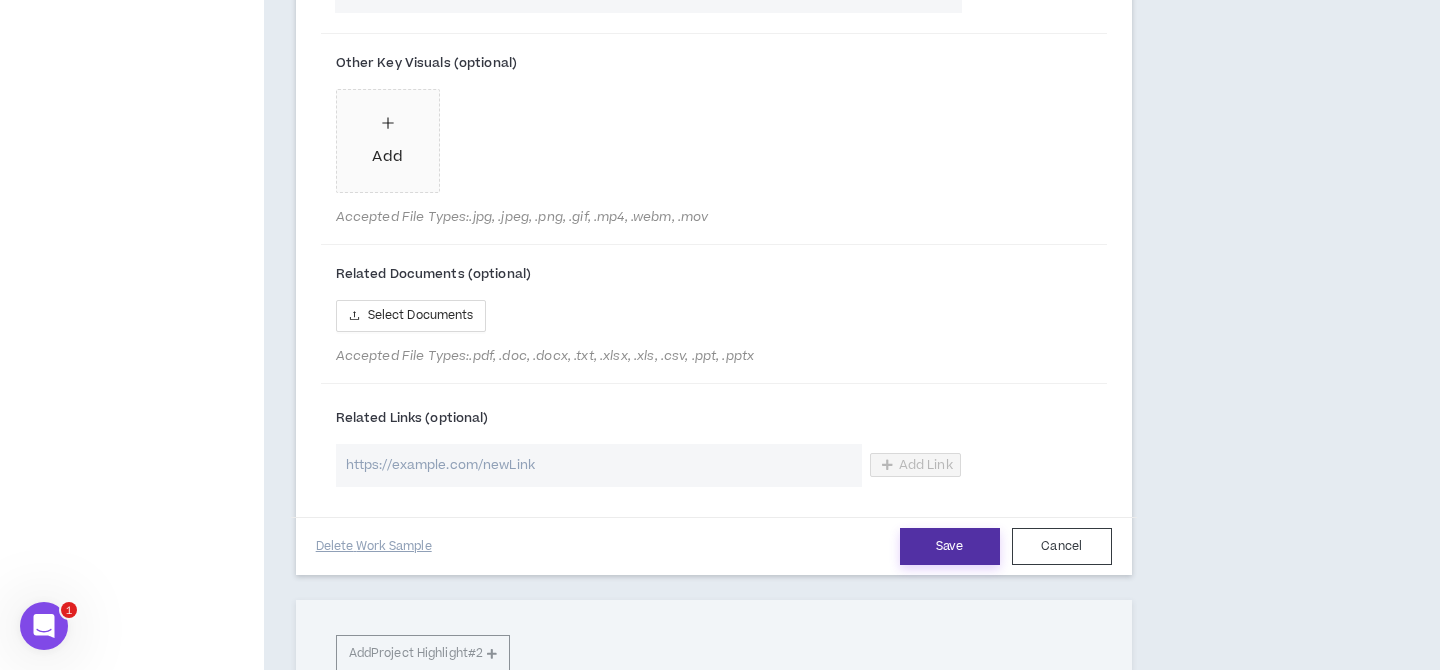 click on "Save" at bounding box center (950, 546) 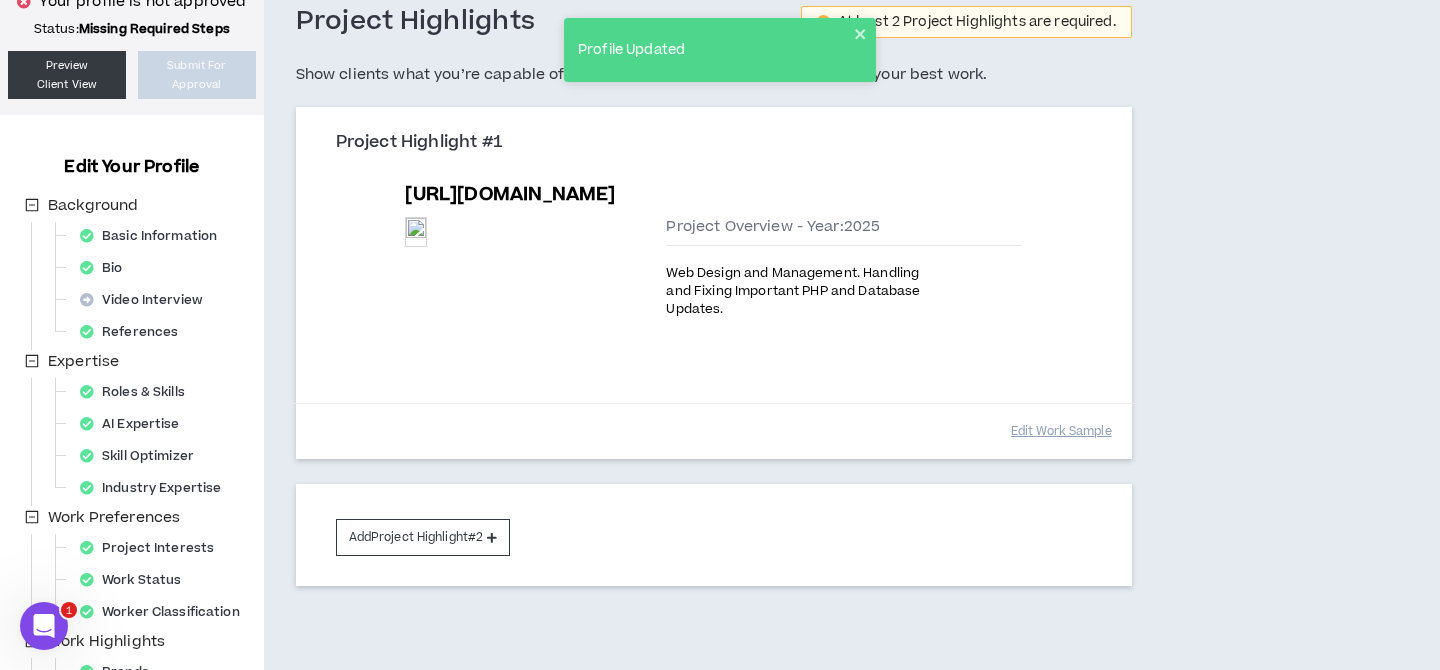 scroll, scrollTop: 206, scrollLeft: 0, axis: vertical 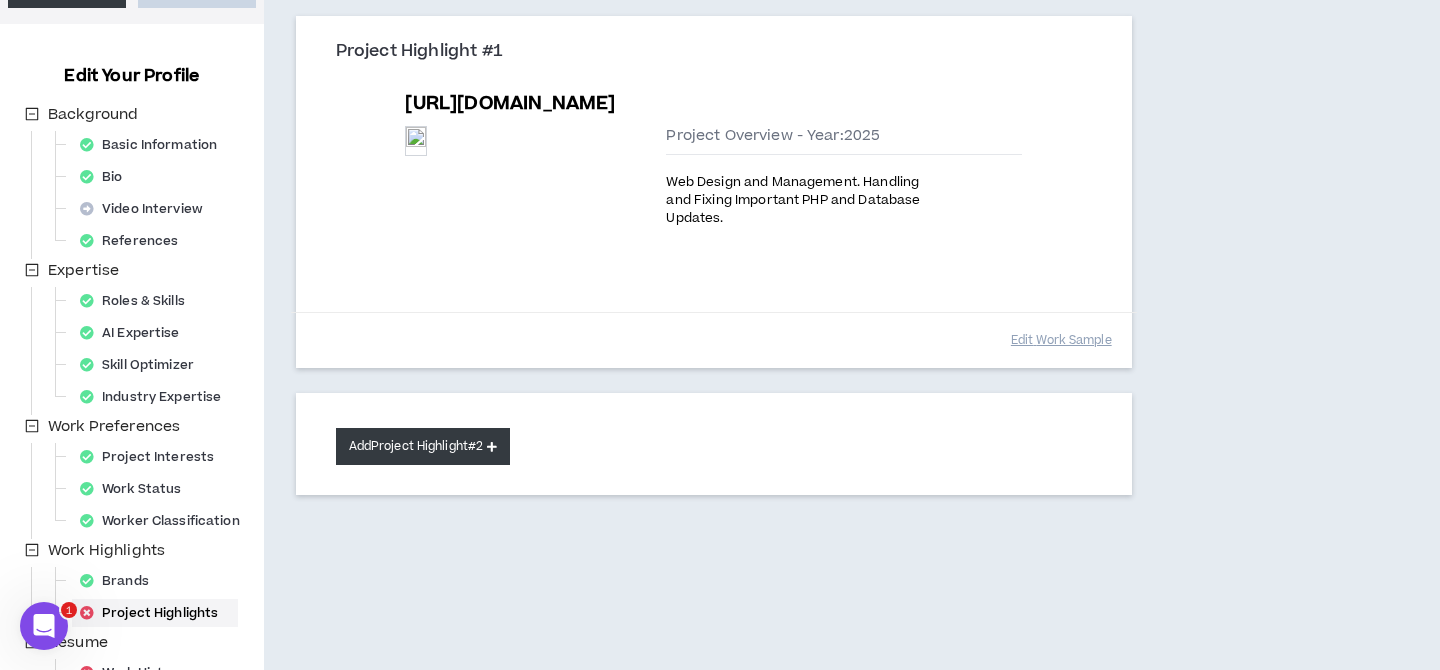 click on "Add  Project Highlight  #2" at bounding box center [423, 446] 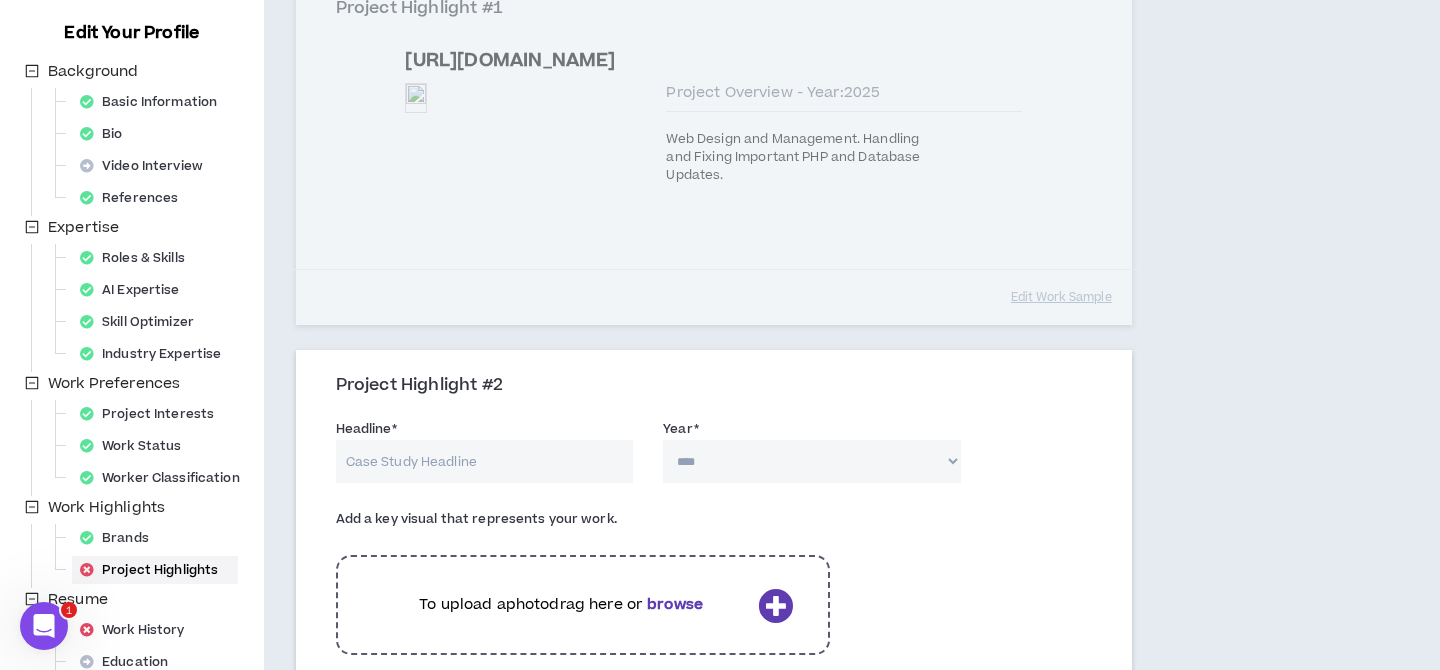 scroll, scrollTop: 246, scrollLeft: 0, axis: vertical 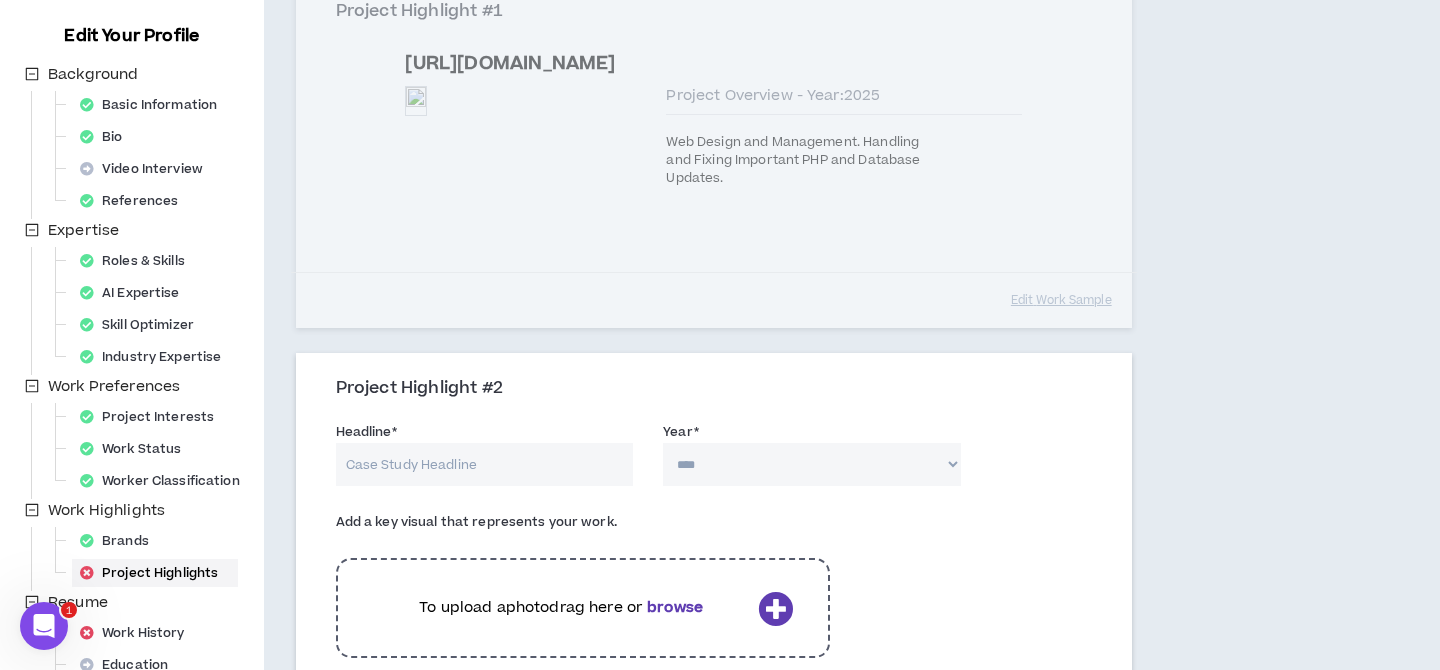 click on "Headline  *" at bounding box center (485, 464) 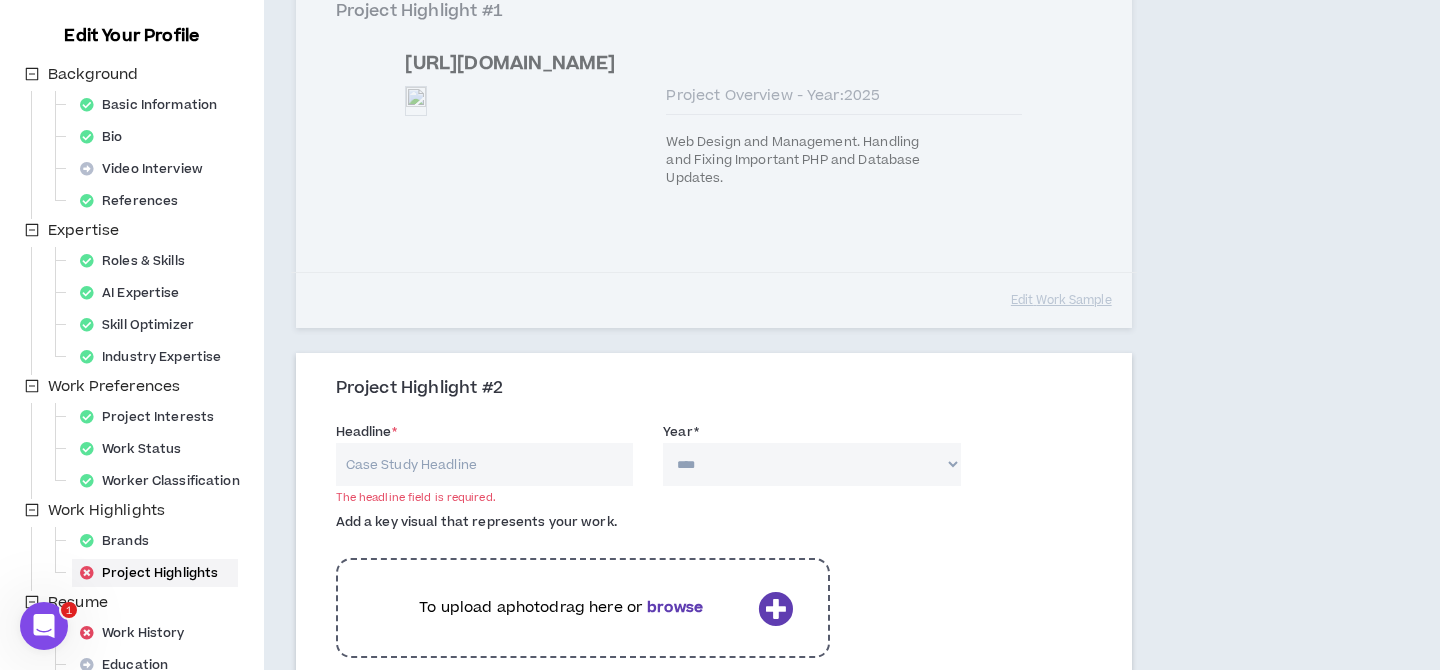 paste on "[URL][DOMAIN_NAME]" 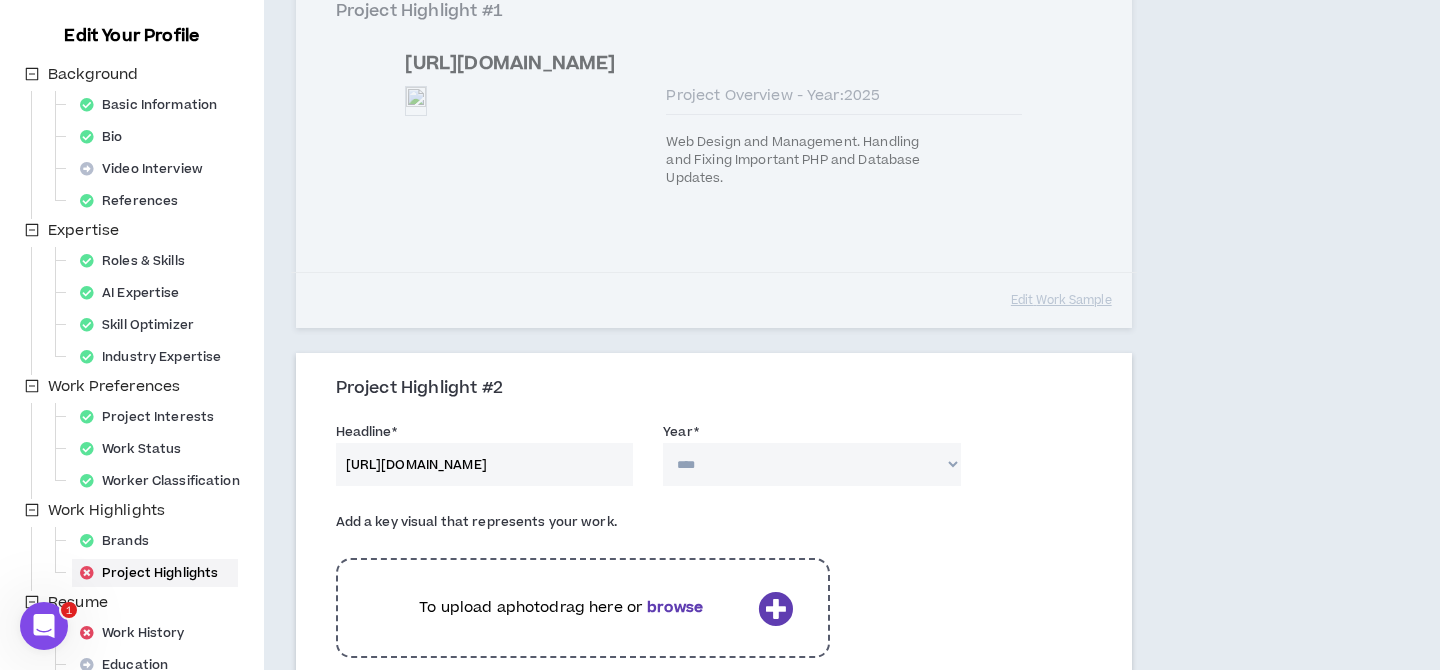 type on "[URL][DOMAIN_NAME]" 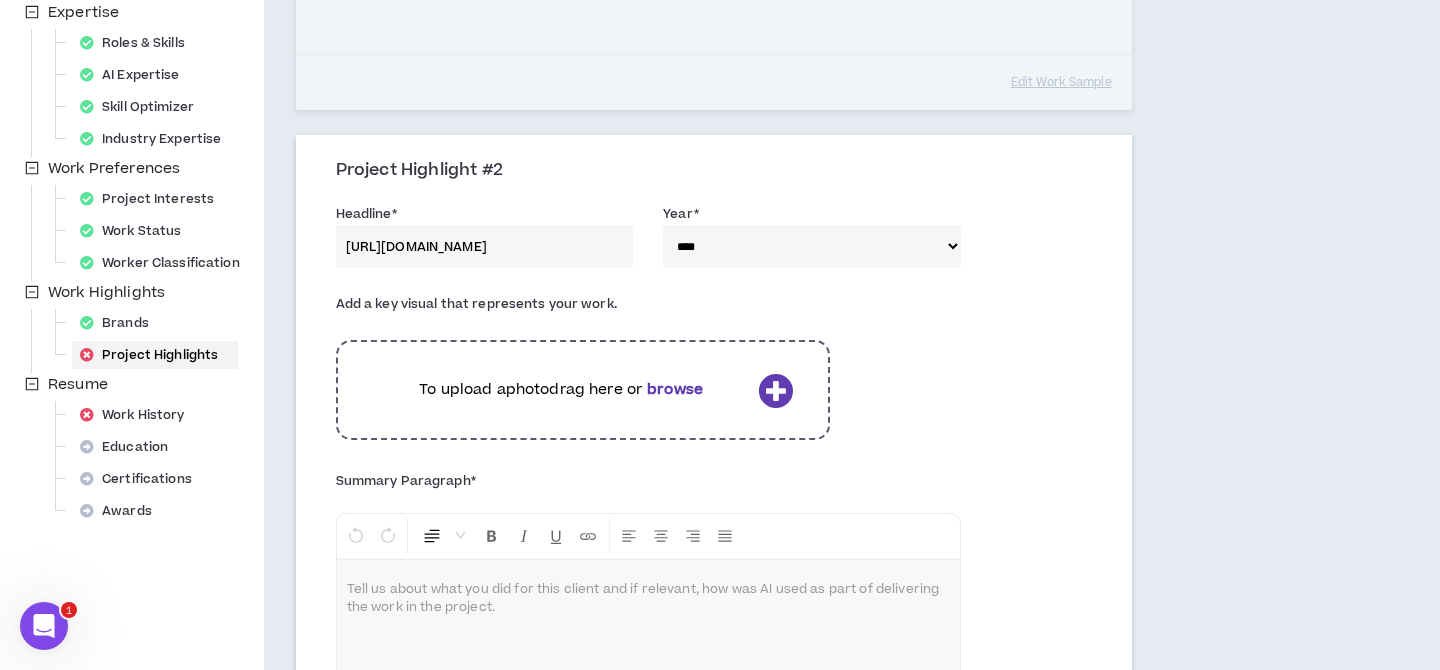scroll, scrollTop: 513, scrollLeft: 0, axis: vertical 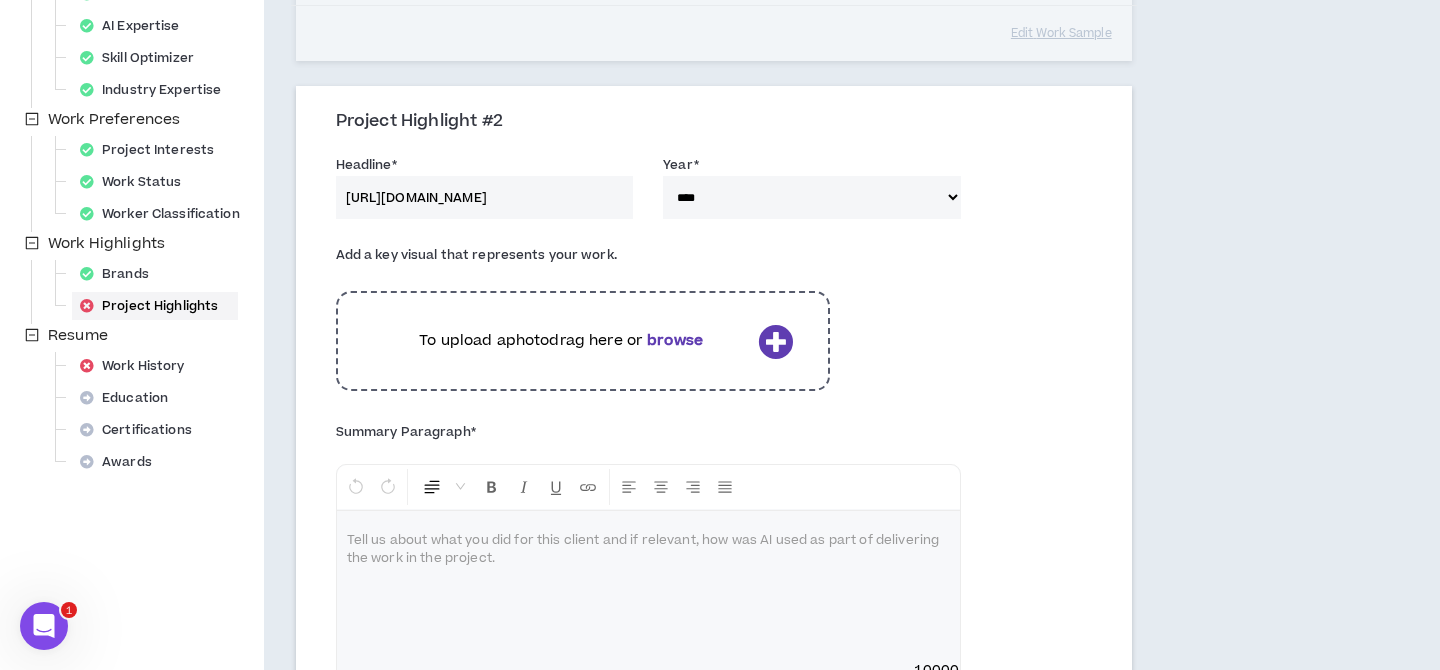 click on "**** **** **** **** **** **** **** **** **** **** **** **** **** **** **** **** **** **** **** **** **** **** **** **** **** **** **** **** **** **** **** **** **** **** **** **** **** **** **** **** **** **** **** **** **** **** **** **** **** **** **** **** **** **** **** **** **** **** **** **** **** **** **** **** **** **** **** **** **** **** **** **** **** **** **** **** **** **** **** **** **** **** **** **** **** **** **** **** **** **** **** **** **** **** **** **** **** **** **** **** **** **** **** **** **** **** **** **** **** **** **** **** **** **** **** **** **** **** **** **** **** **** **** **** **** **** ****" at bounding box center (812, 197) 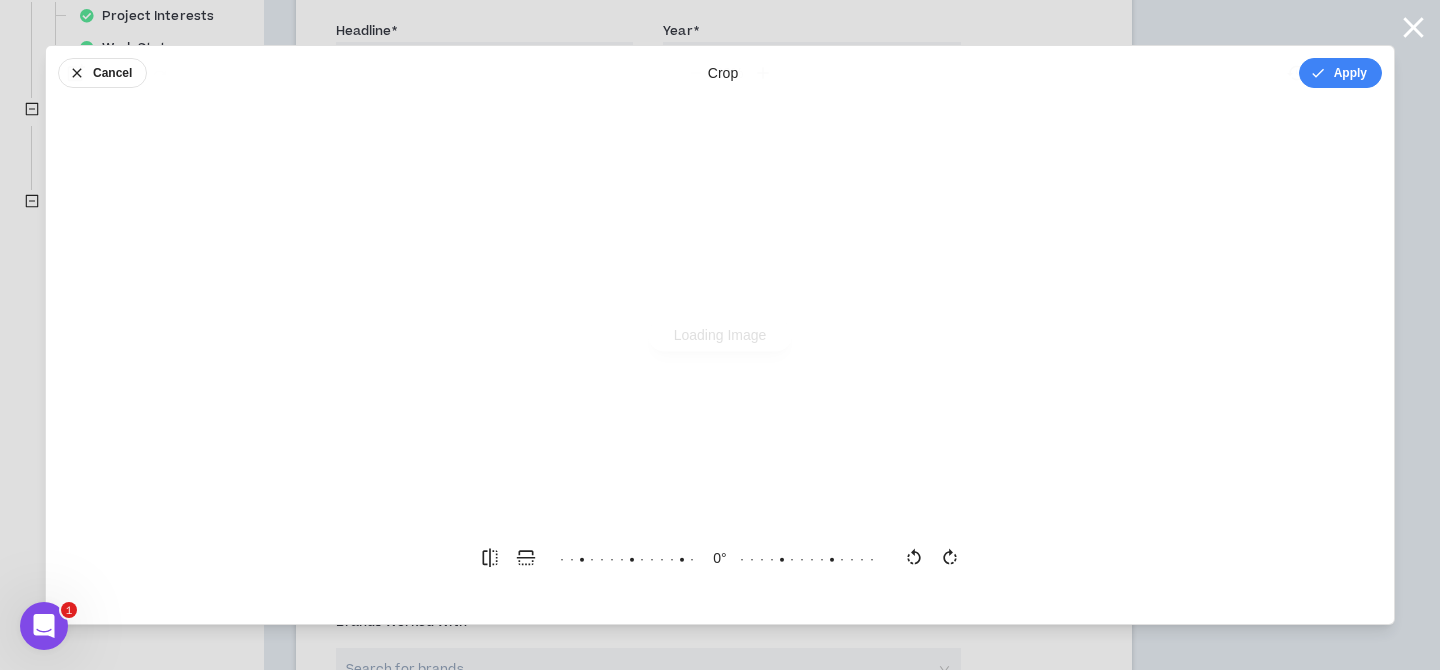 scroll, scrollTop: 0, scrollLeft: 0, axis: both 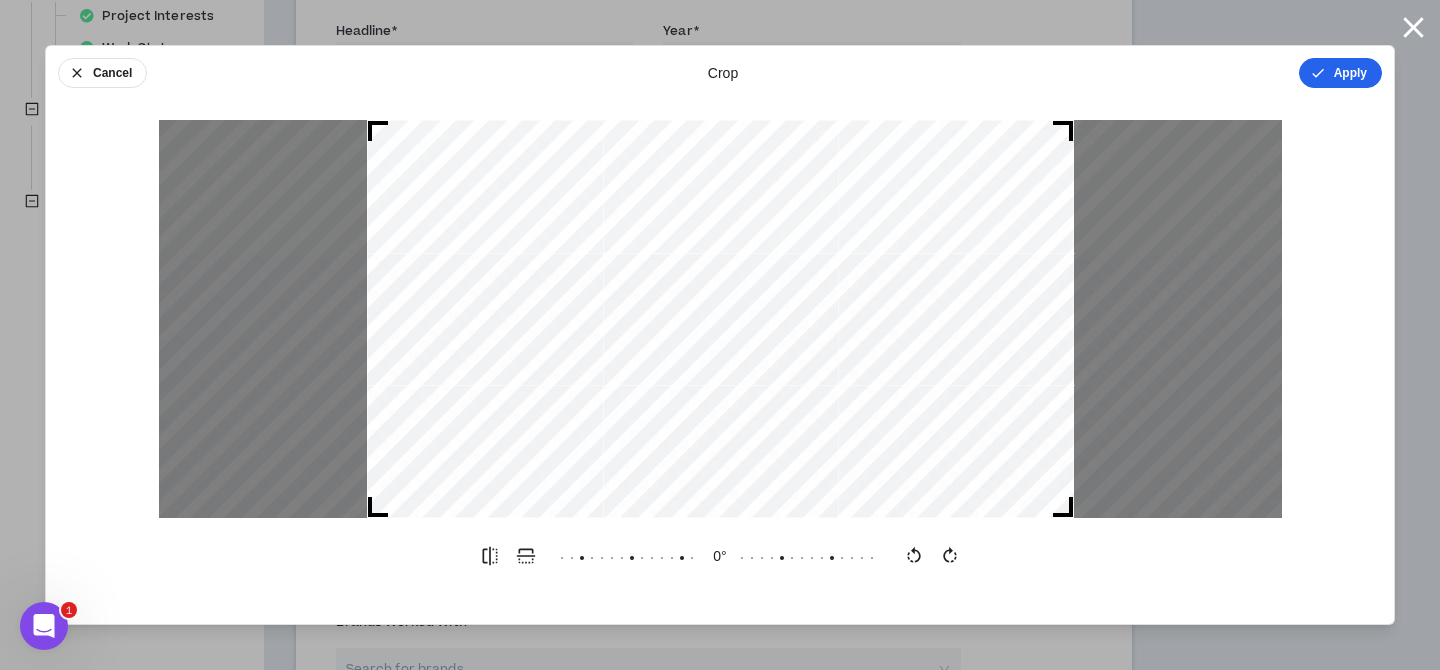 click on "Apply" at bounding box center [1340, 73] 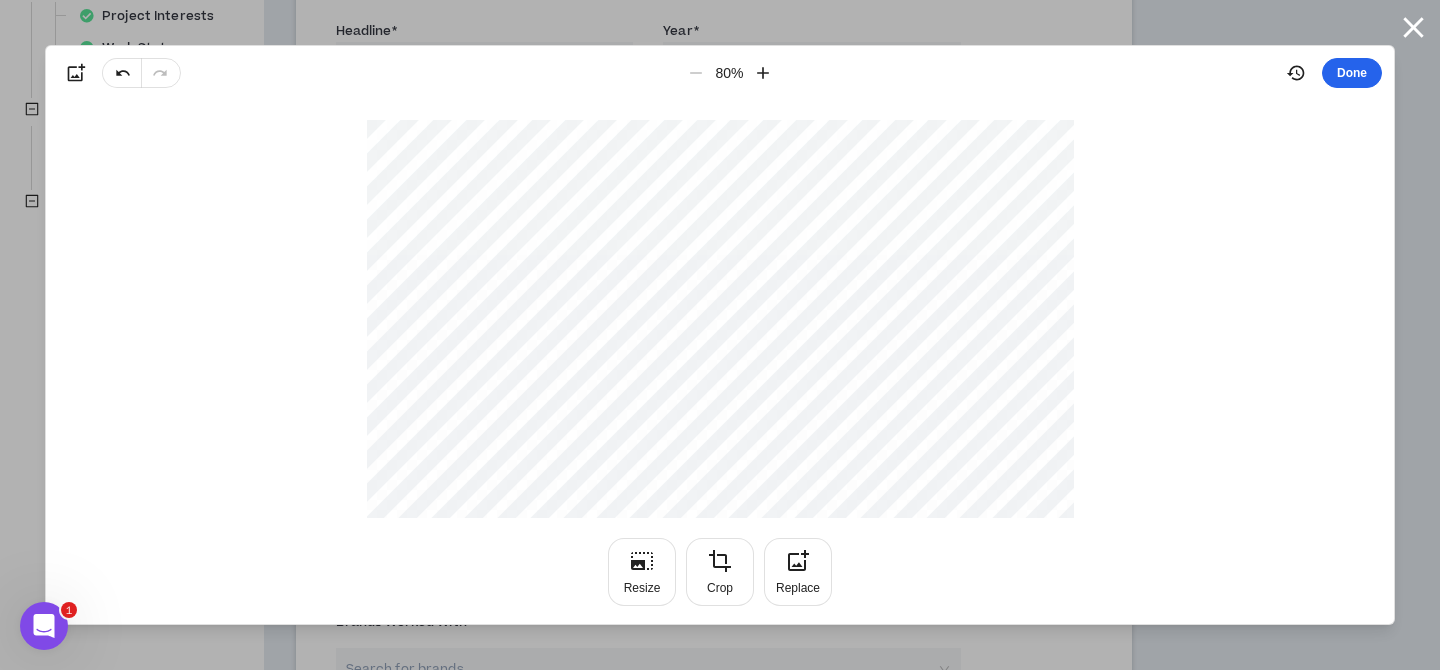 click on "Done" at bounding box center (1352, 73) 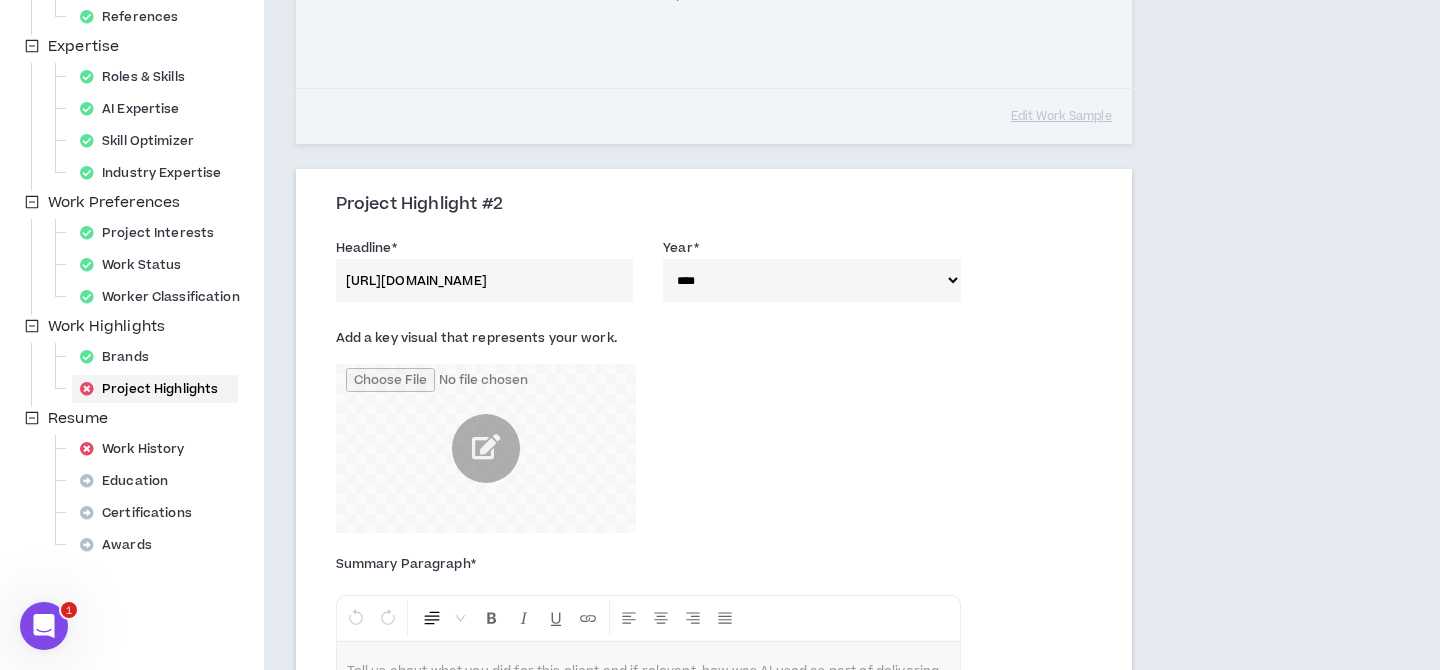 scroll, scrollTop: 742, scrollLeft: 0, axis: vertical 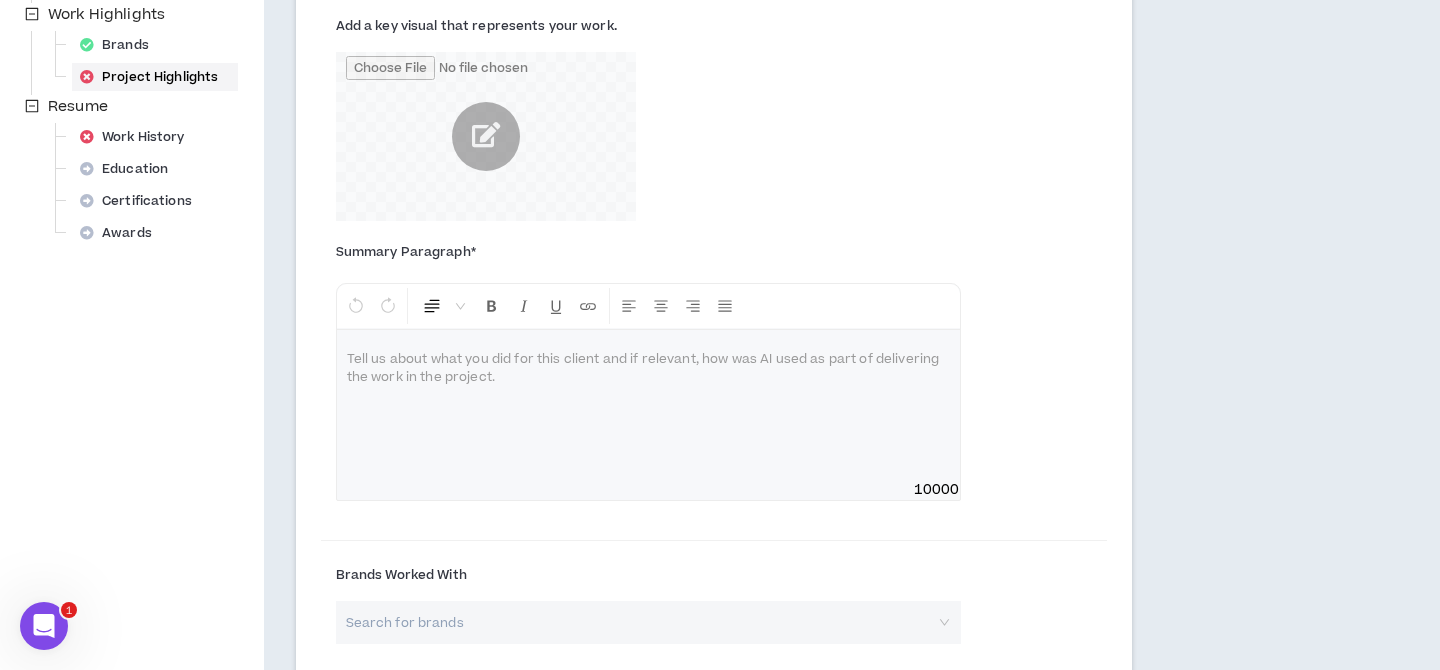 click at bounding box center (648, 405) 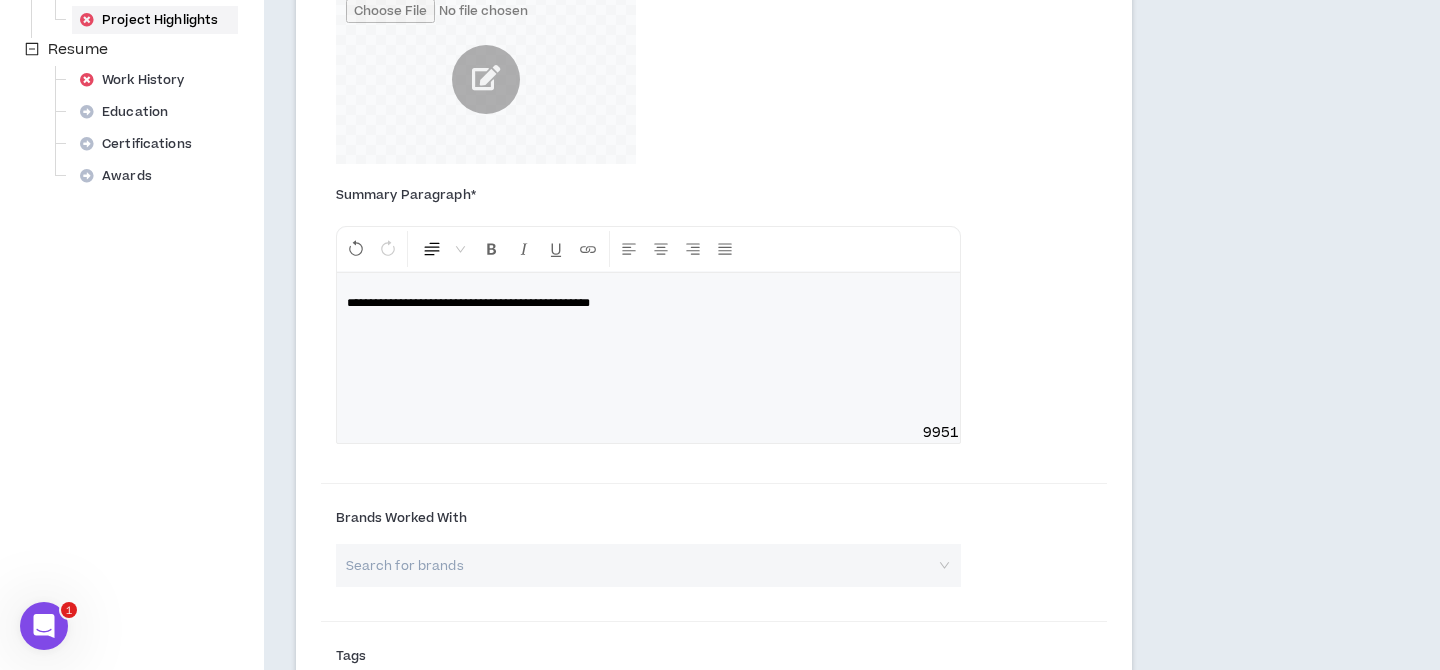 scroll, scrollTop: 806, scrollLeft: 0, axis: vertical 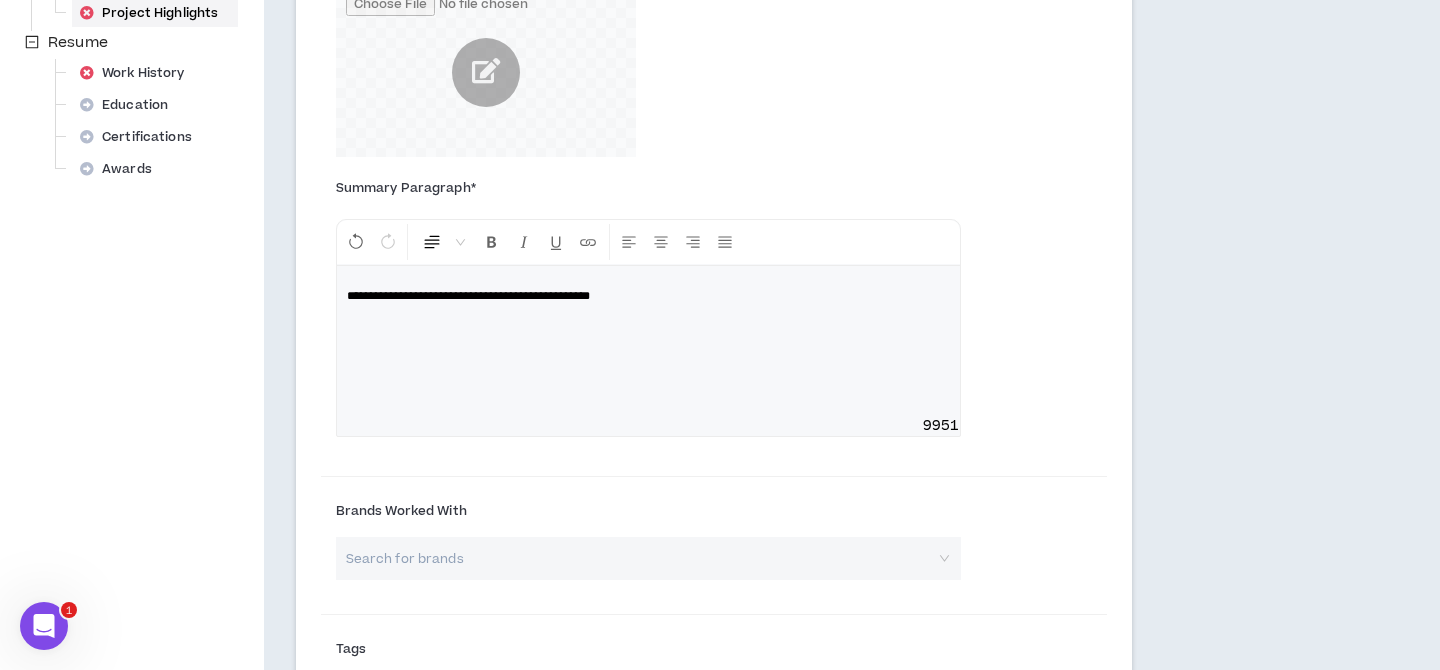 click on "**********" at bounding box center (468, 296) 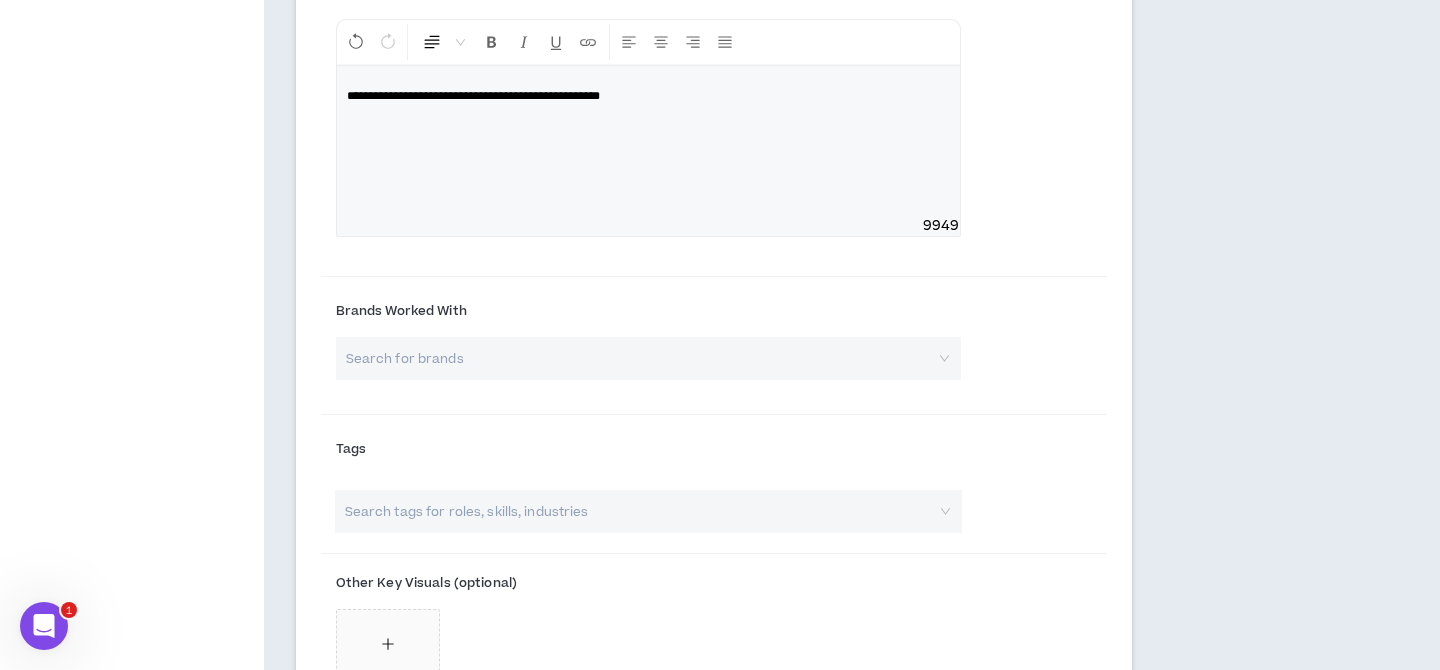 scroll, scrollTop: 1052, scrollLeft: 0, axis: vertical 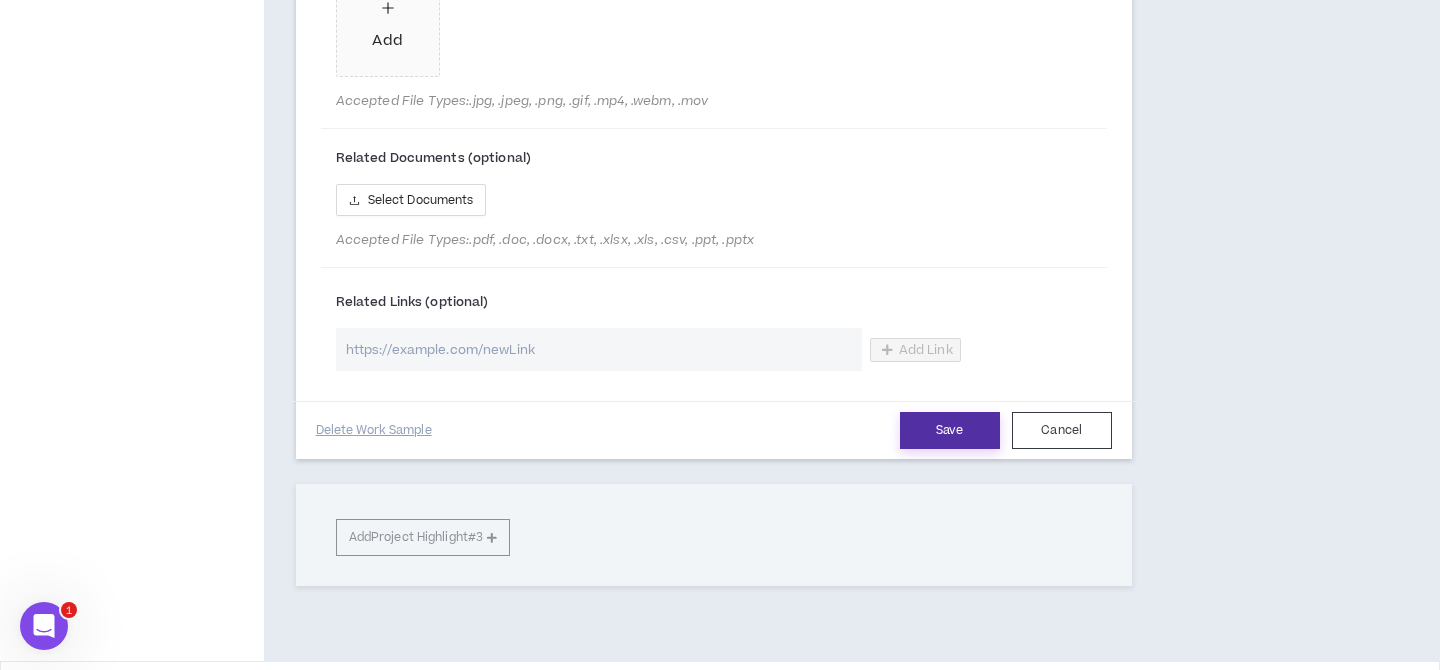 click on "Save" at bounding box center (950, 430) 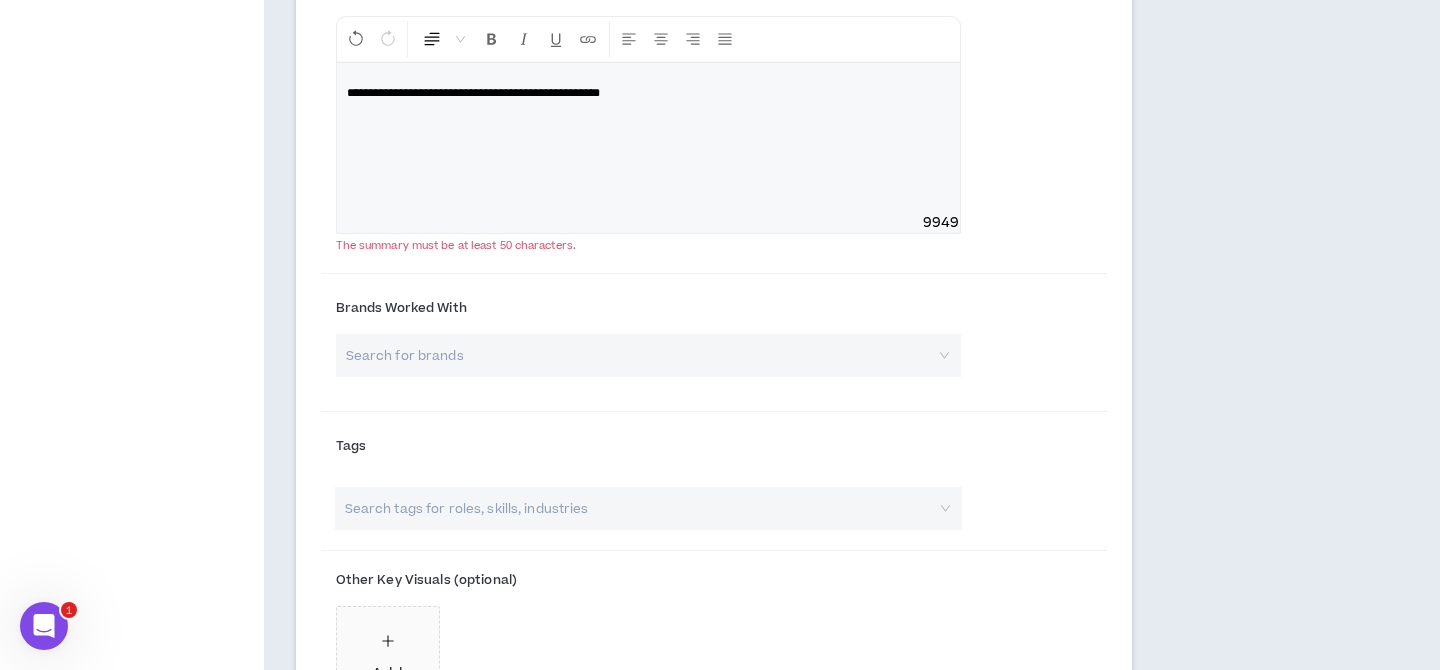 scroll, scrollTop: 1008, scrollLeft: 0, axis: vertical 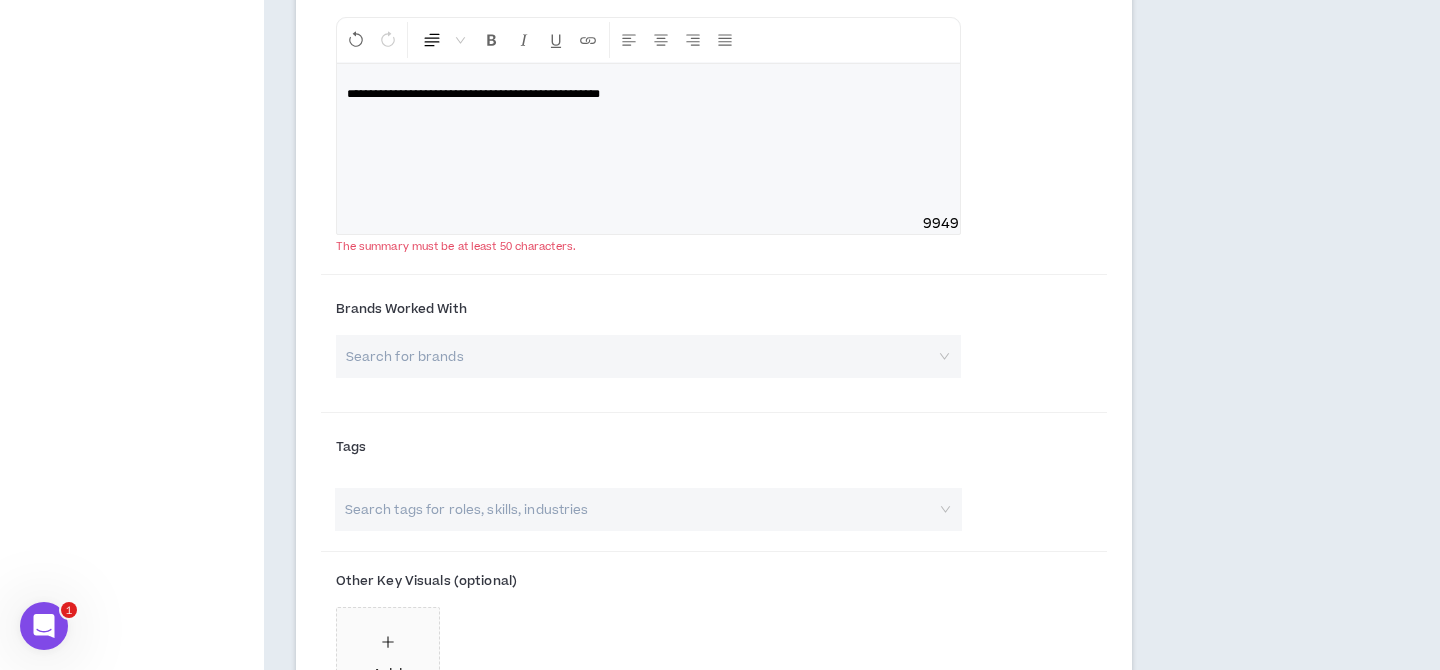 click on "**********" at bounding box center (648, 139) 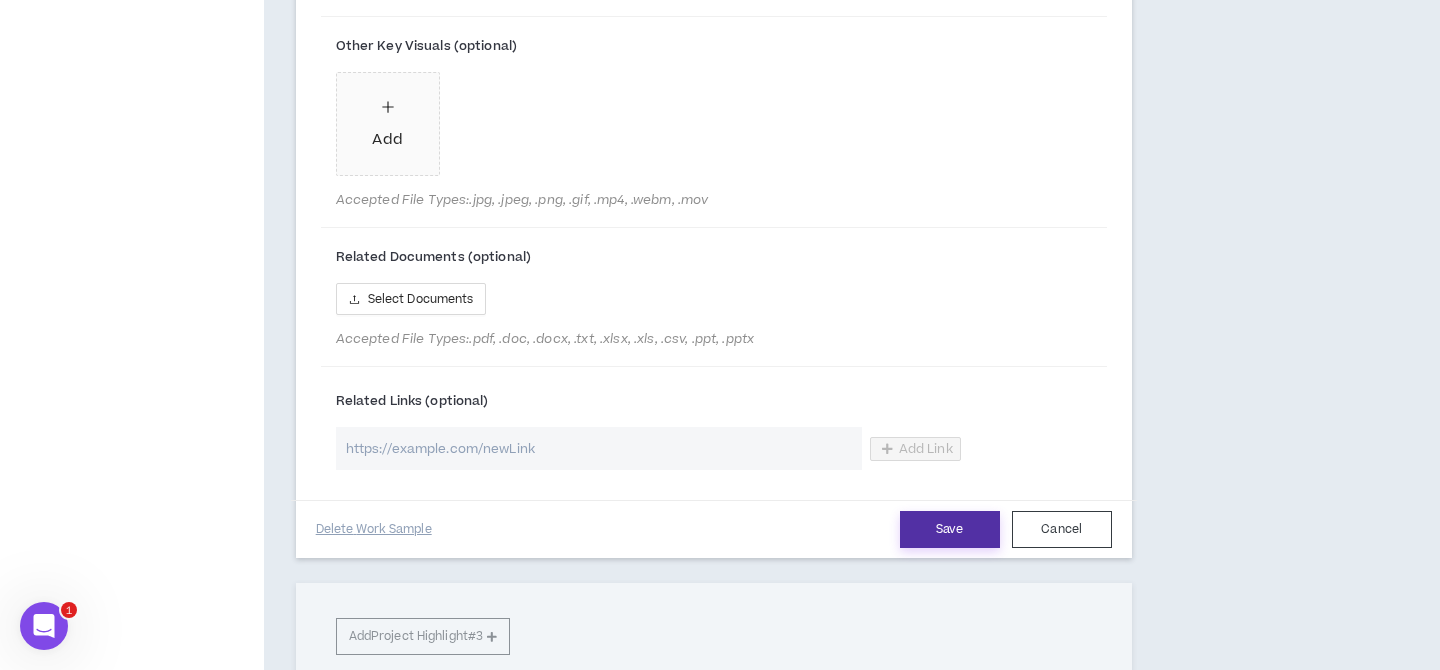 click on "Save" at bounding box center [950, 529] 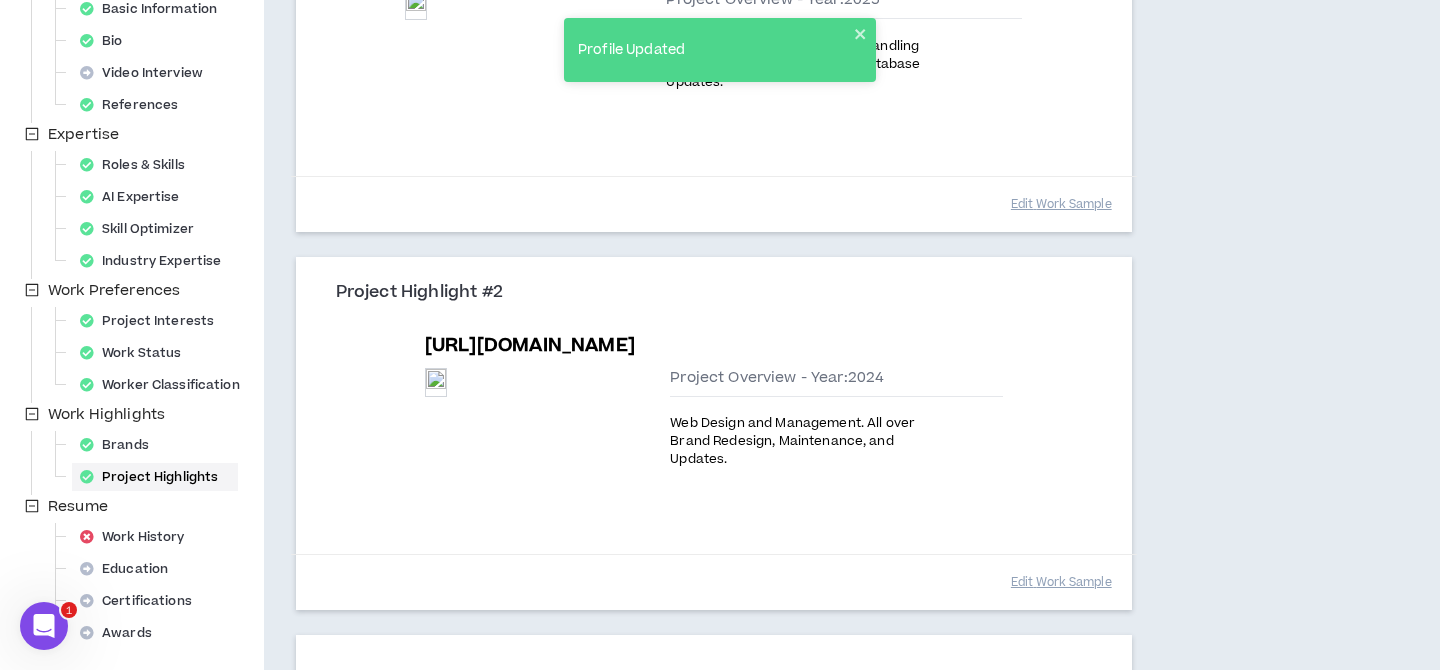 scroll, scrollTop: 614, scrollLeft: 0, axis: vertical 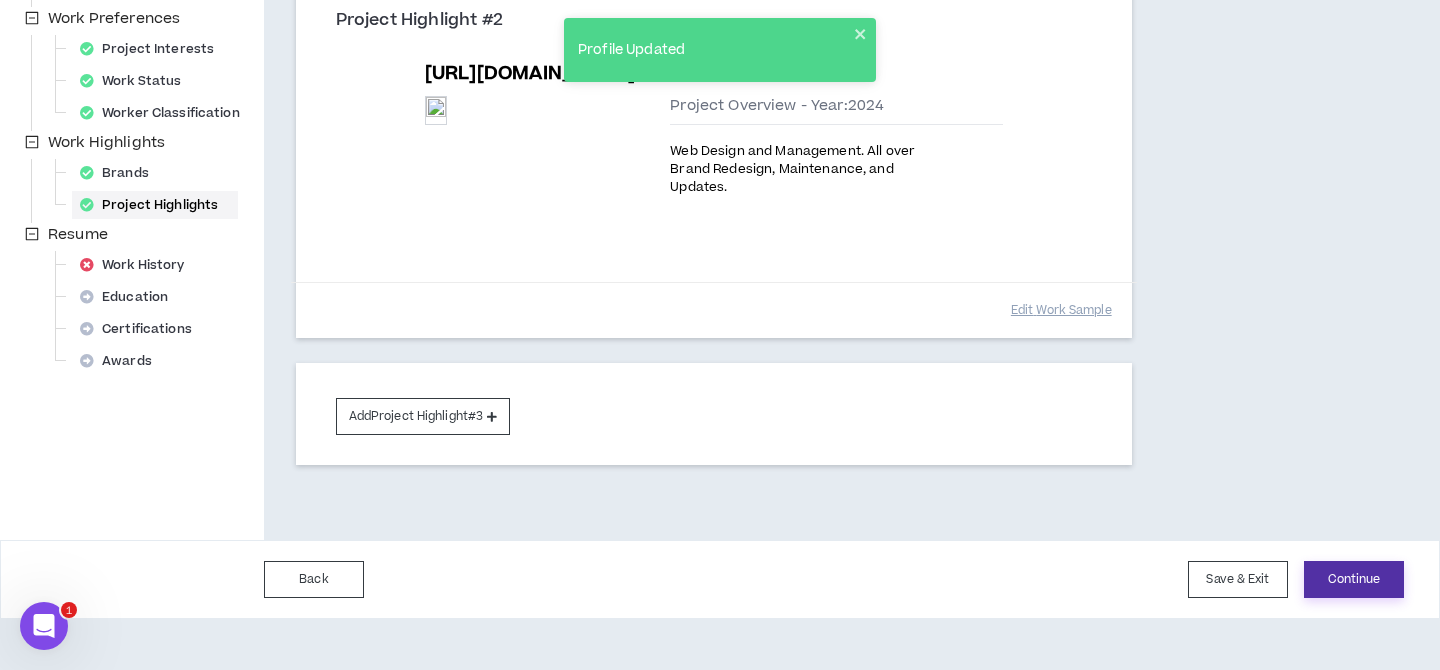 click on "Continue" at bounding box center [1354, 579] 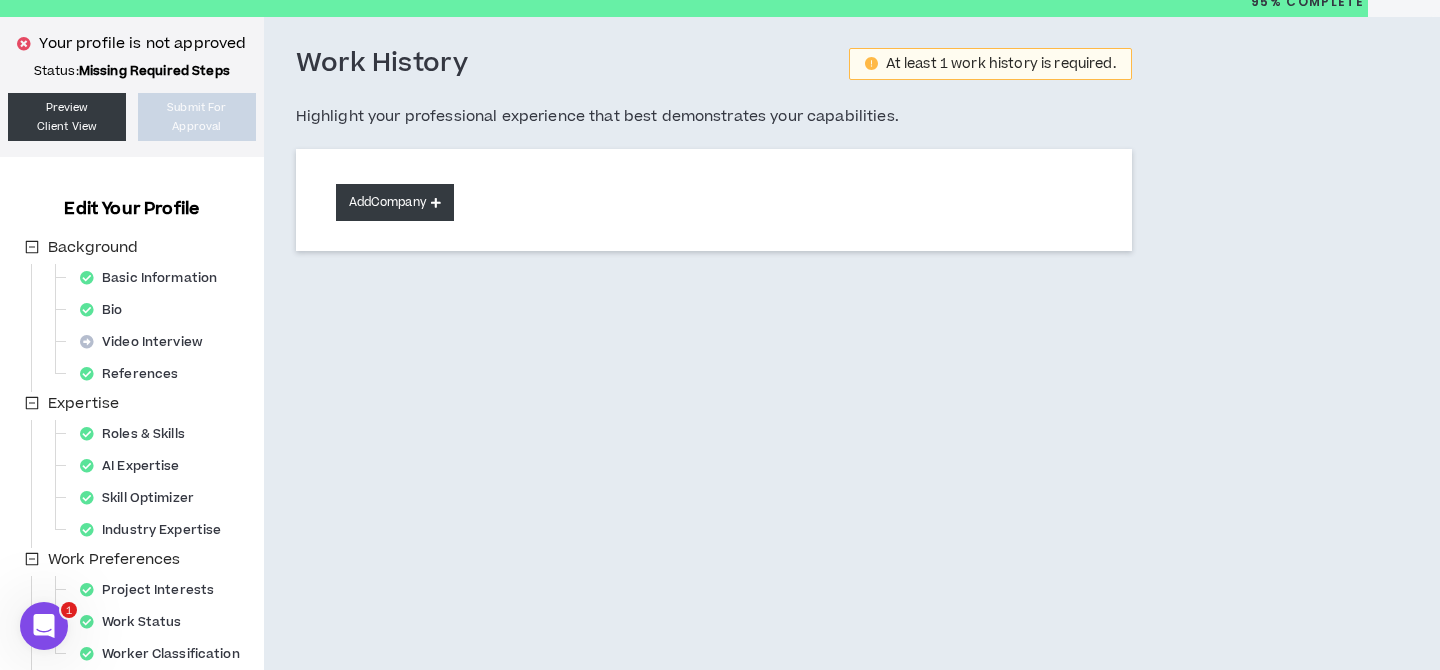 scroll, scrollTop: 75, scrollLeft: 0, axis: vertical 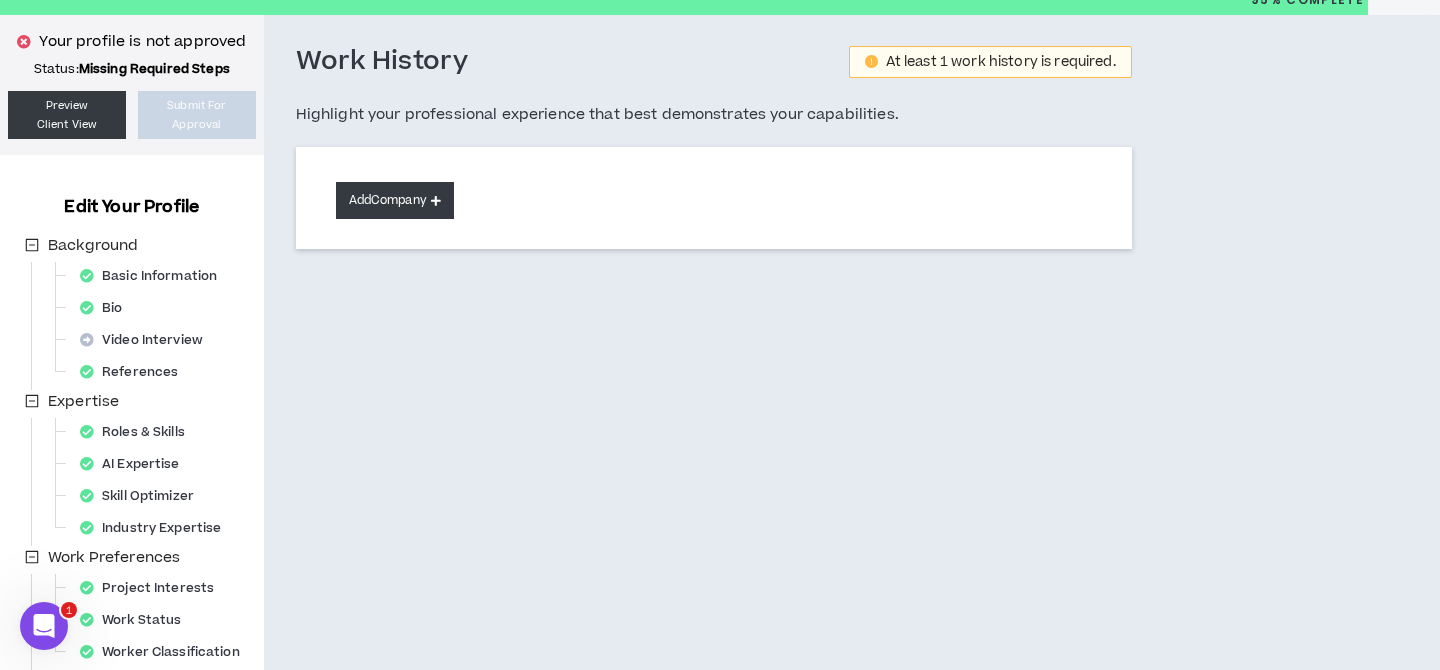 click on "Add  Company" at bounding box center (395, 200) 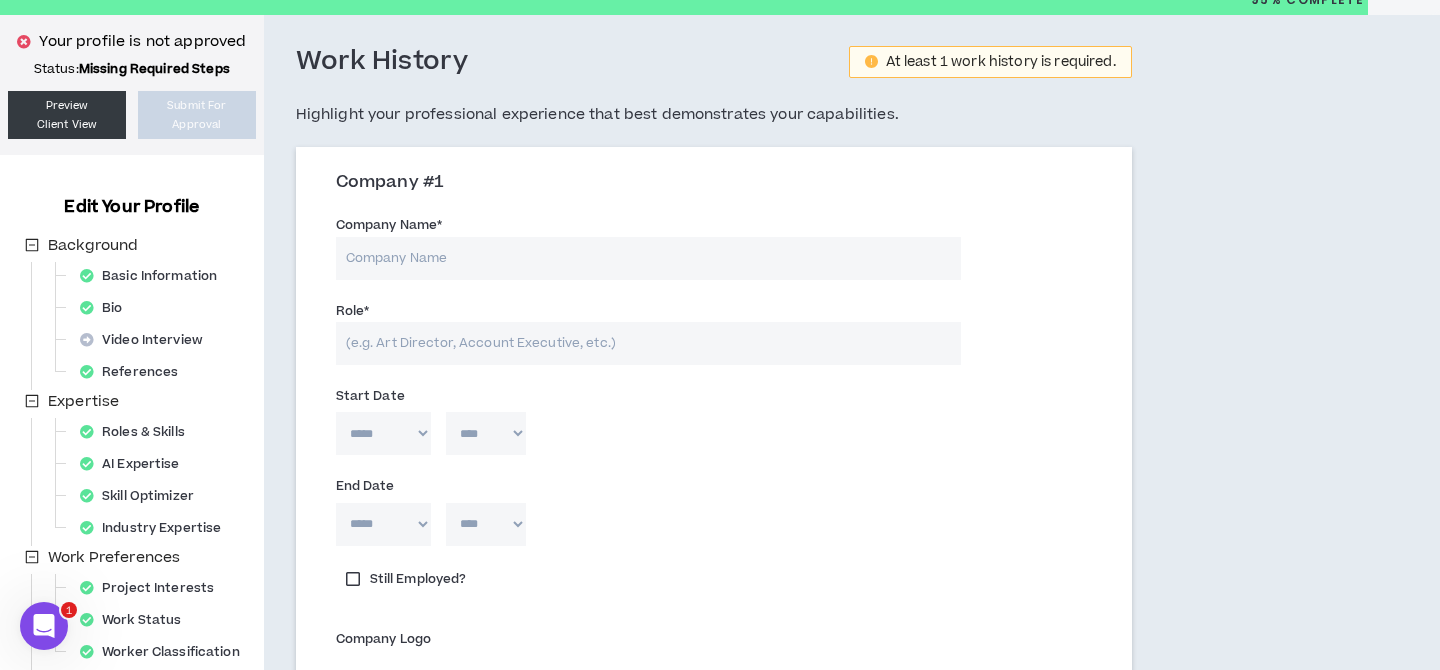 click on "Company Name  *" at bounding box center [648, 258] 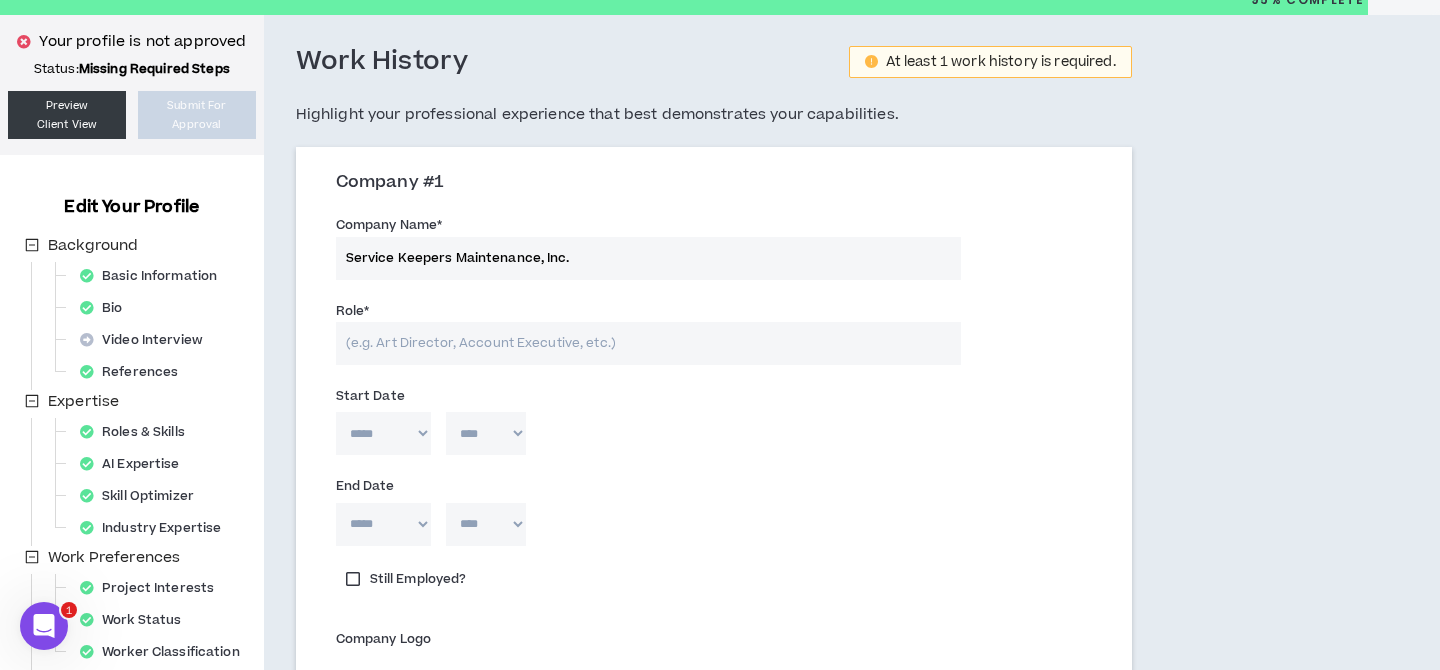 type on "Service Keepers Maintenance, Inc." 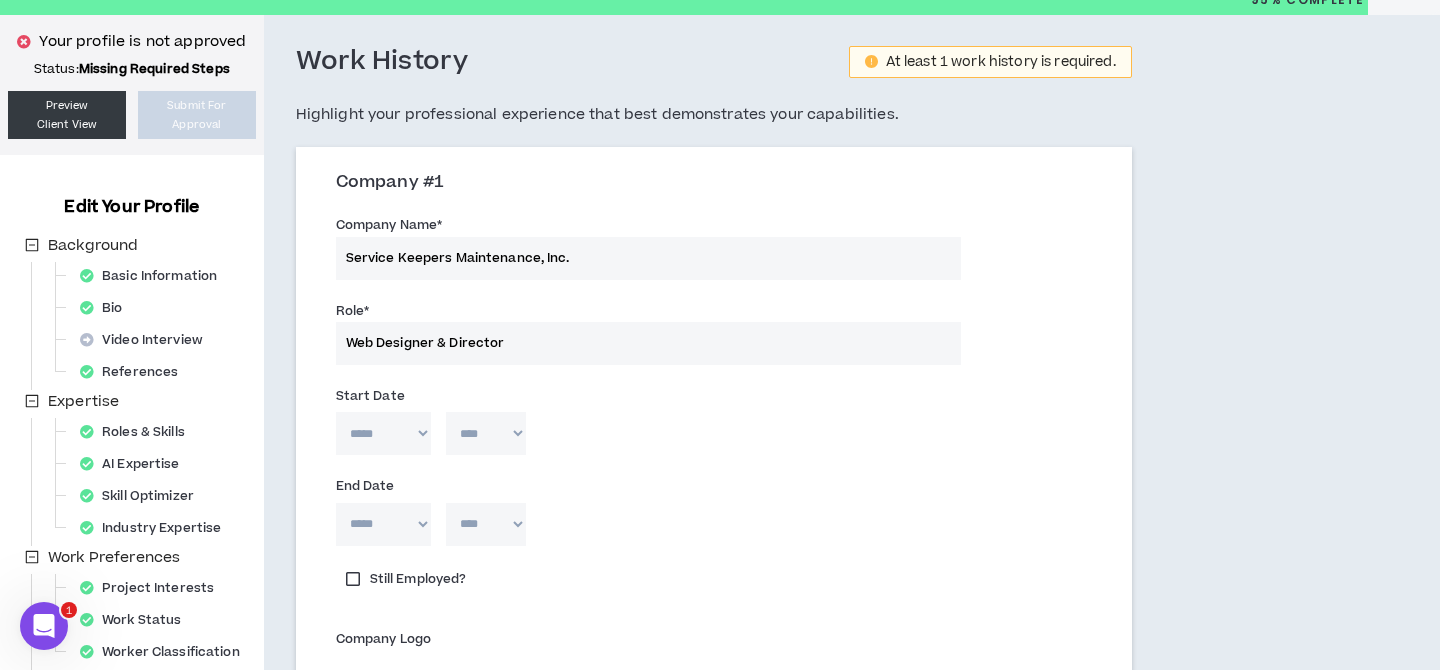 click on "Web Designer & Director" at bounding box center (648, 343) 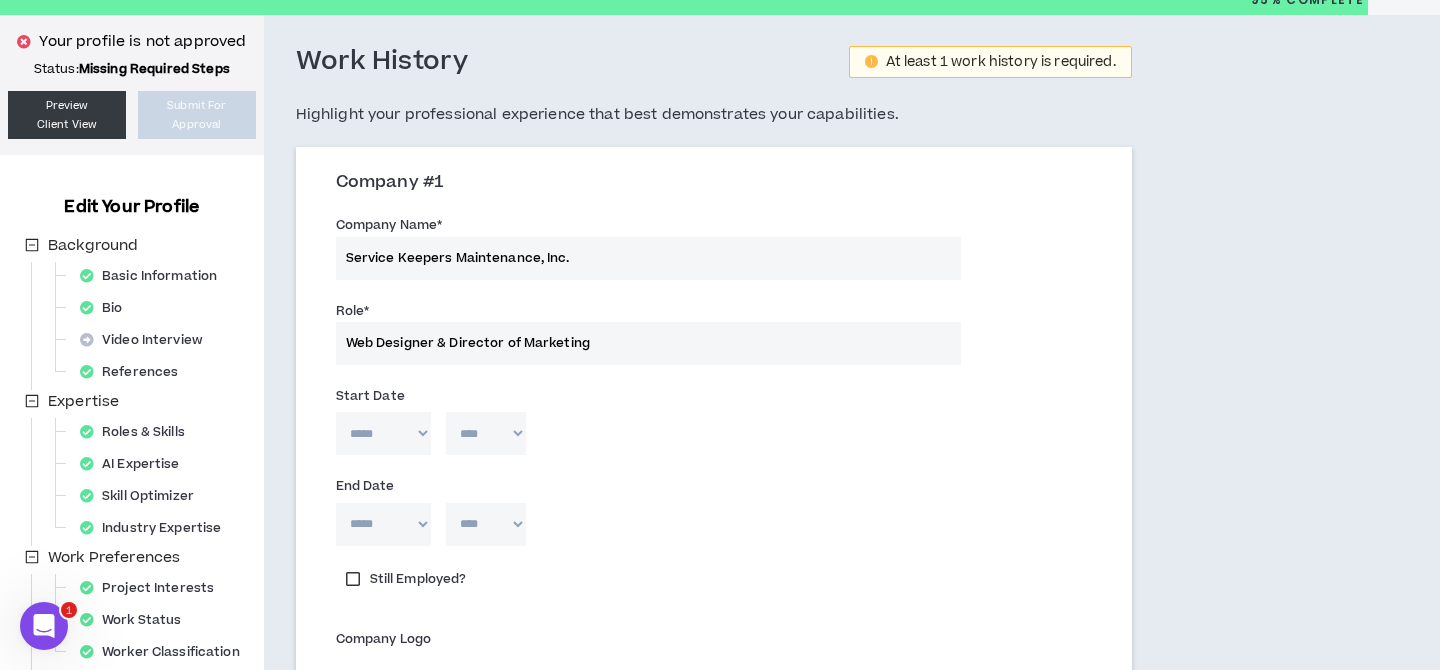 type on "Web Designer & Director of Marketing" 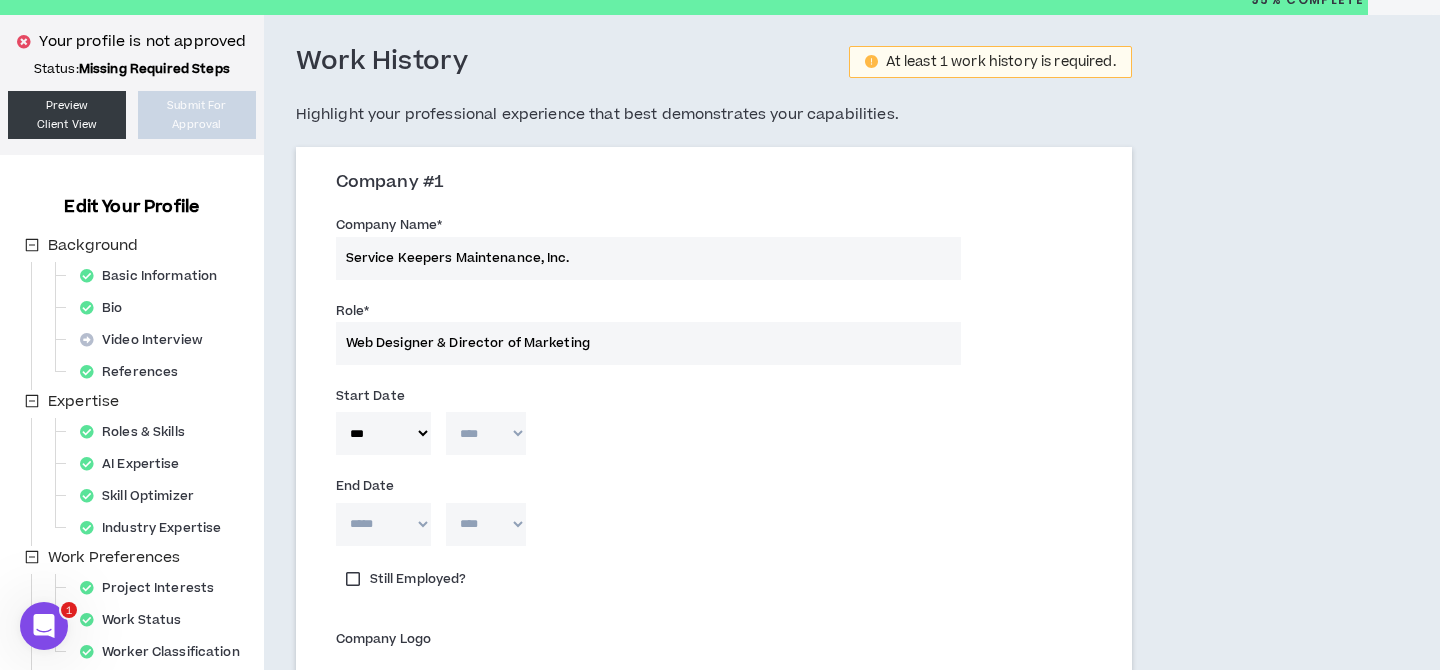 click on "**** **** **** **** **** **** **** **** **** **** **** **** **** **** **** **** **** **** **** **** **** **** **** **** **** **** **** **** **** **** **** **** **** **** **** **** **** **** **** **** **** **** **** **** **** **** **** **** **** **** **** **** **** **** **** **** **** **** **** **** **** **** **** **** **** **** **** **** **** **** **** **** **** **** **** **** **** **** **** **** **** **** **** **** **** **** **** **** **** **** **** **** **** **** **** **** **** **** **** **** **** **** **** **** **** **** **** **** **** **** **** **** **** **** **** **** **** **** **** **** **** **** **** **** **** **** ****" at bounding box center (486, 433) 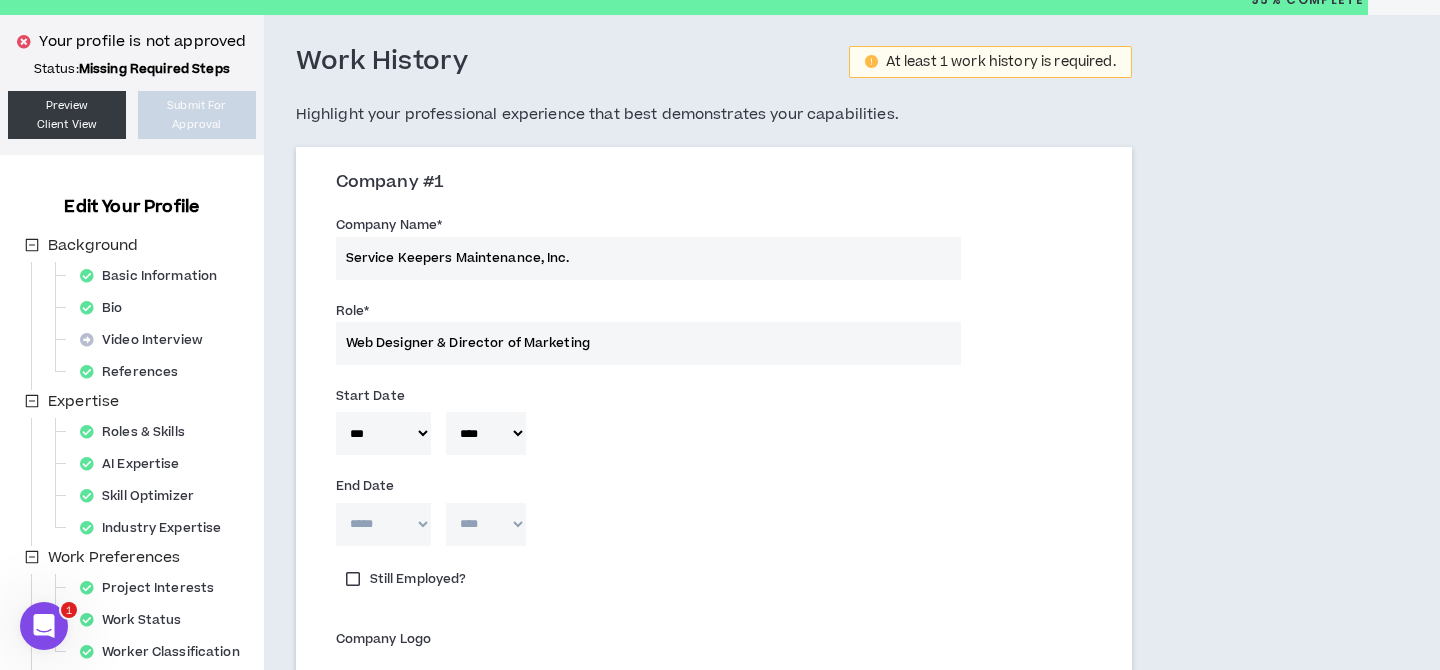 click on "**** **** **** **** **** **** **** **** **** **** **** **** **** **** **** **** **** **** **** **** **** **** **** **** **** **** **** **** **** **** **** **** **** **** **** **** **** **** **** **** **** **** **** **** **** **** **** **** **** **** **** **** **** **** **** **** **** **** **** **** **** **** **** **** **** **** **** **** **** **** **** **** **** **** **** **** **** **** **** **** **** **** **** **** **** **** **** **** **** **** **** **** **** **** **** **** **** **** **** **** **** **** **** **** **** **** **** **** **** **** **** **** **** **** **** **** **** **** **** **** **** **** **** **** **** **** ****" at bounding box center [486, 433] 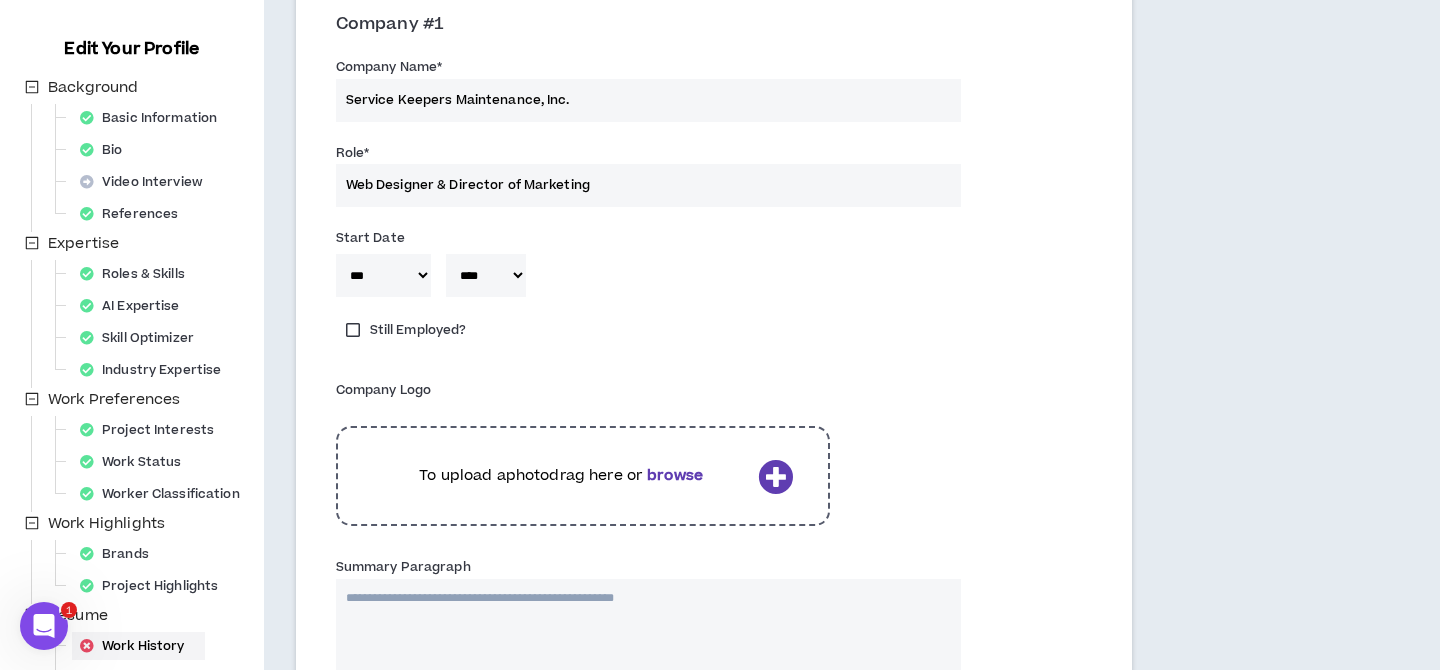 scroll, scrollTop: 242, scrollLeft: 0, axis: vertical 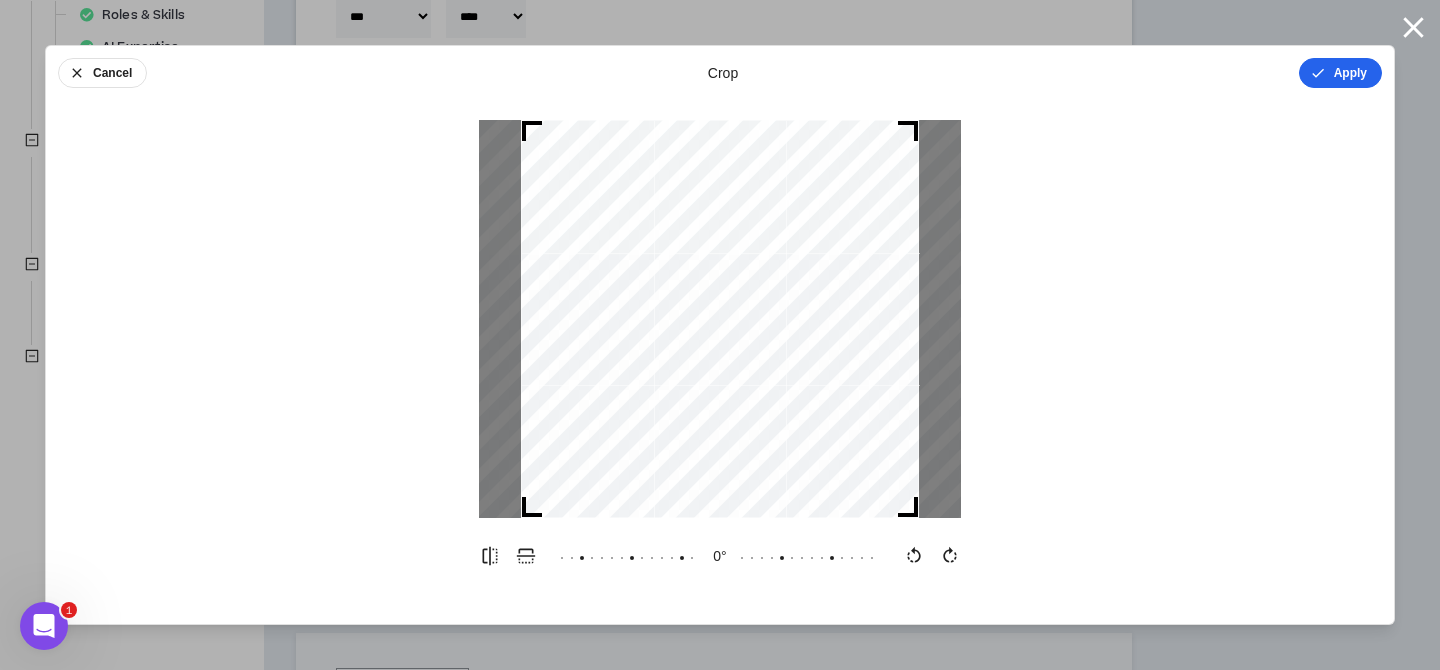 click on "Apply" at bounding box center (1340, 73) 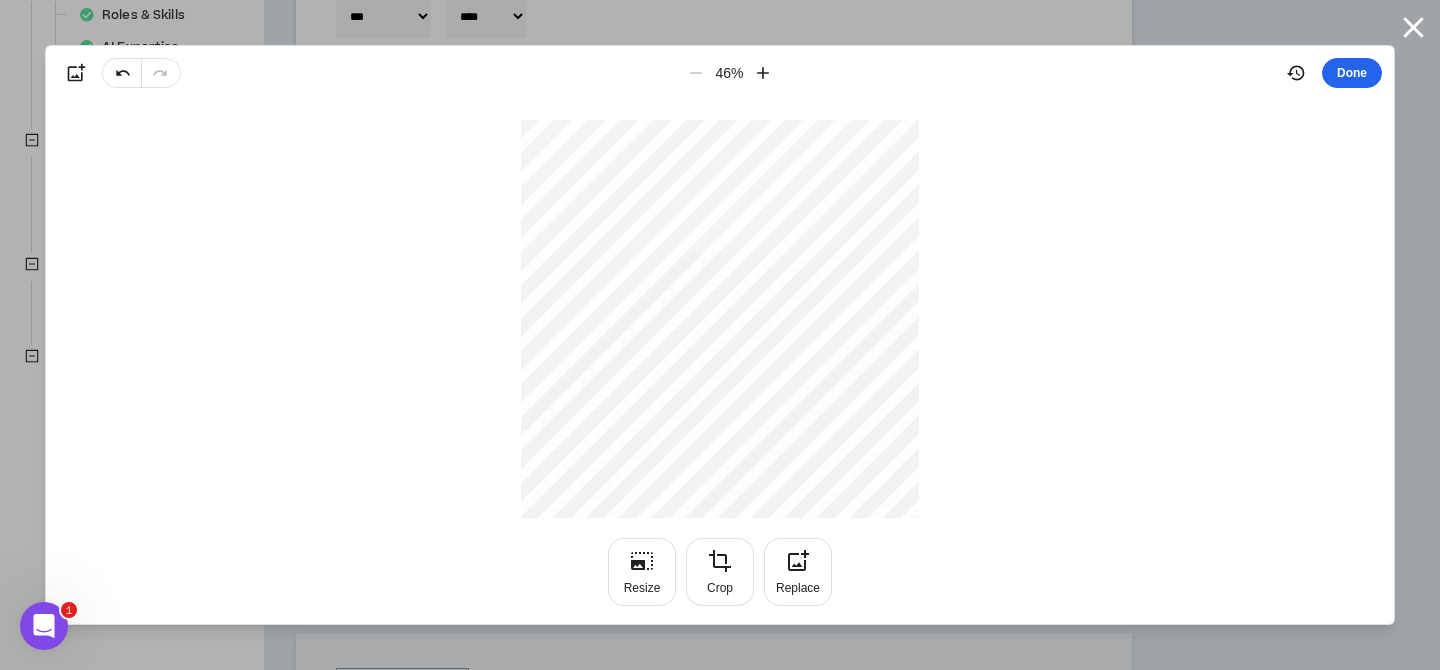click on "Done" at bounding box center (1352, 73) 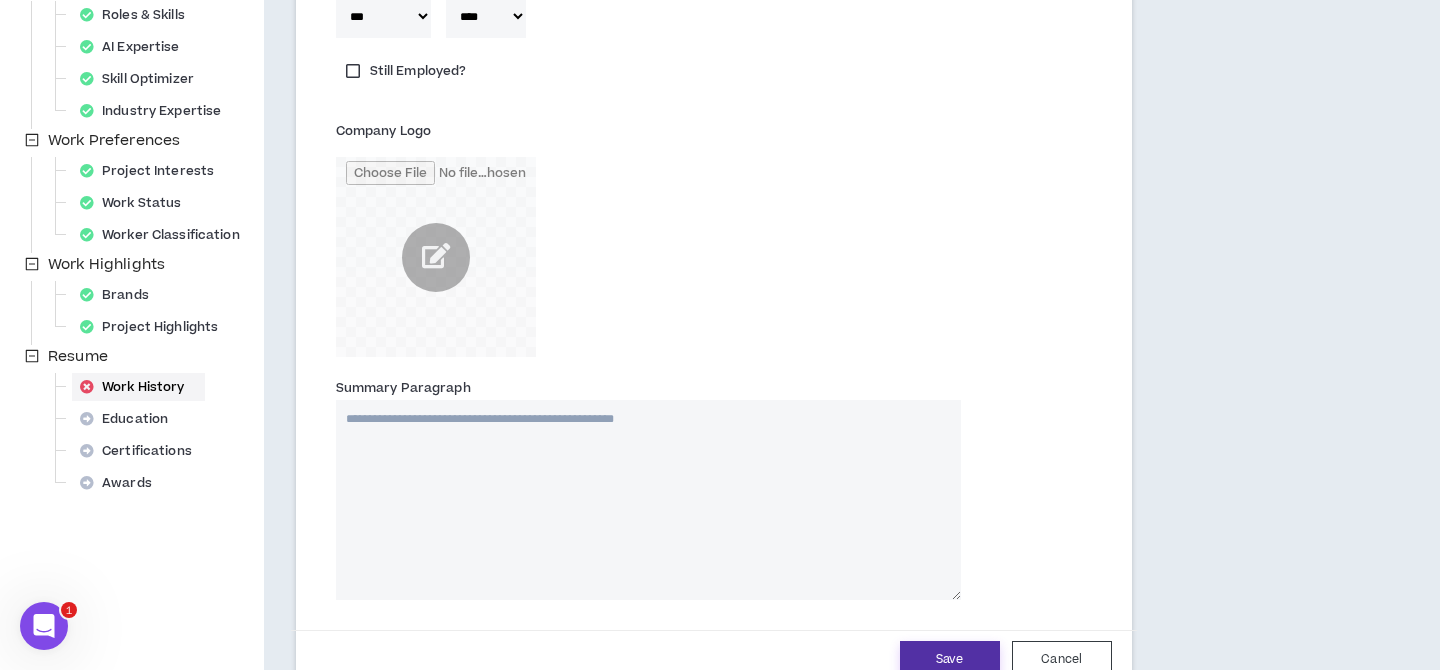 click on "Save" at bounding box center [950, 659] 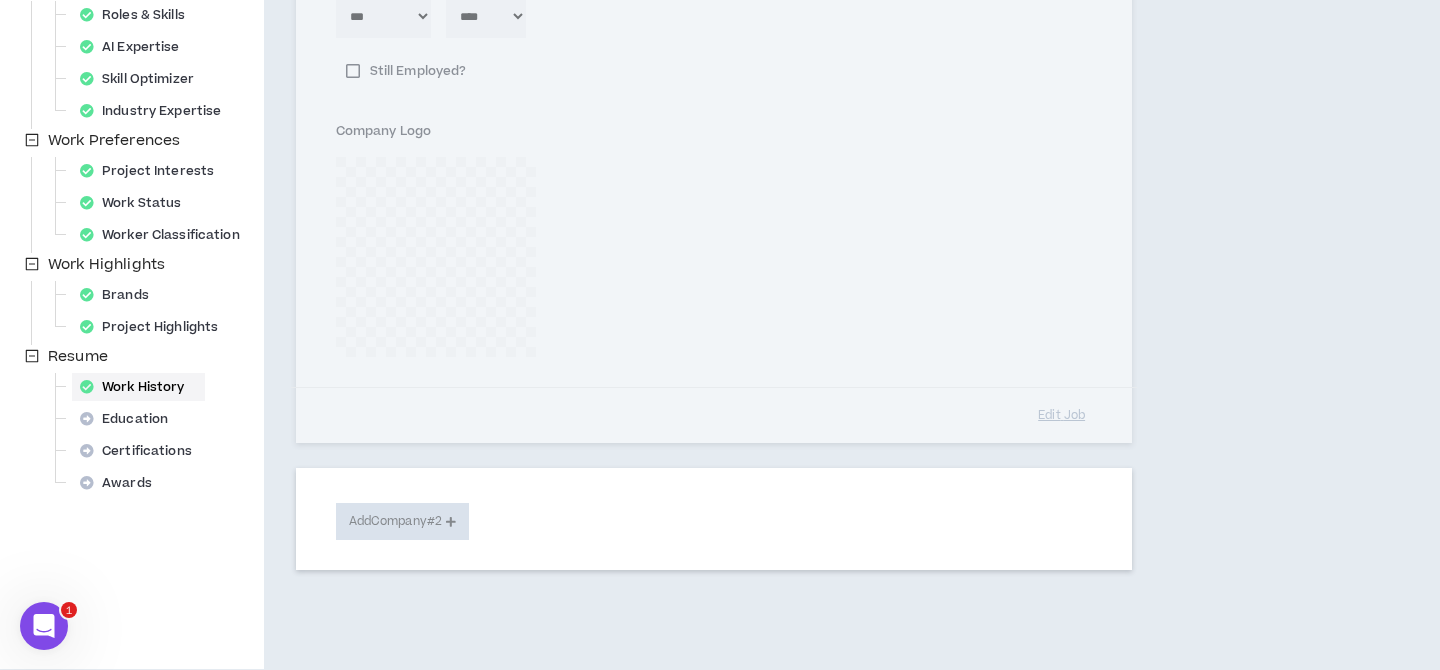type 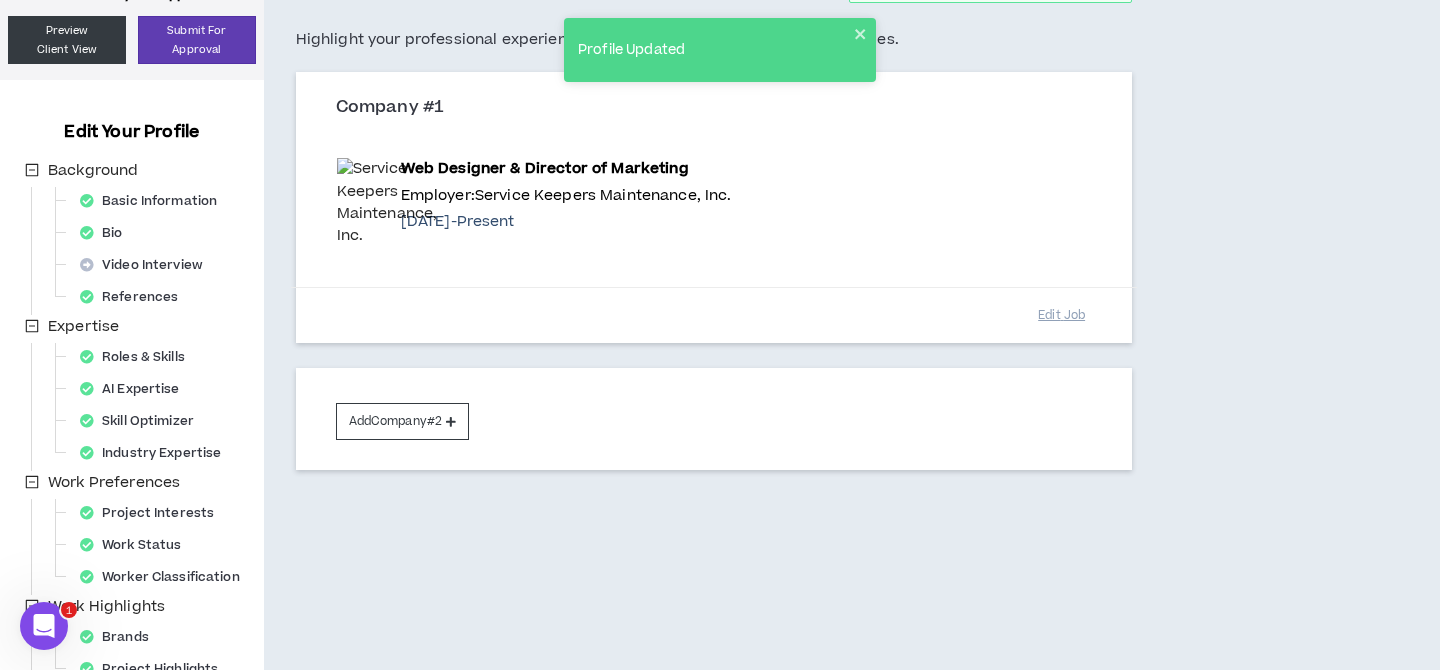 scroll, scrollTop: 402, scrollLeft: 0, axis: vertical 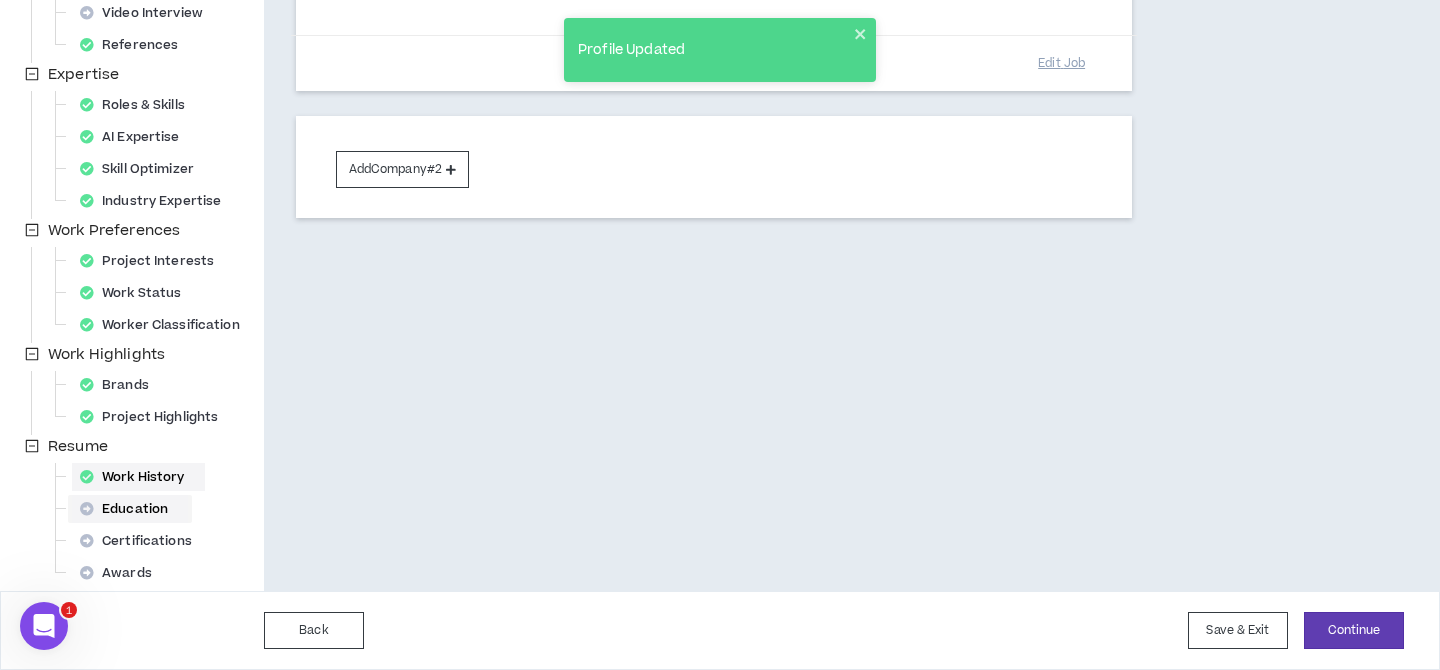 click on "Education" at bounding box center [130, 509] 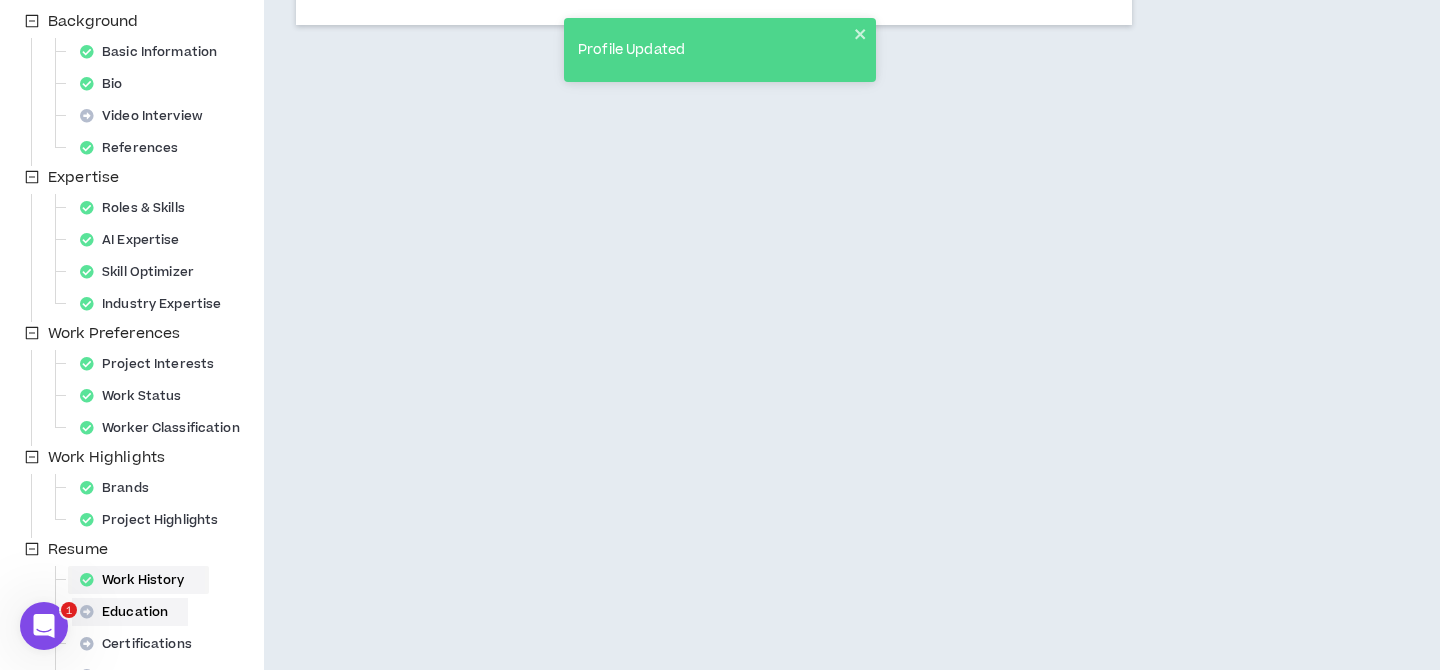 scroll, scrollTop: 0, scrollLeft: 0, axis: both 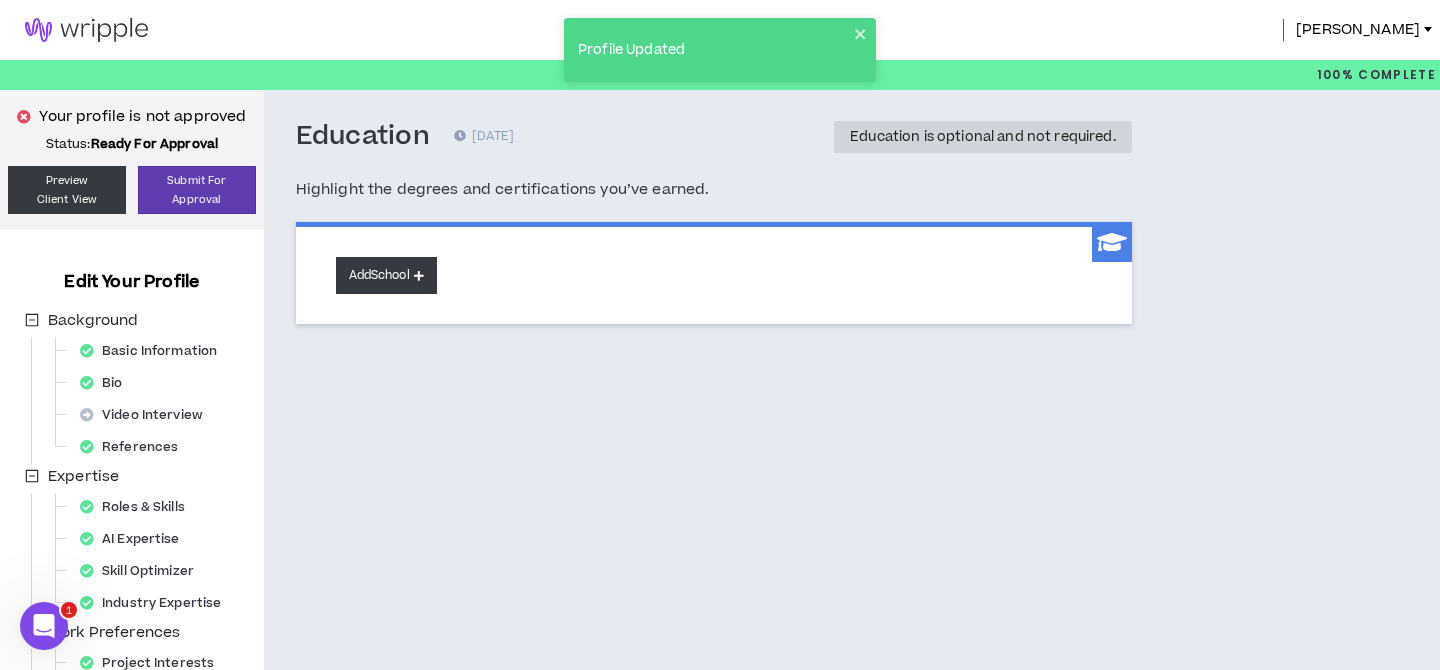 click on "Add  School" at bounding box center [386, 275] 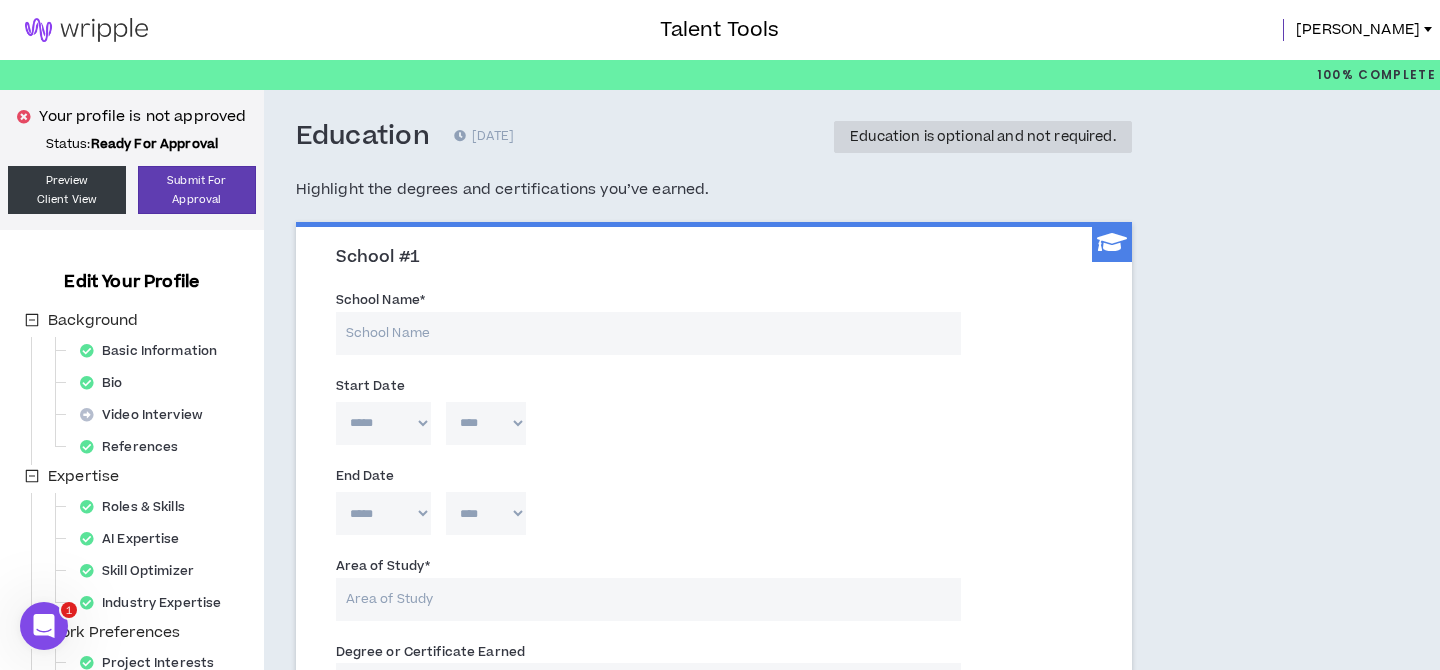 click on "School Name  *" at bounding box center (648, 333) 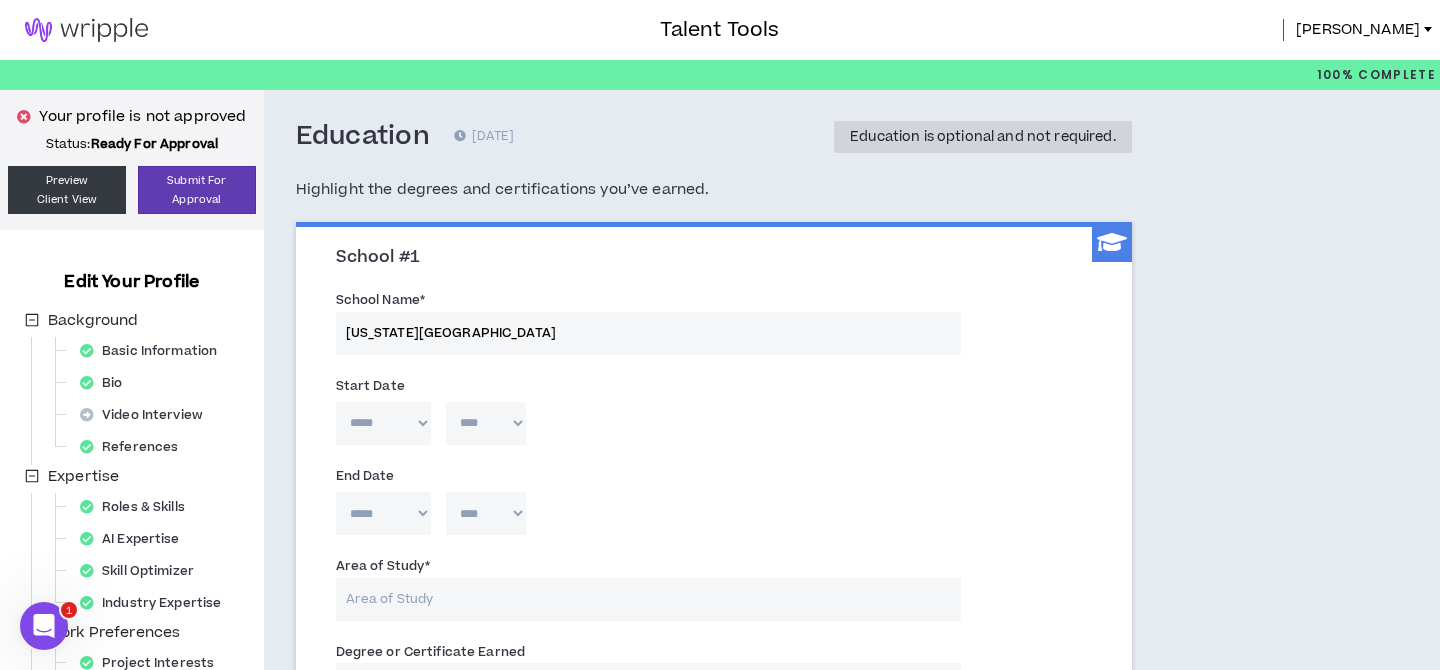 type on "[US_STATE][GEOGRAPHIC_DATA]" 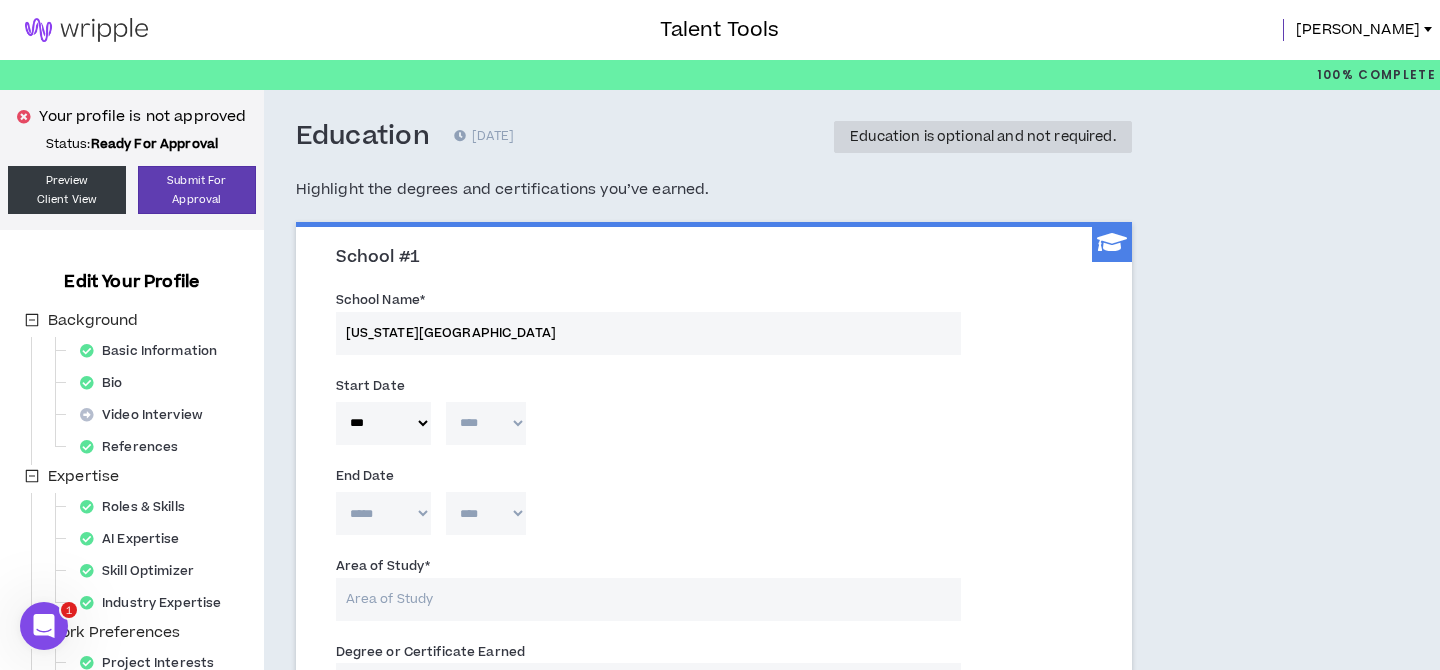 select on "*" 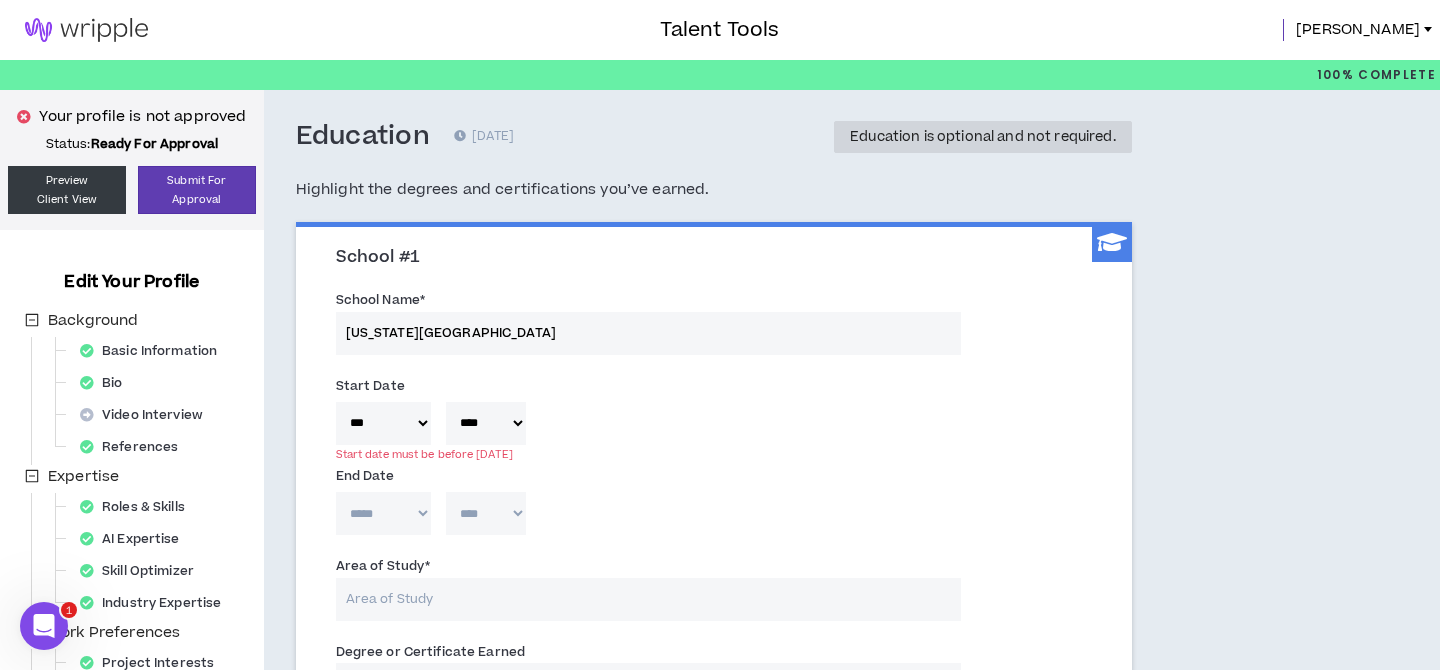 select on "****" 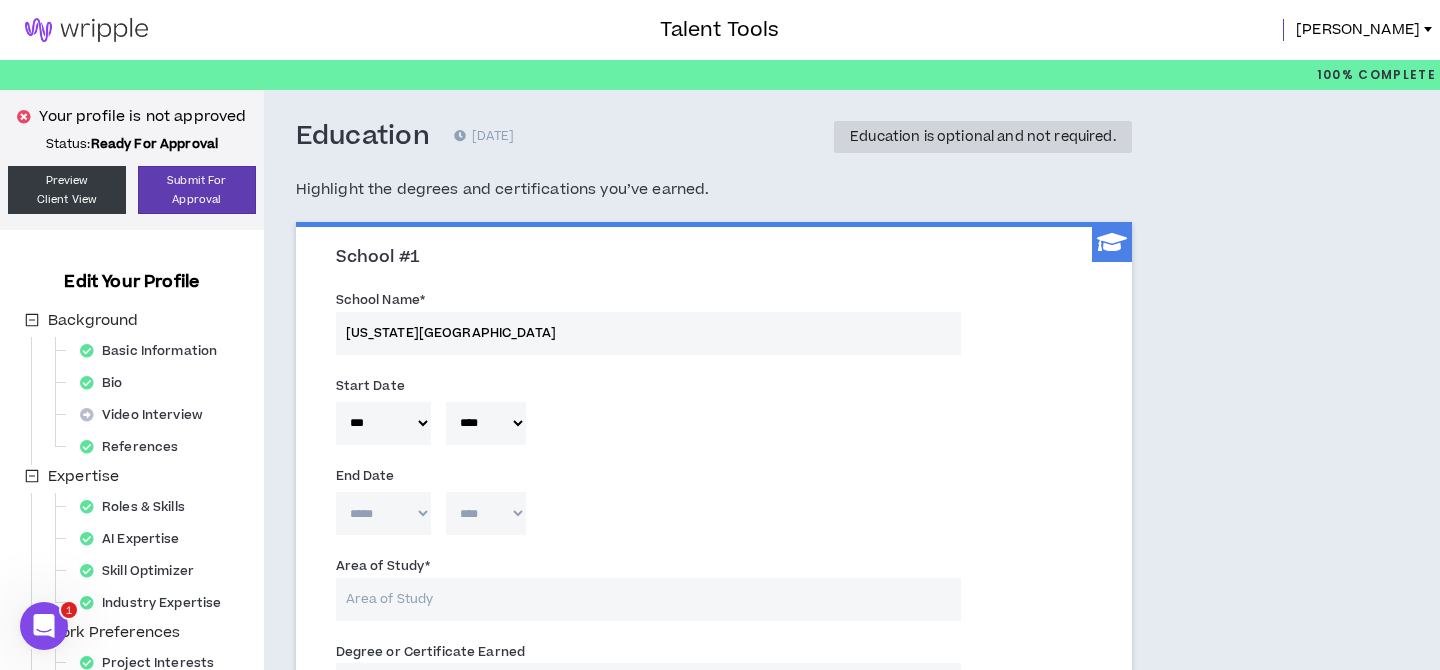select on "****" 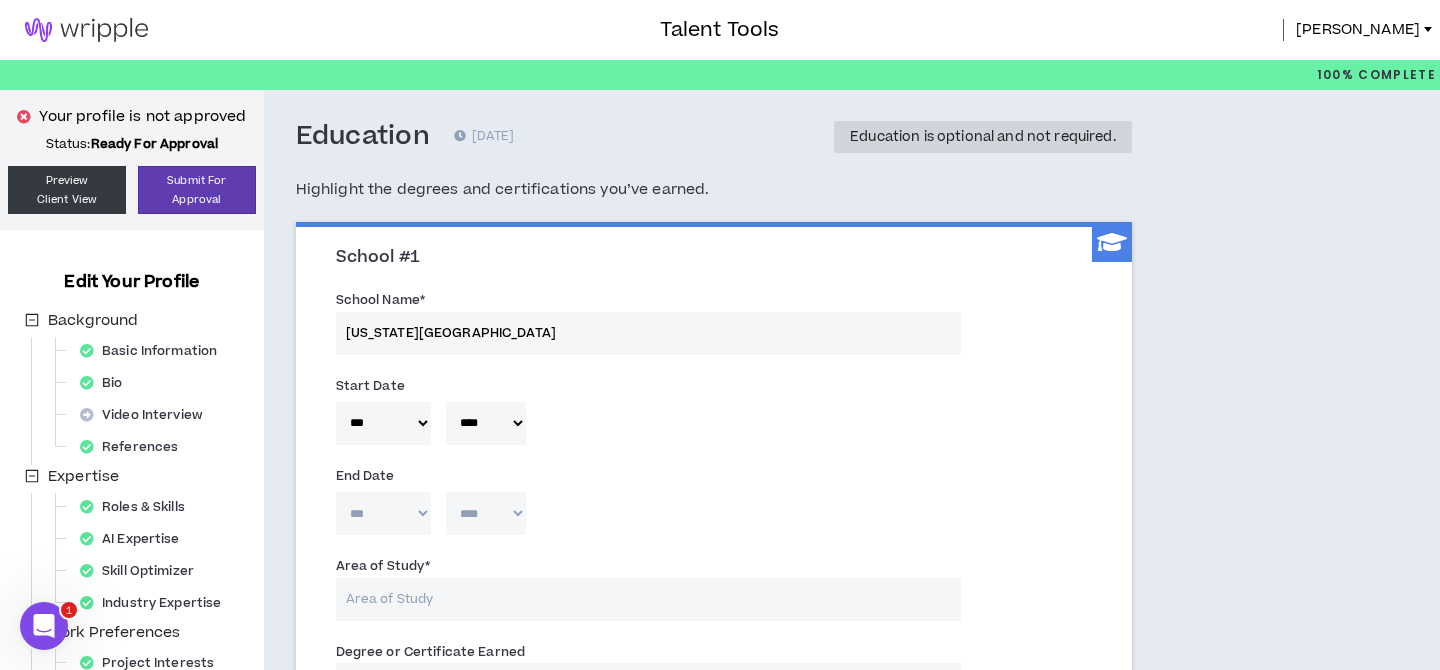type 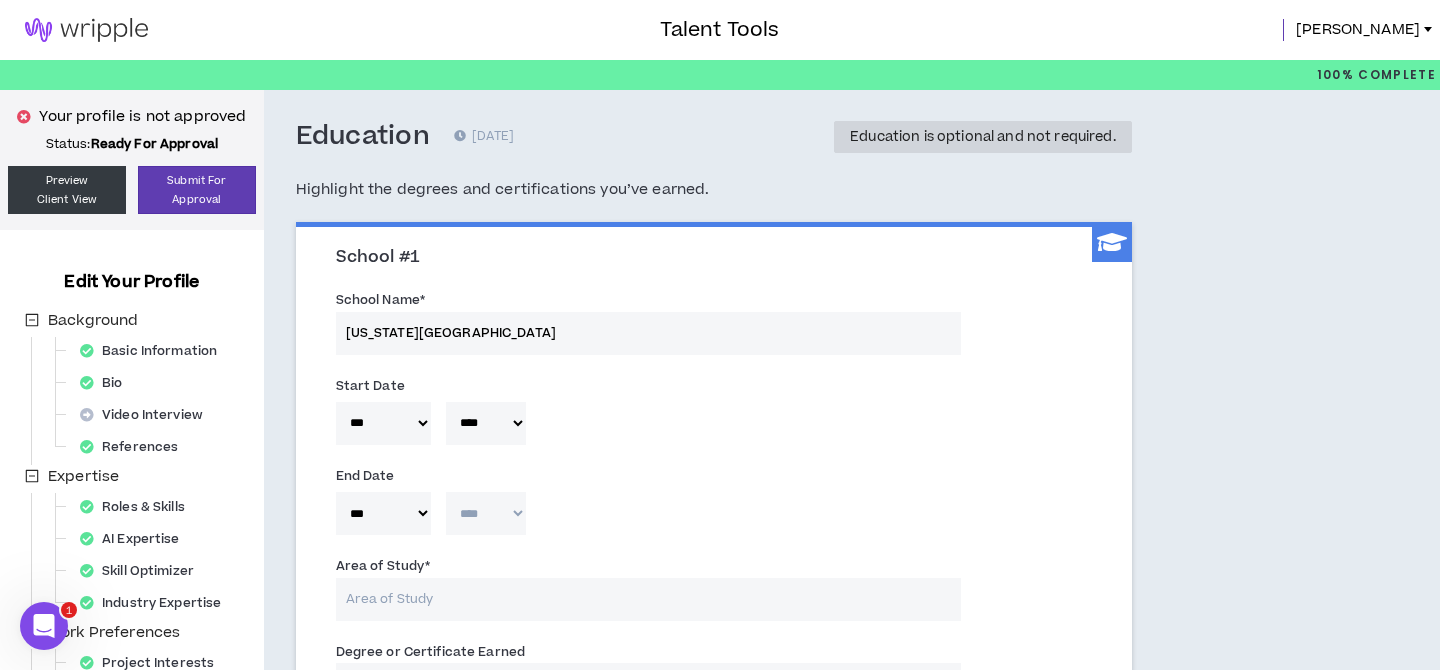 select on "****" 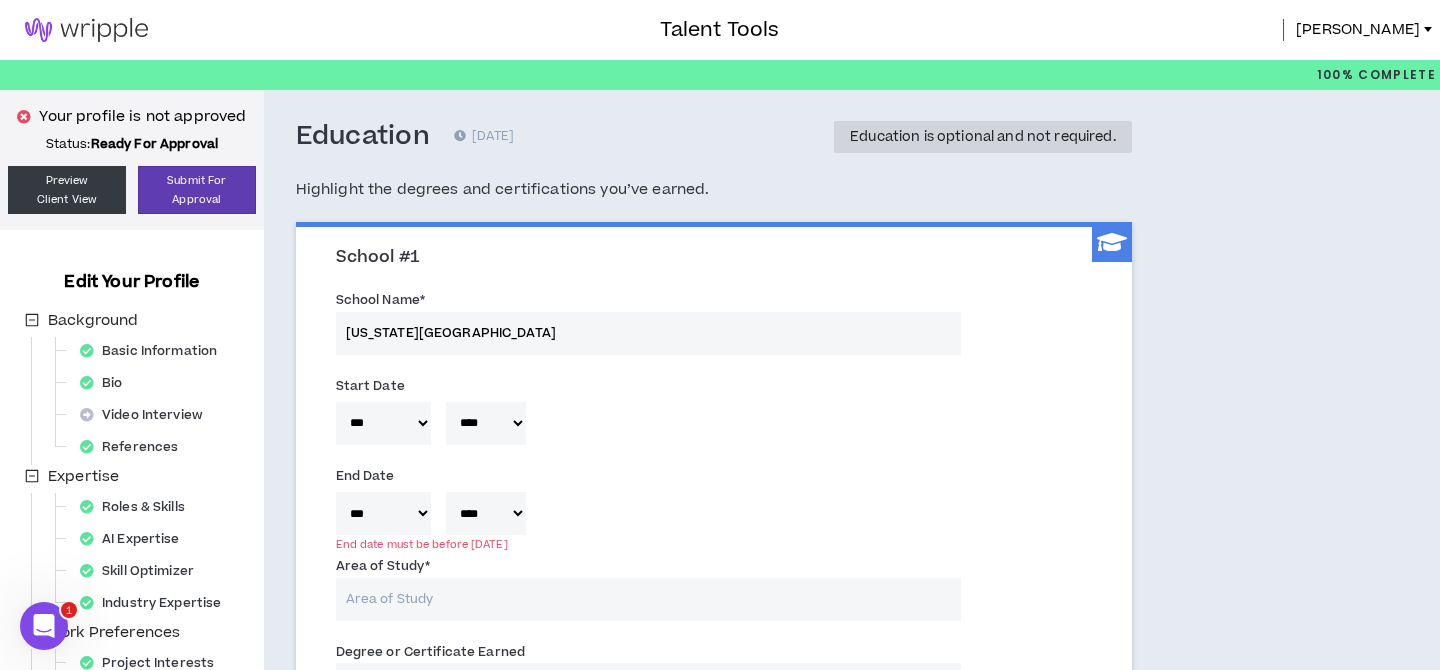 select on "****" 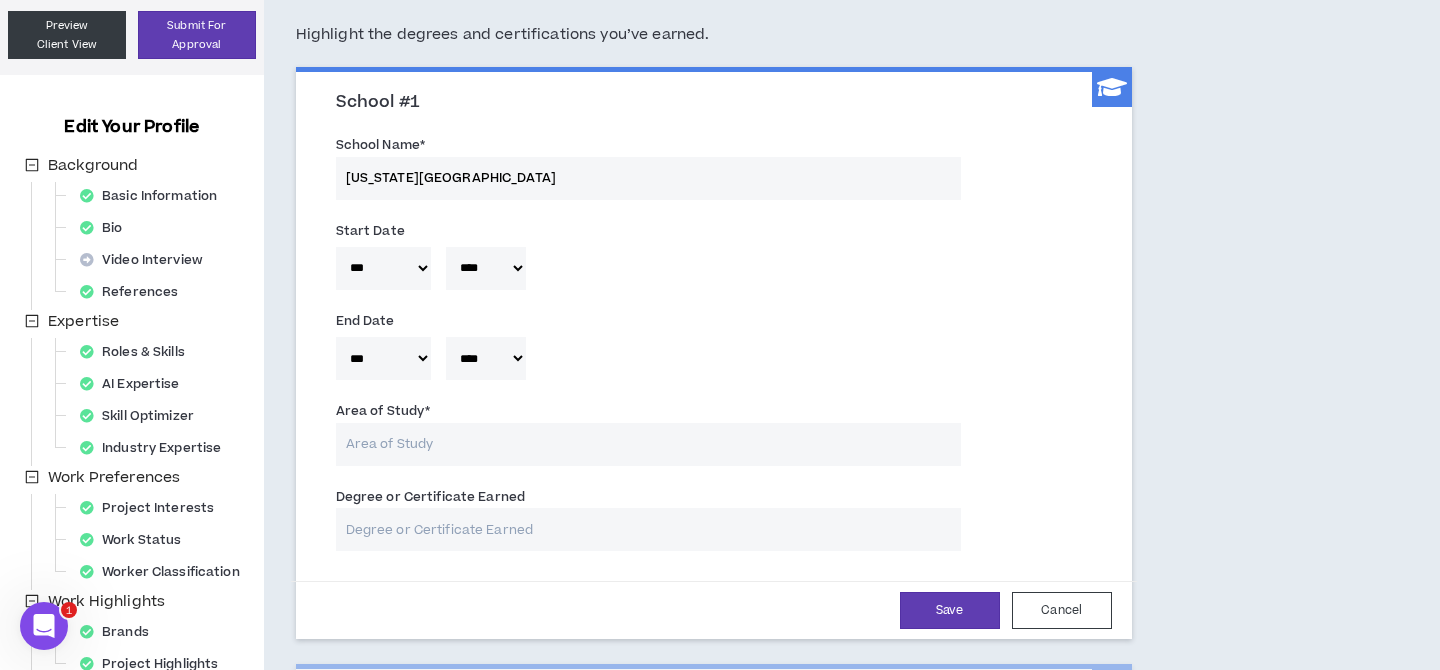 scroll, scrollTop: 178, scrollLeft: 0, axis: vertical 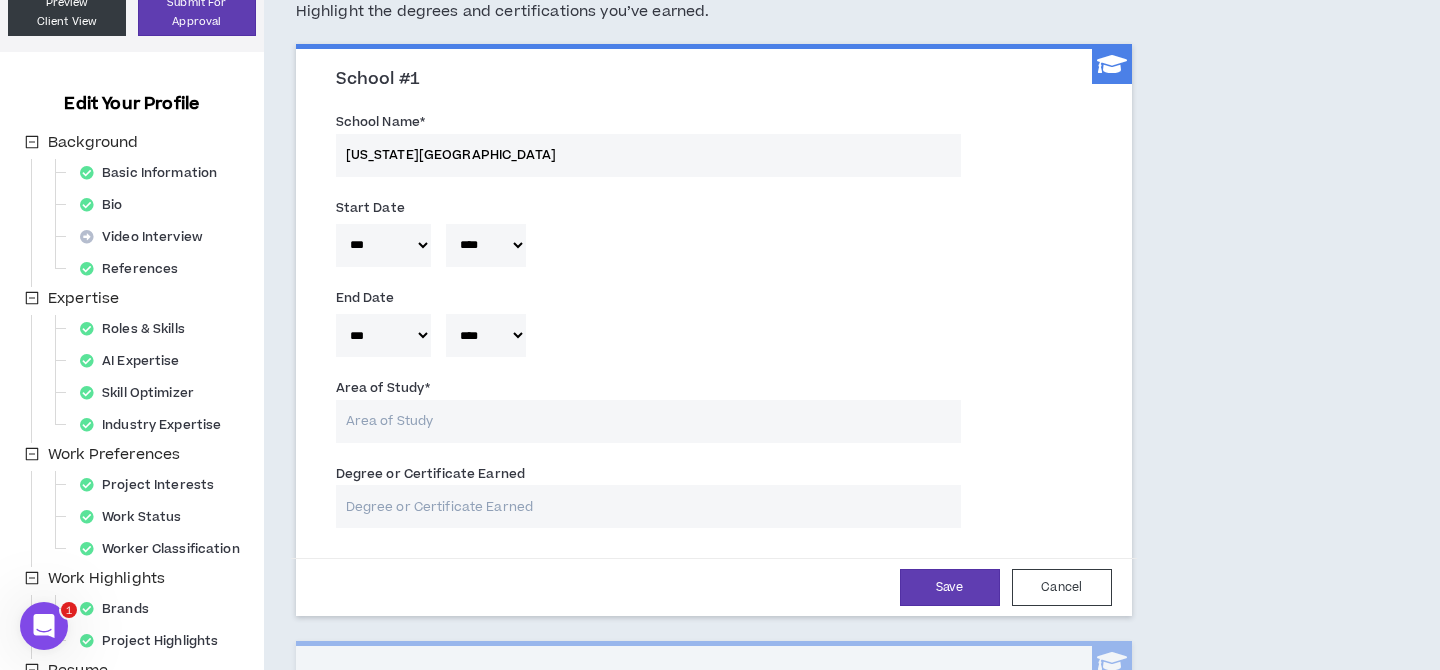 click on "Area of Study  *" at bounding box center (714, 414) 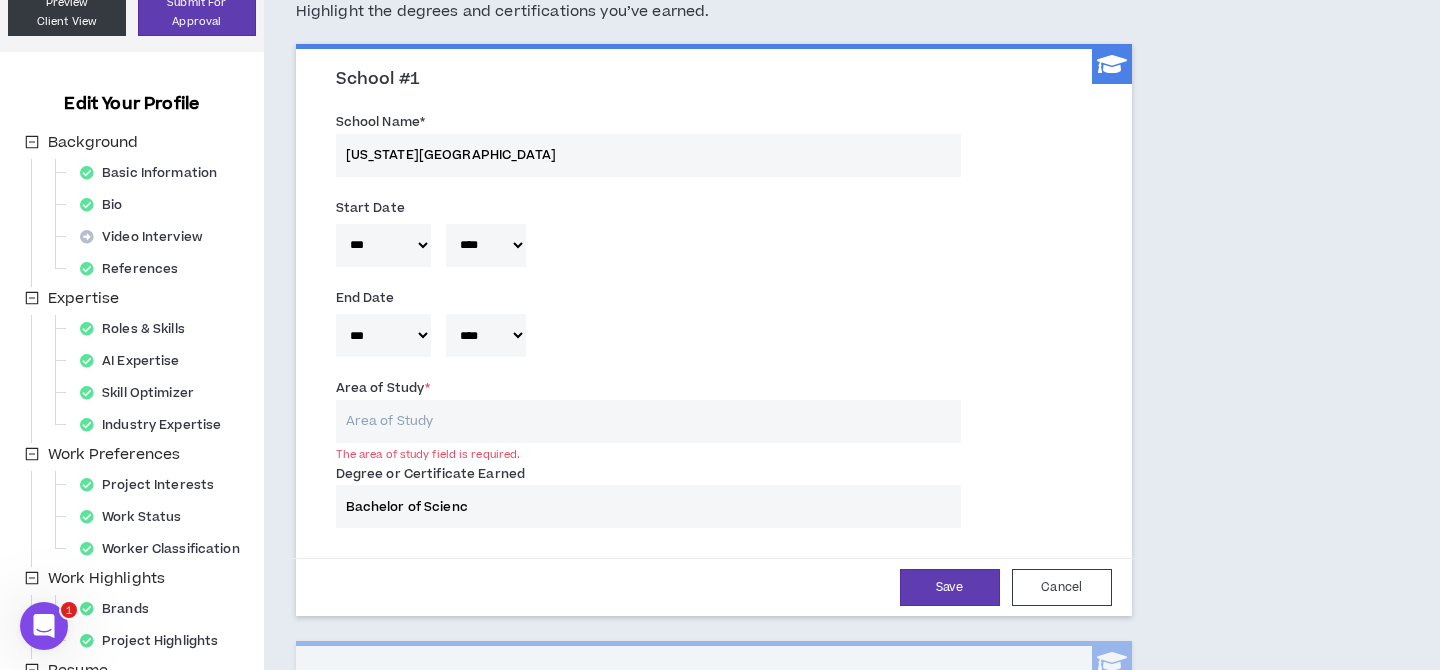 type on "Bachelor of Science" 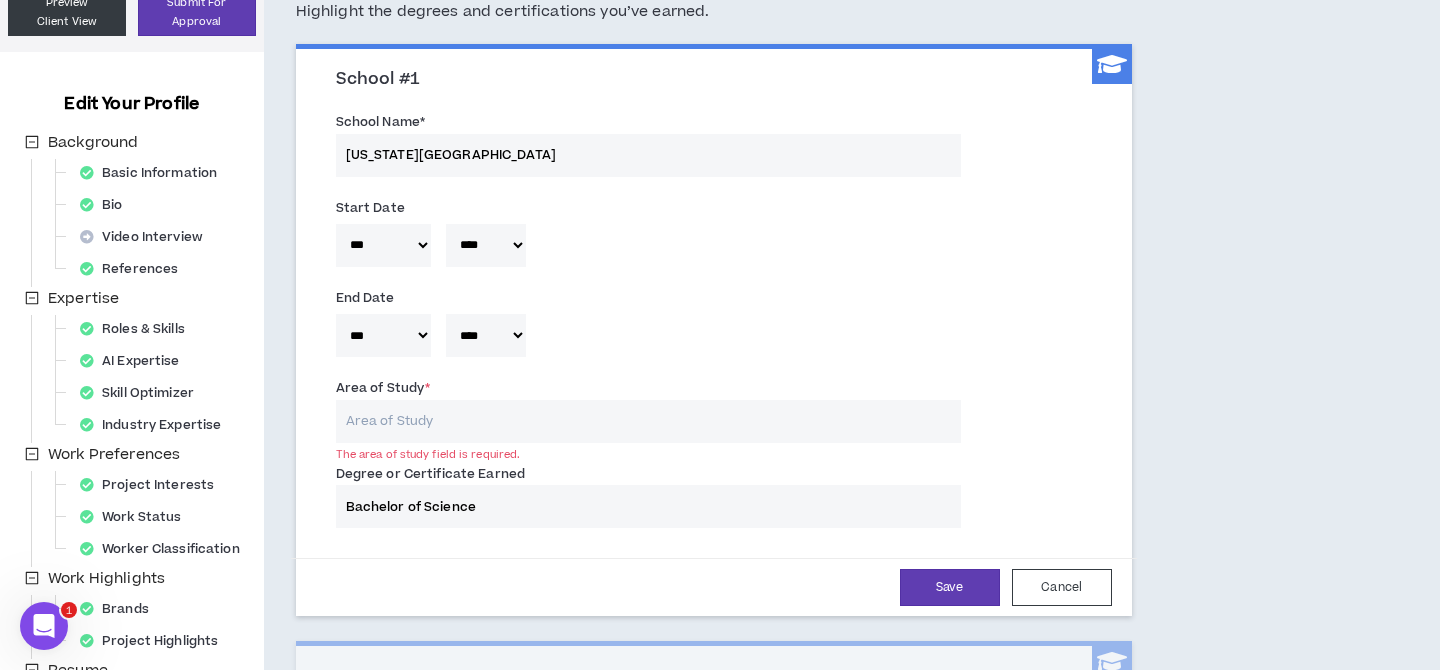 type 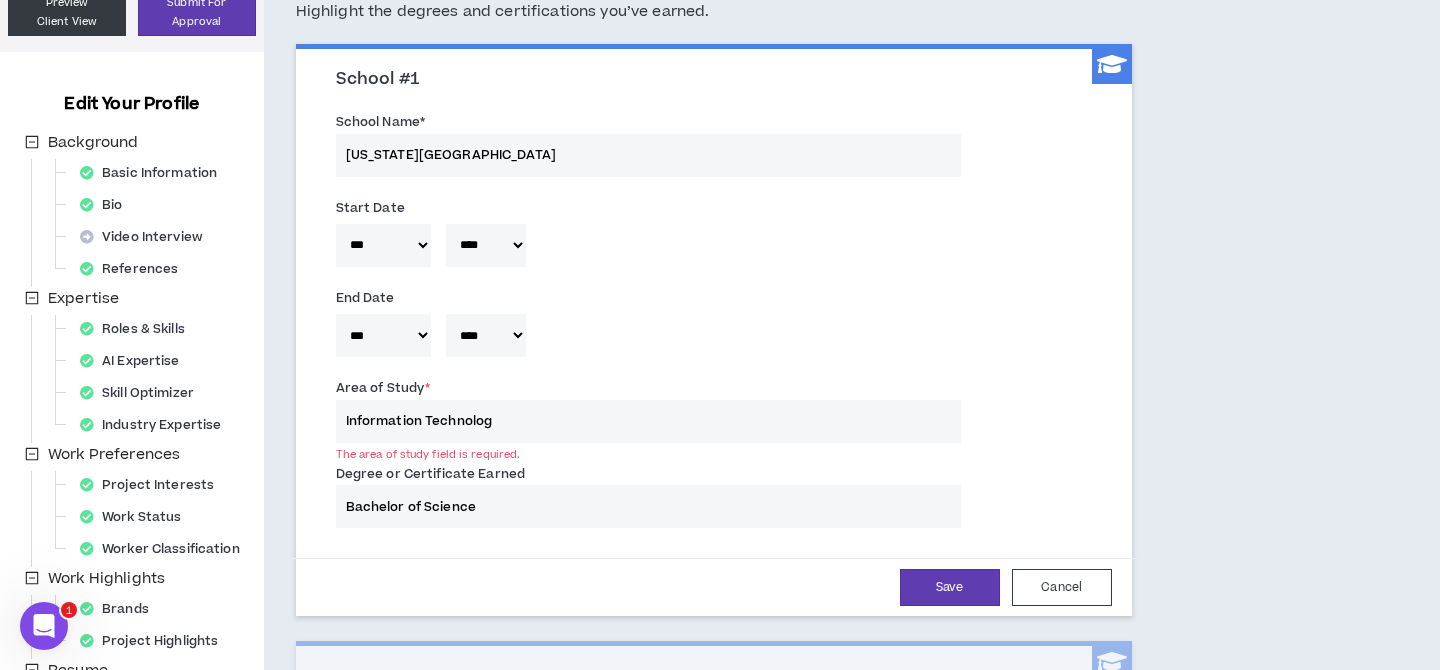 type on "Information Technology" 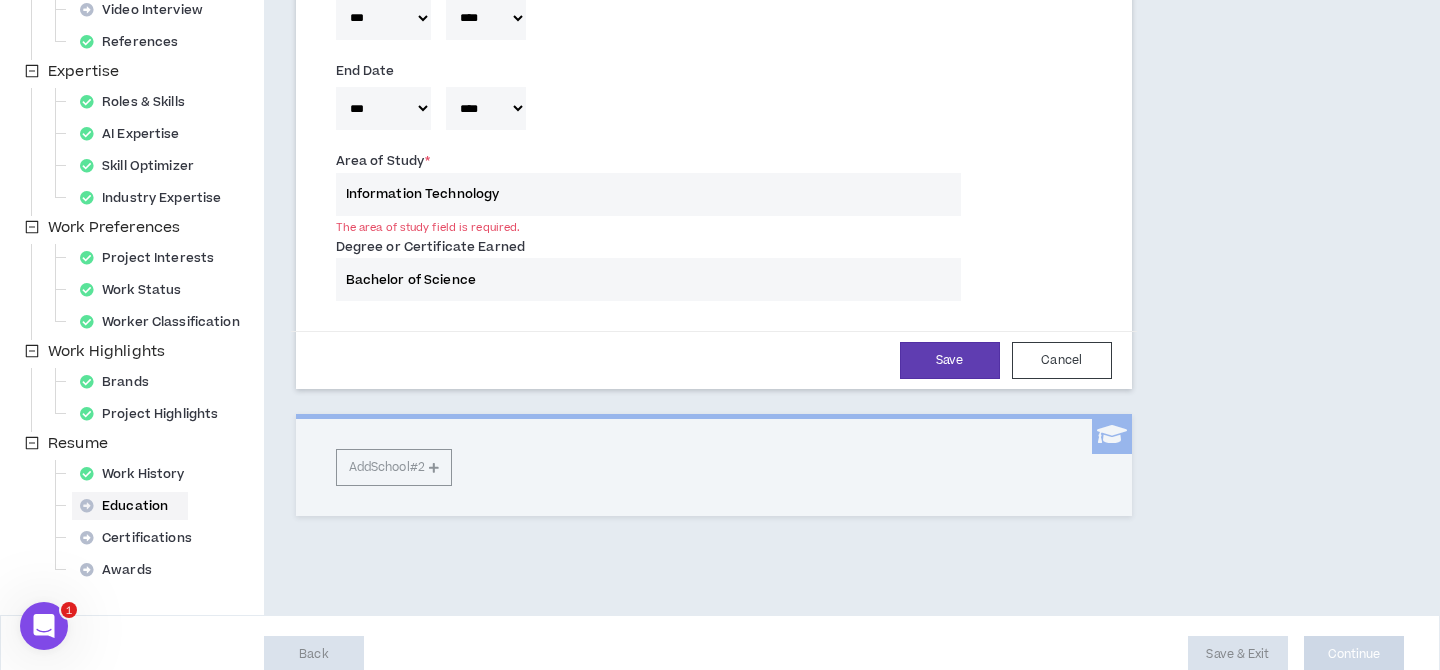 type 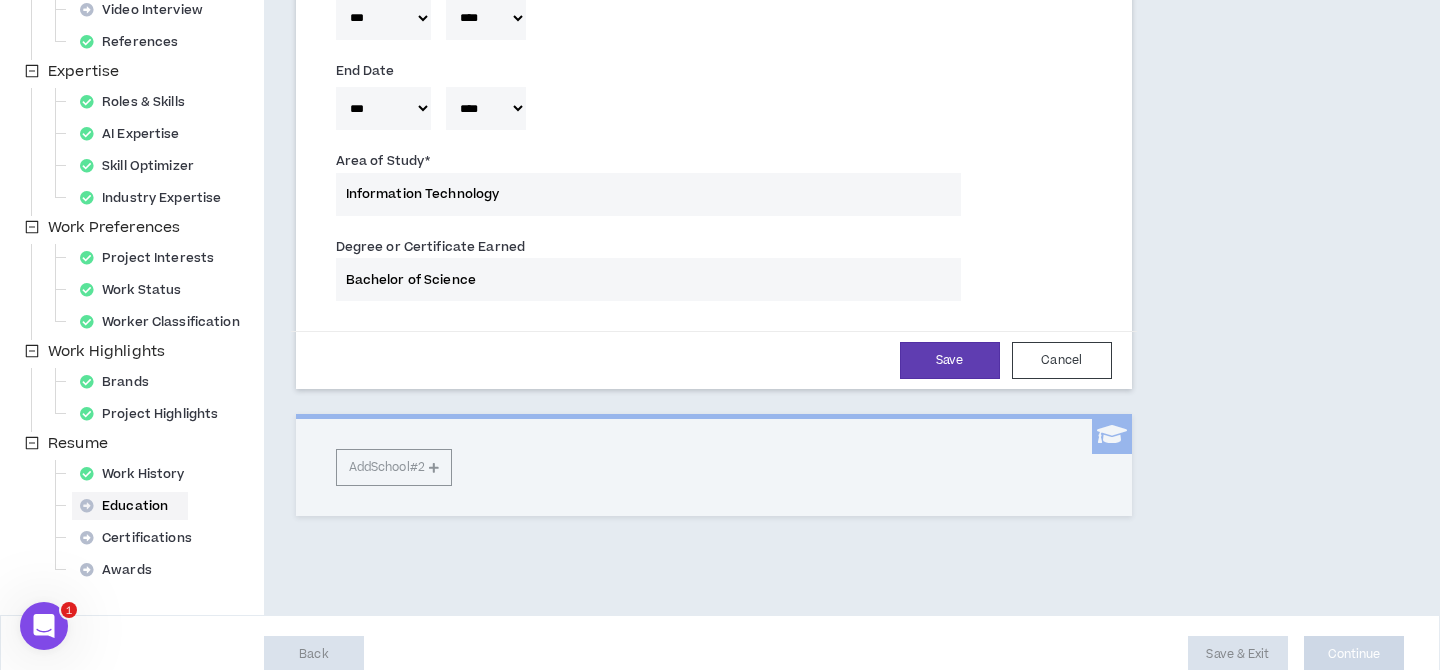 scroll, scrollTop: 429, scrollLeft: 0, axis: vertical 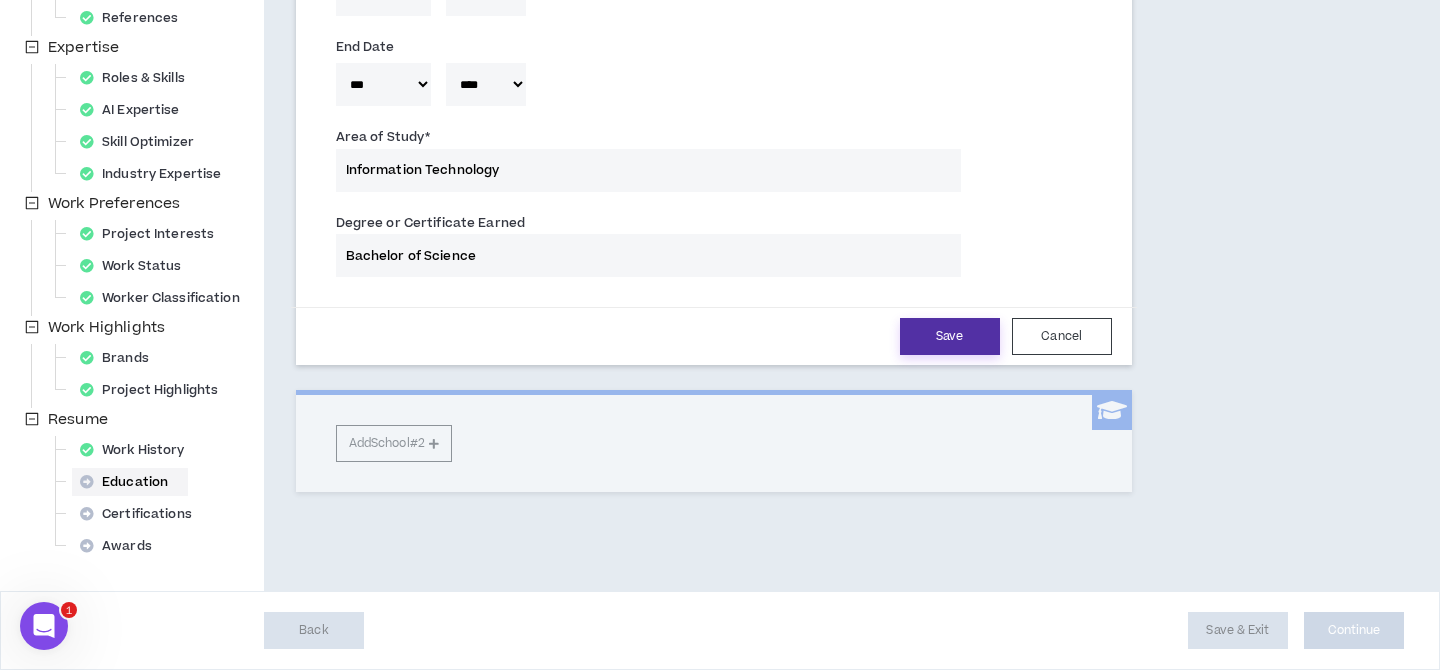 click on "Save" at bounding box center [950, 336] 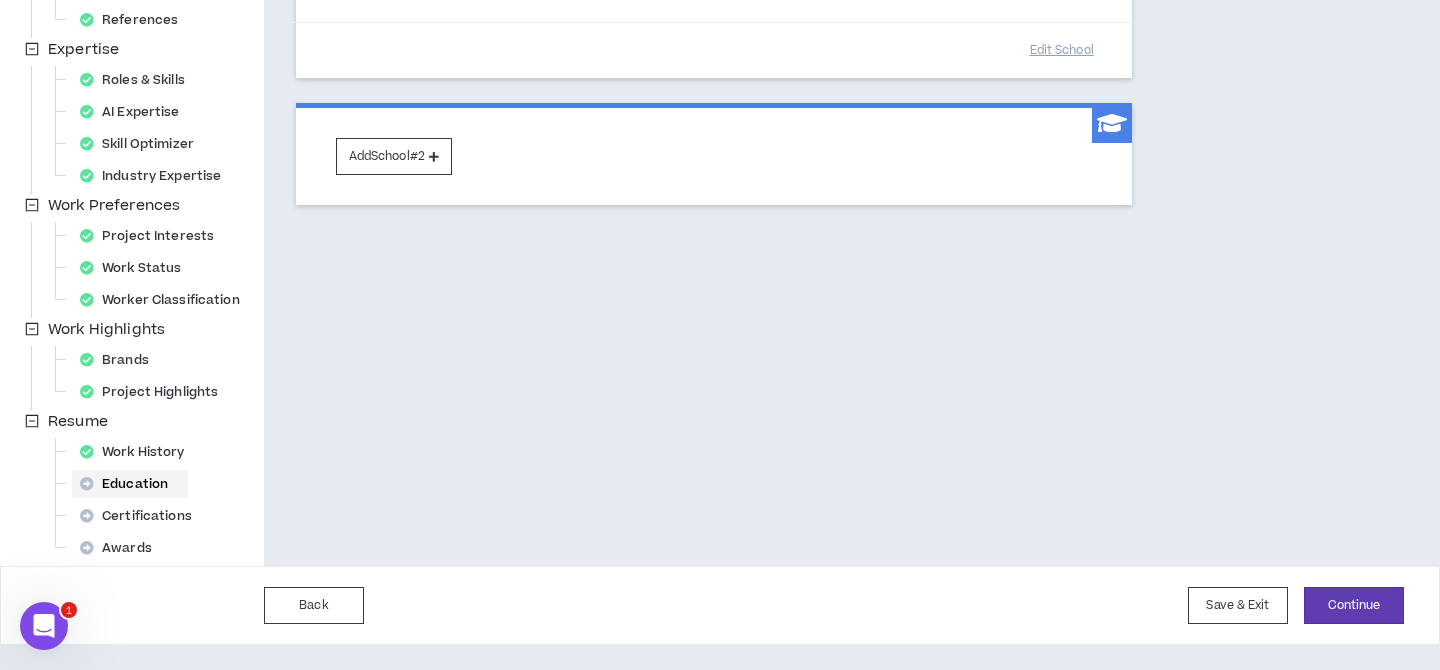 scroll, scrollTop: 402, scrollLeft: 0, axis: vertical 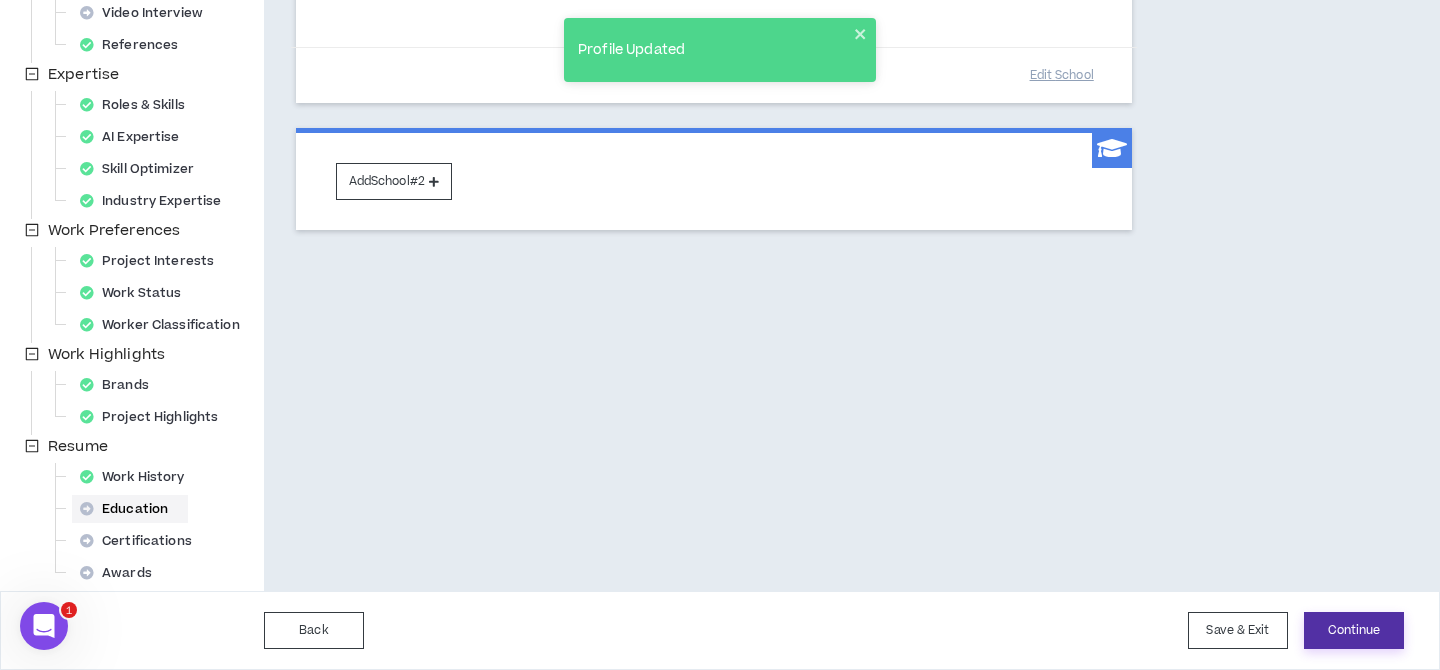 click on "Continue" at bounding box center (1354, 630) 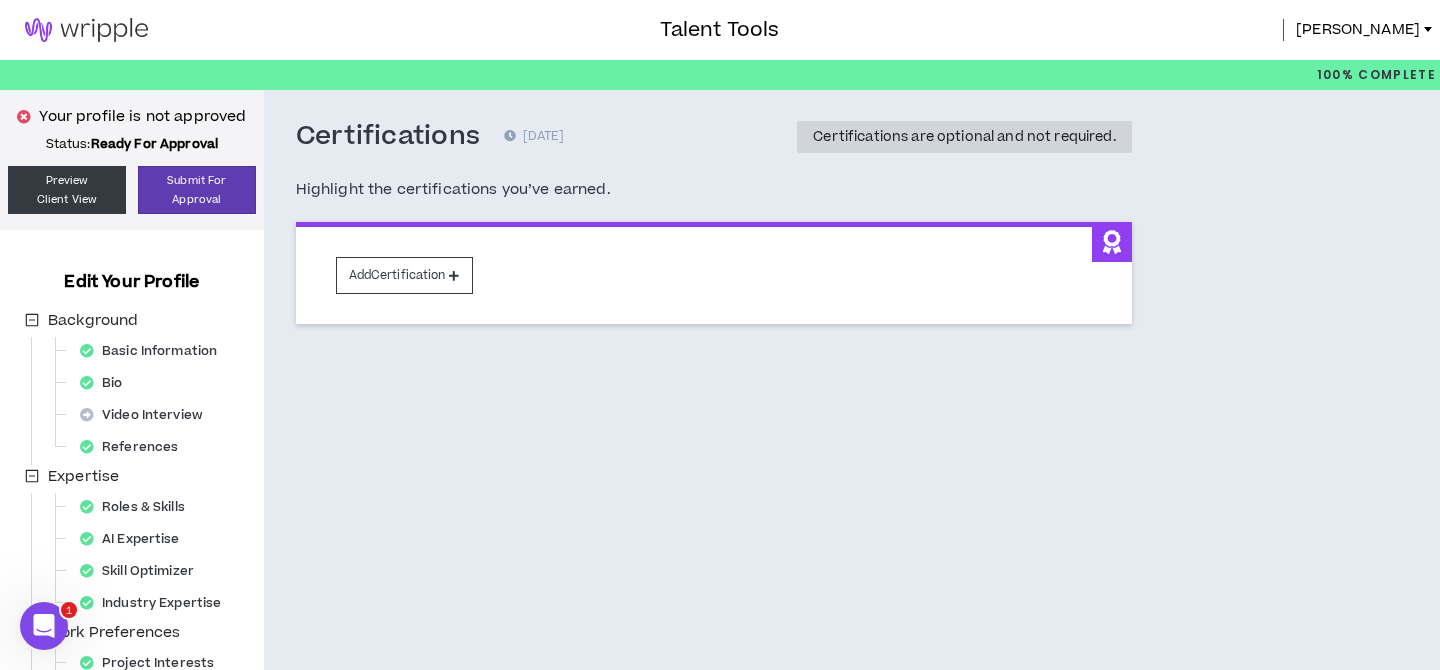 scroll, scrollTop: 402, scrollLeft: 0, axis: vertical 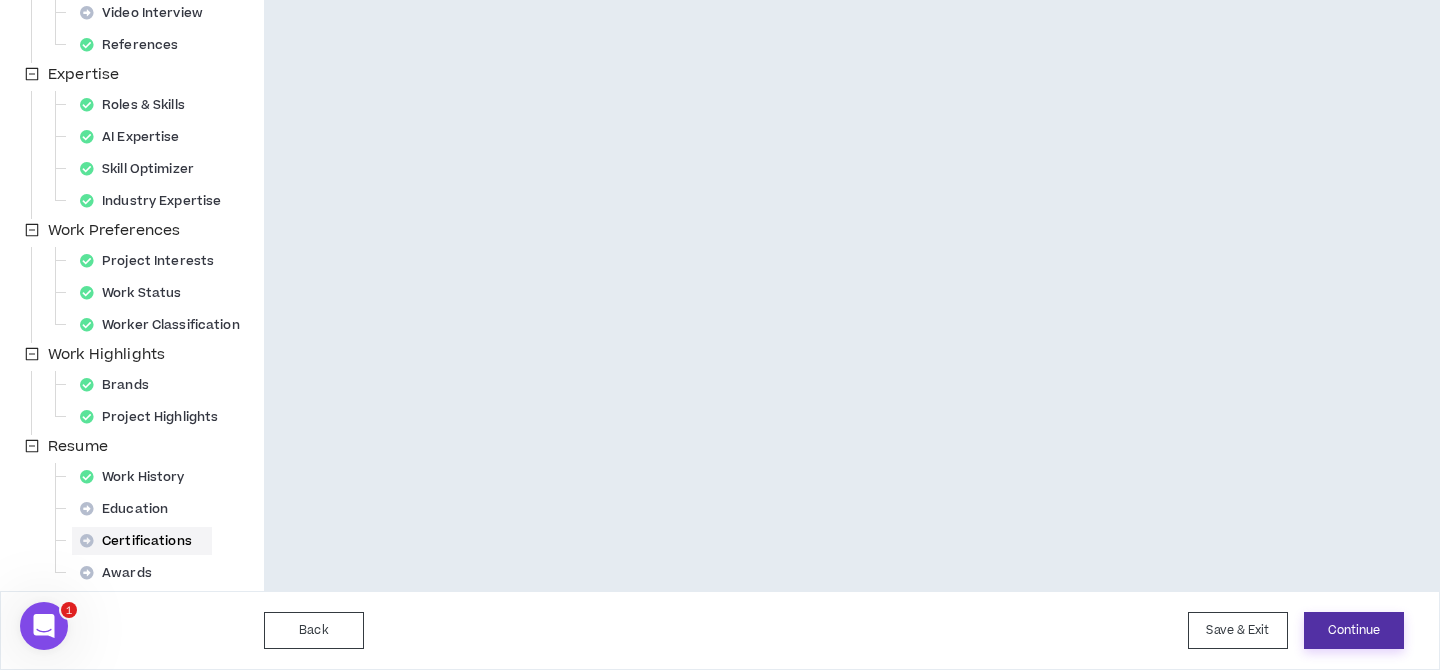 click on "Continue" at bounding box center [1354, 630] 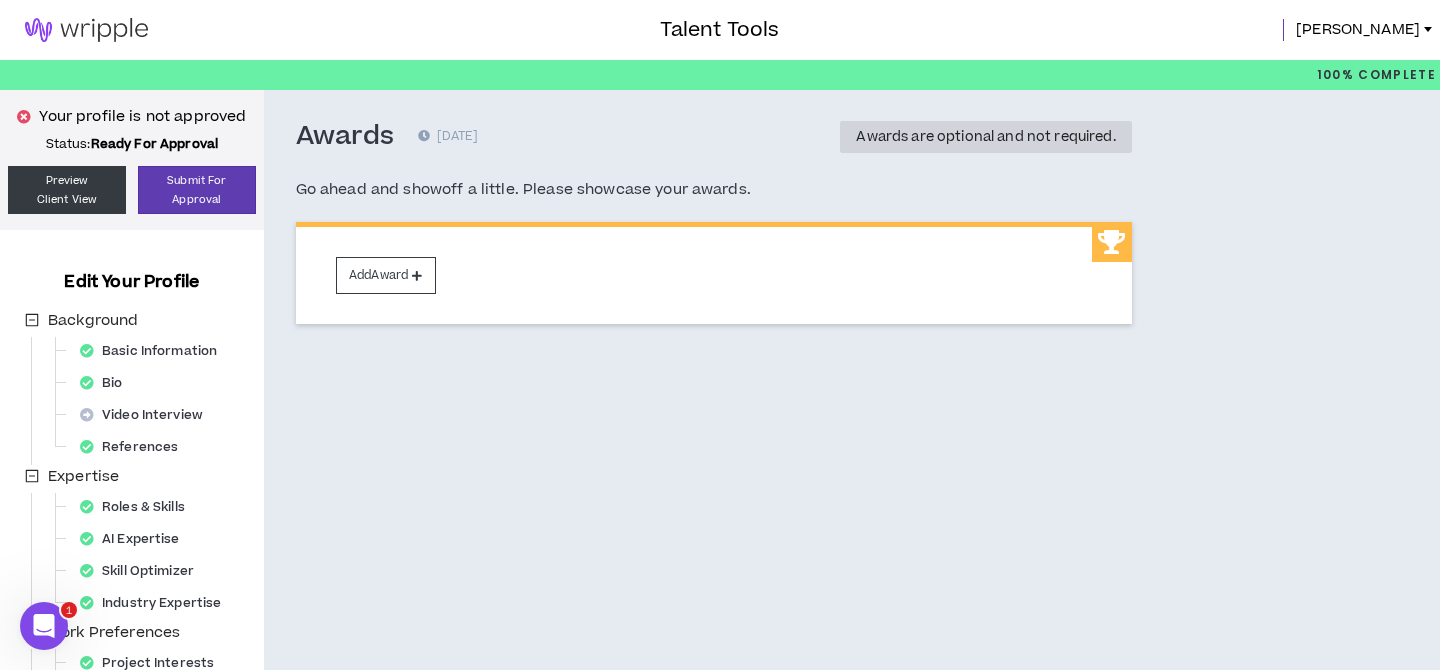 scroll, scrollTop: 402, scrollLeft: 0, axis: vertical 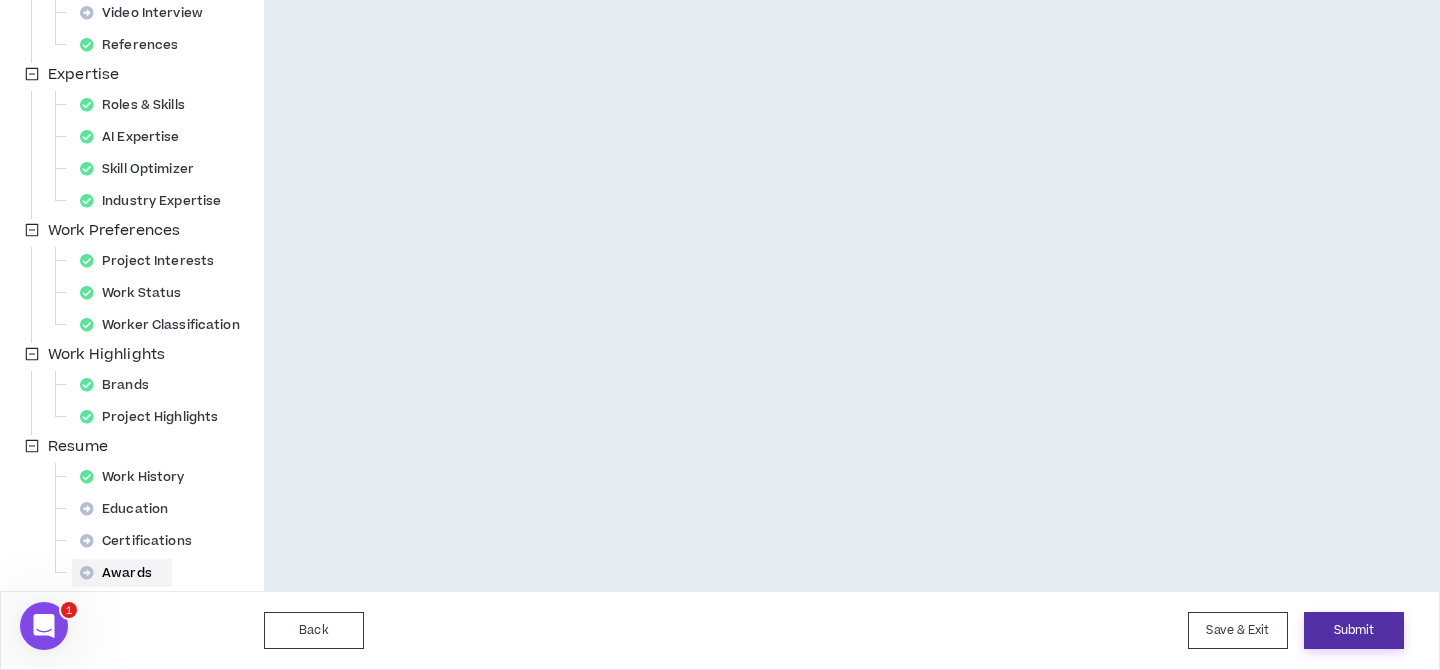 click on "Submit" at bounding box center [1354, 630] 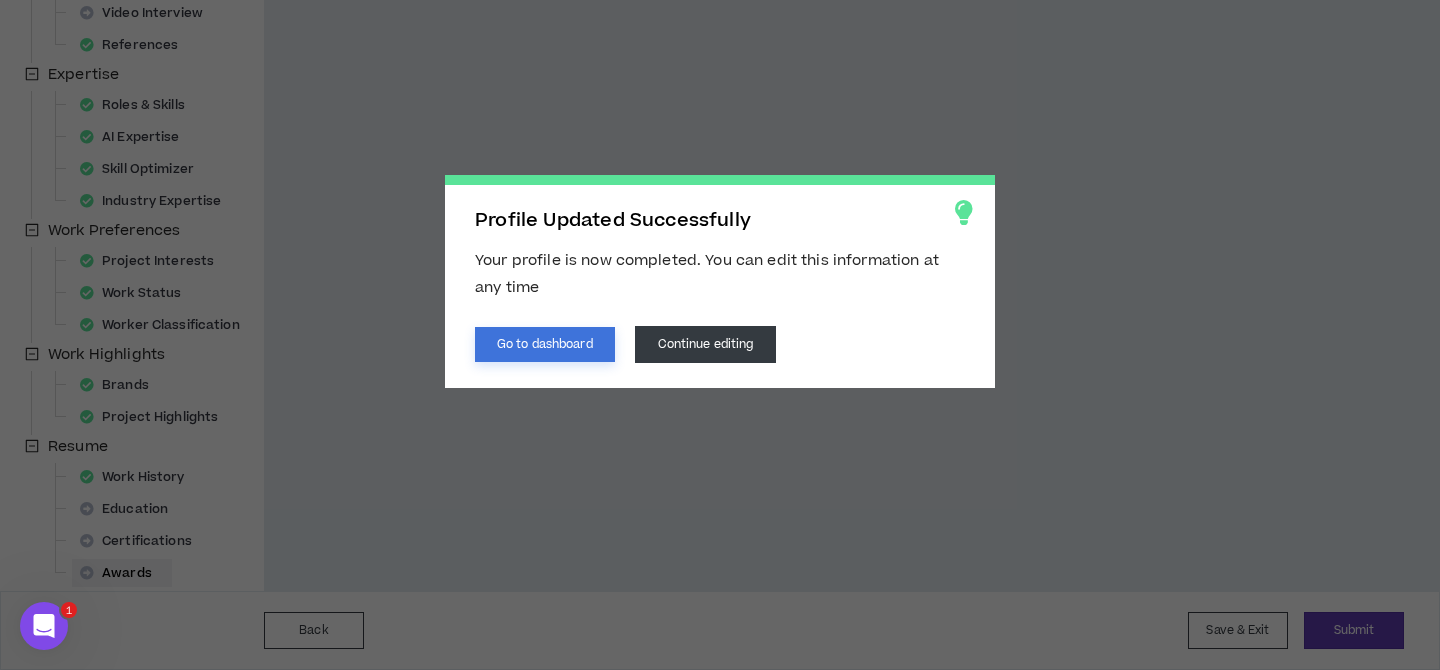 click on "Go to dashboard" at bounding box center (545, 344) 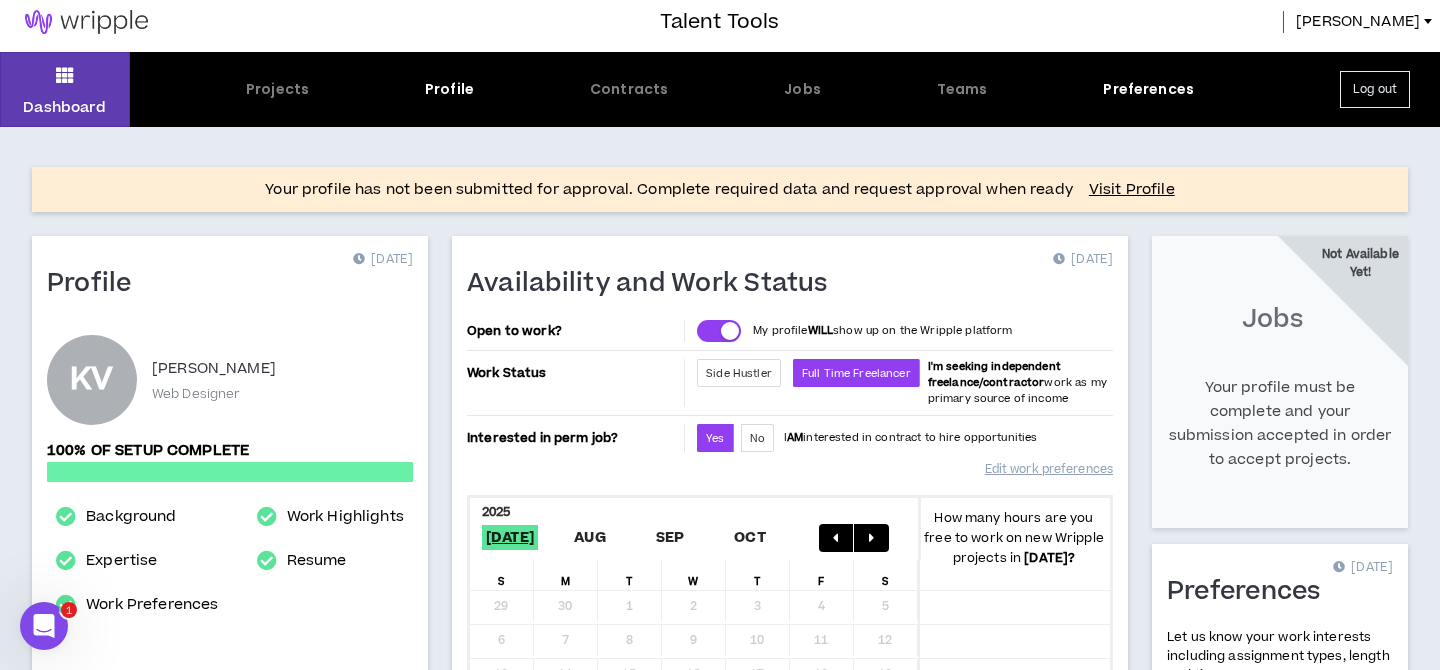 scroll, scrollTop: 0, scrollLeft: 0, axis: both 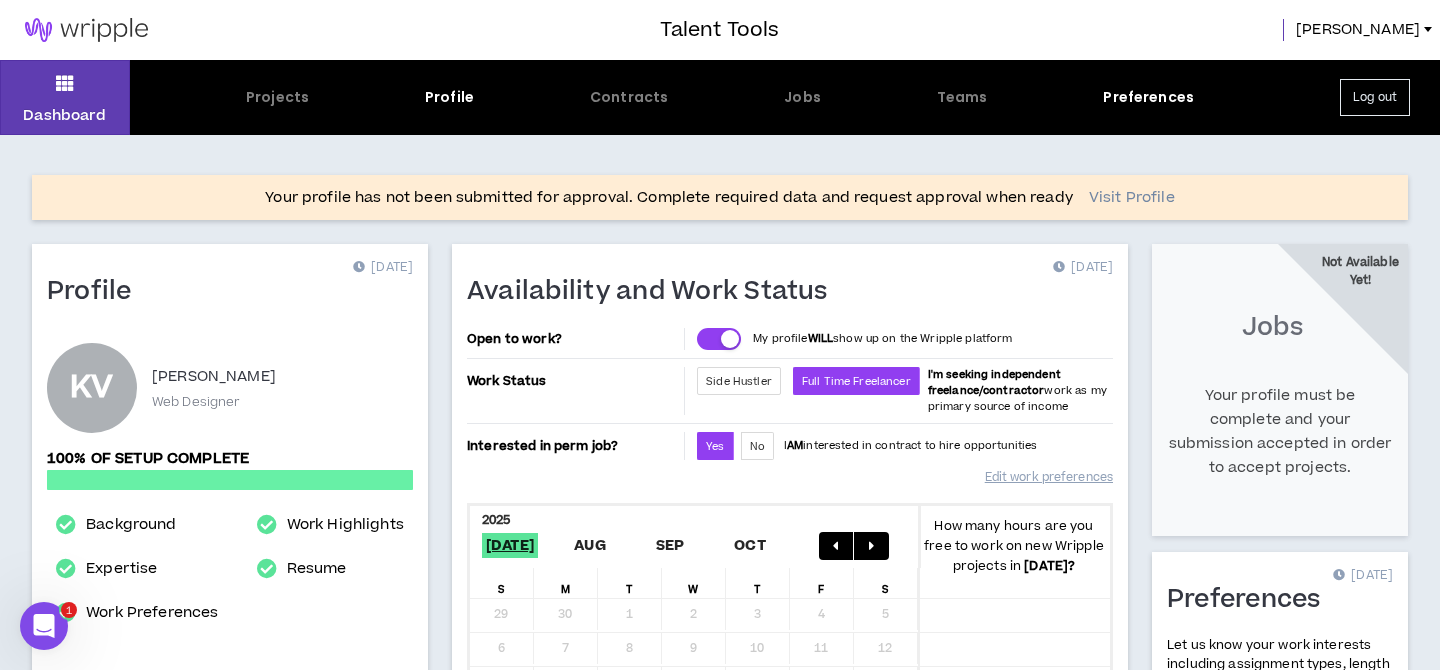 click on "Visit Profile" at bounding box center (1132, 198) 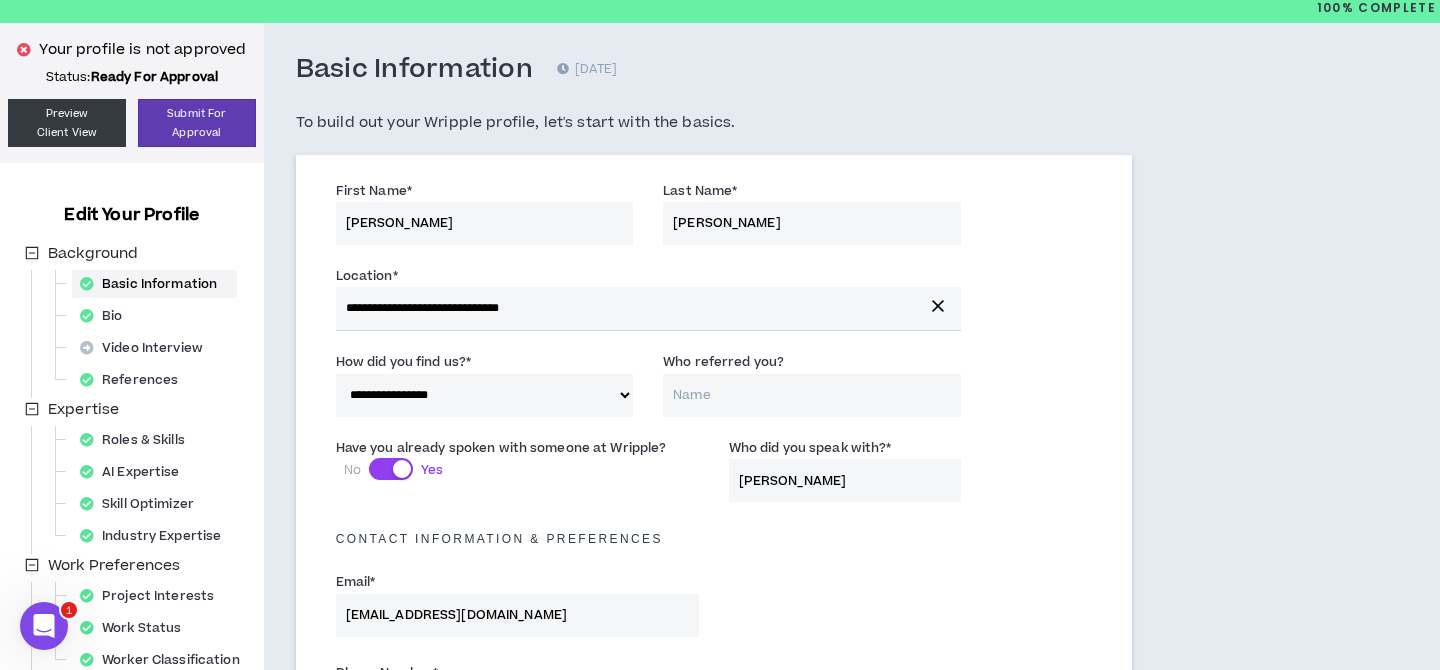 scroll, scrollTop: 61, scrollLeft: 0, axis: vertical 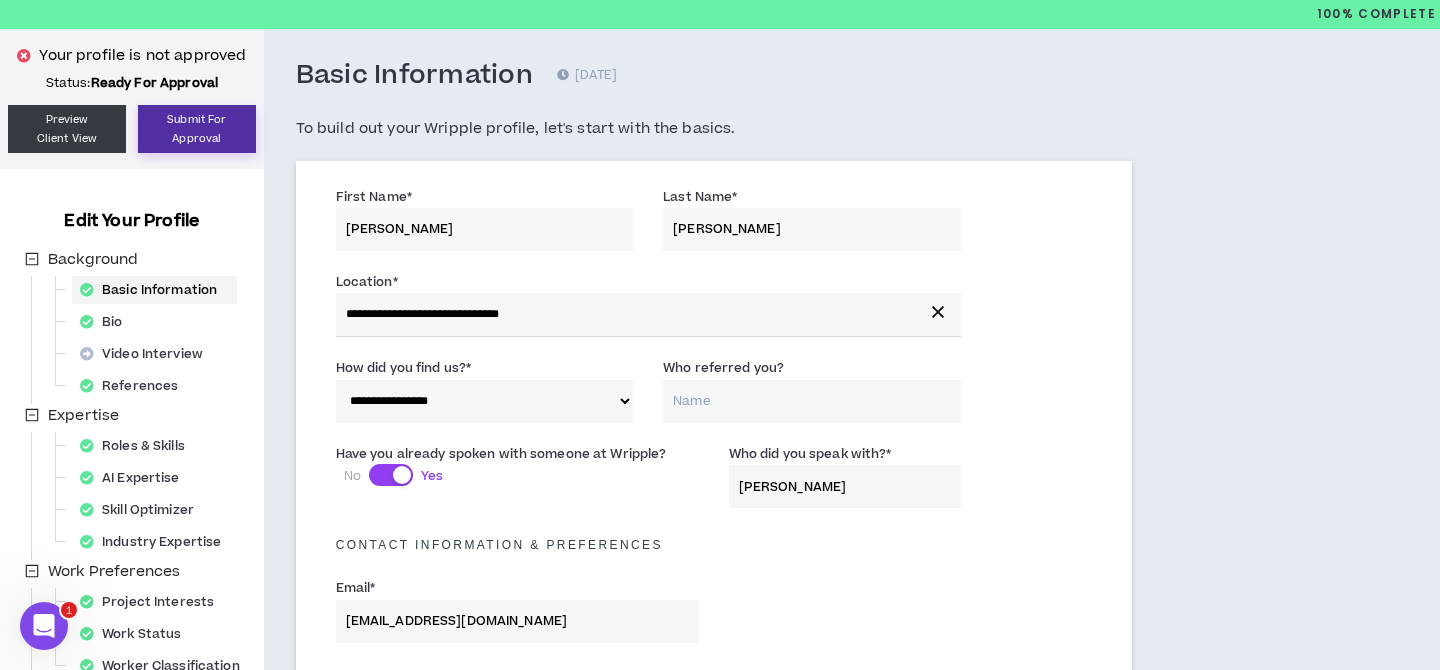 click on "Submit For   Approval" at bounding box center (197, 129) 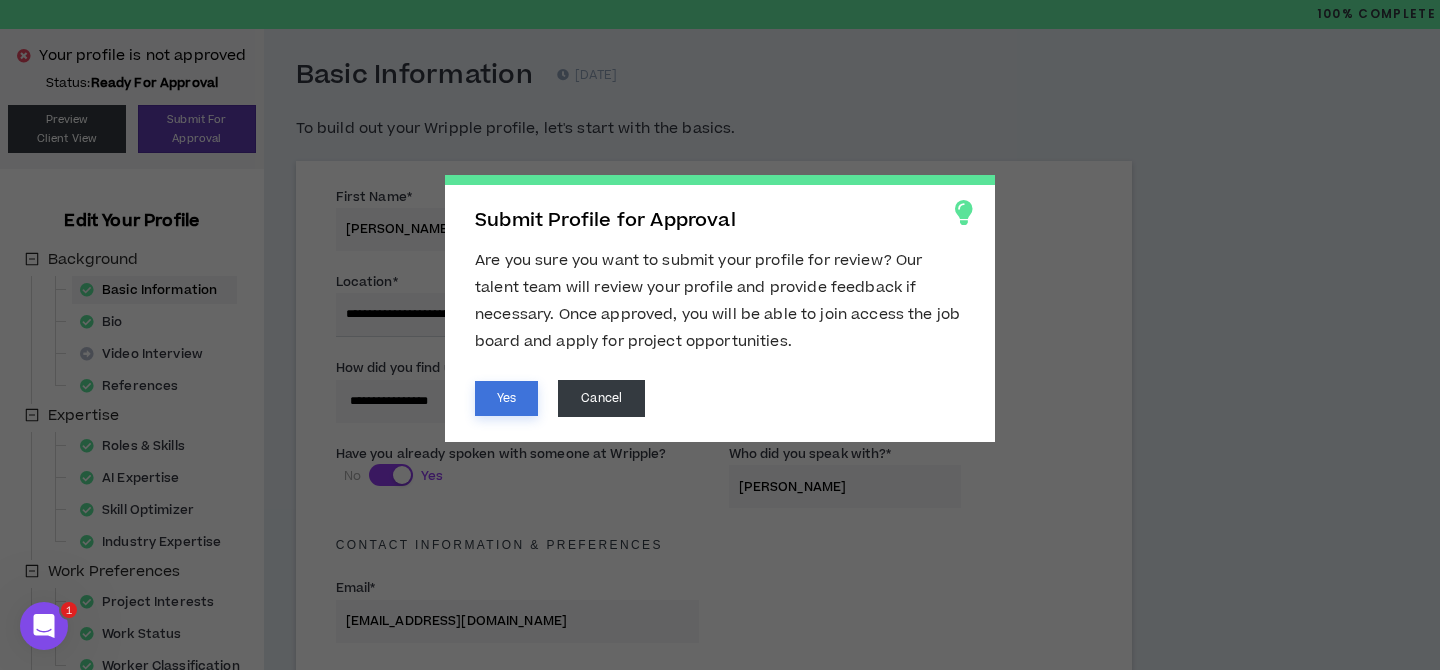 click on "Yes" at bounding box center (506, 398) 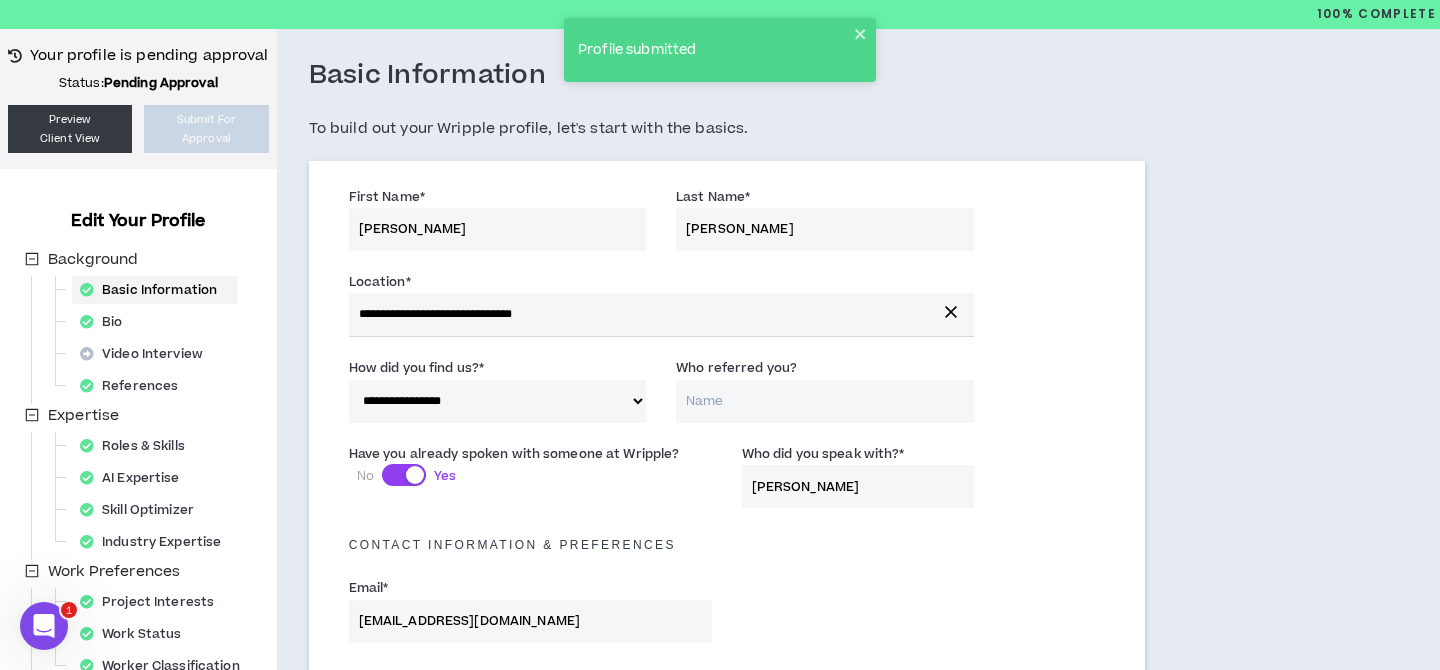 scroll, scrollTop: 0, scrollLeft: 0, axis: both 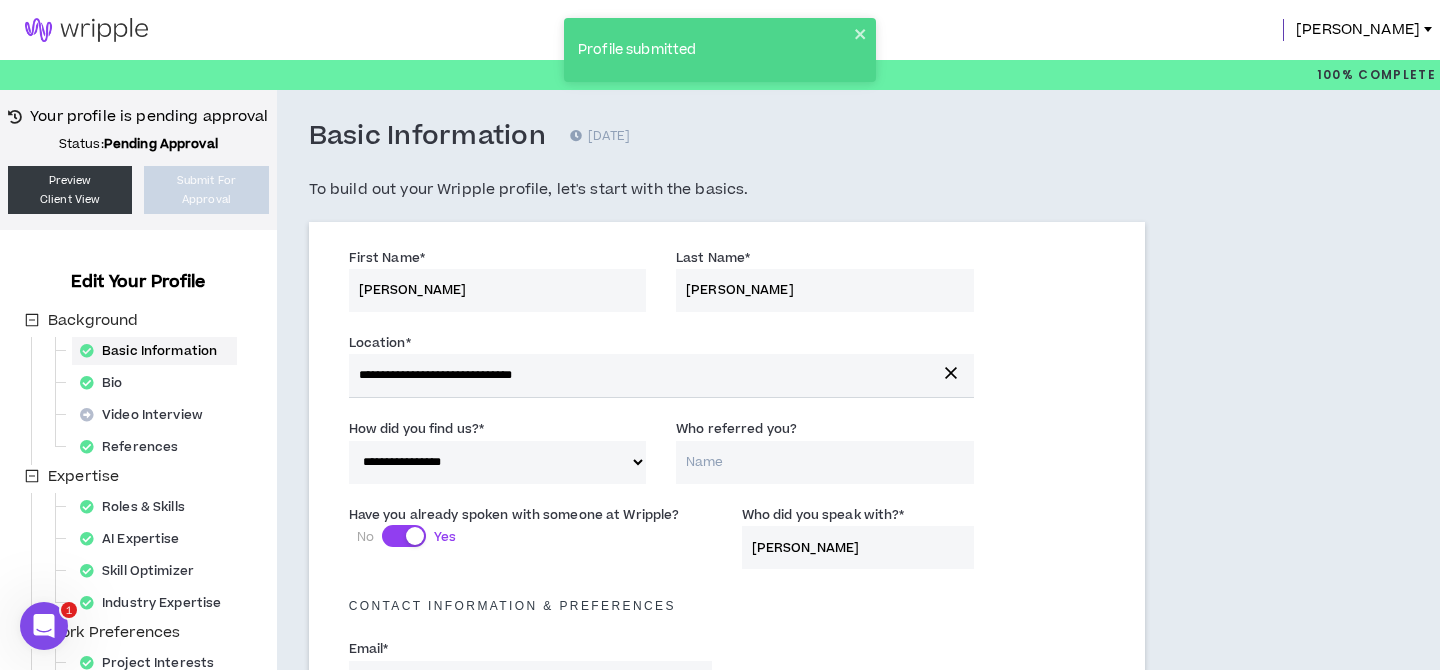click at bounding box center [86, 30] 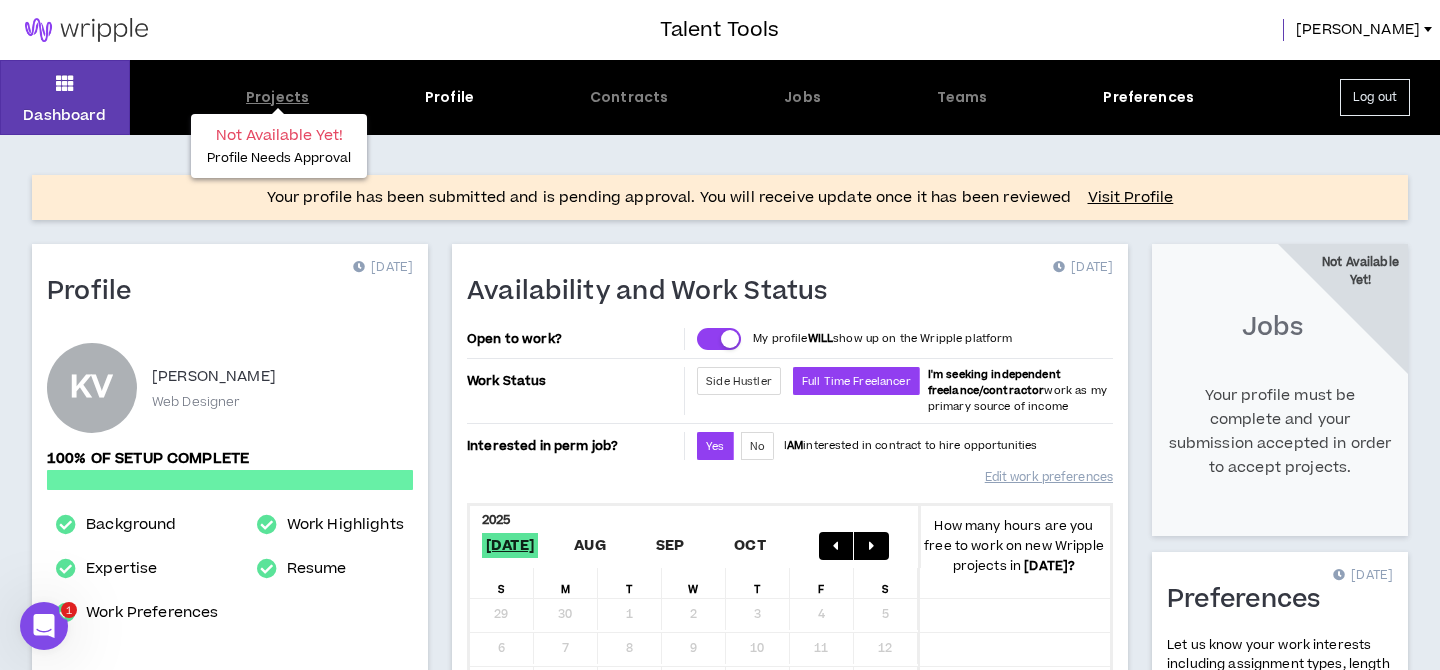 click on "Projects" at bounding box center [277, 97] 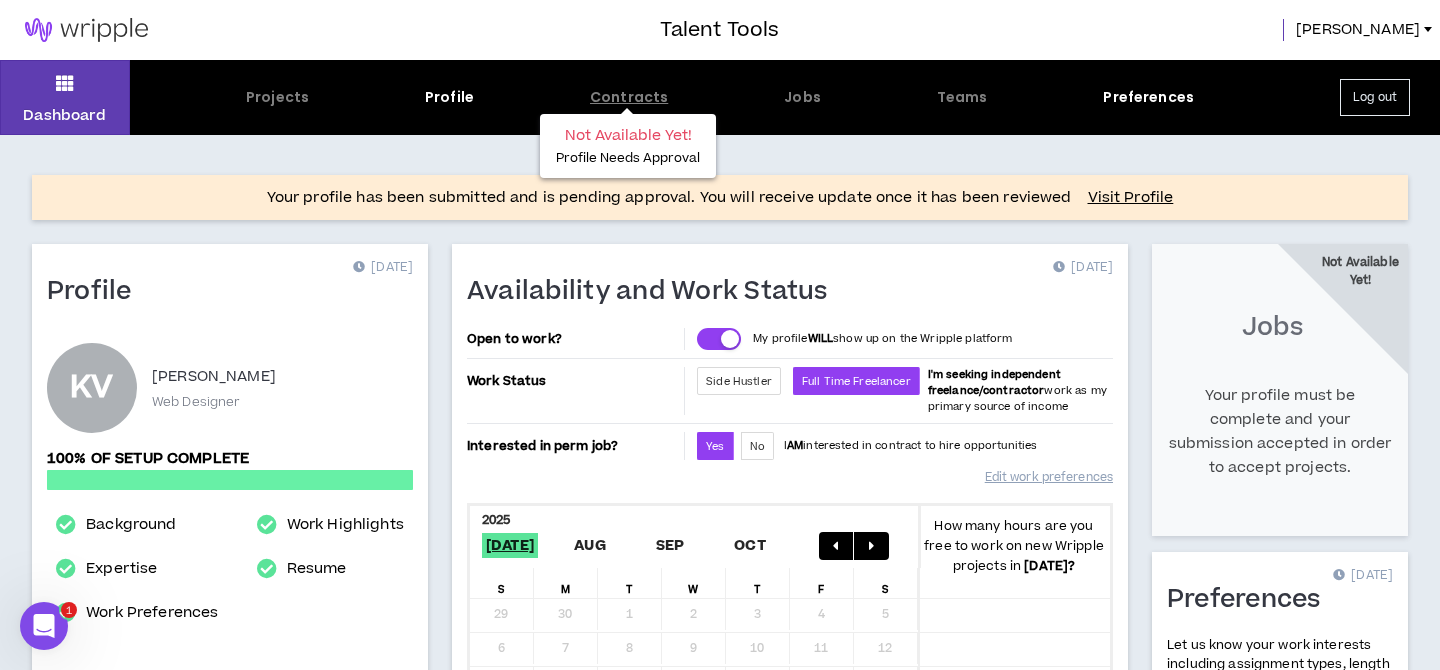 click on "Contracts" at bounding box center (629, 97) 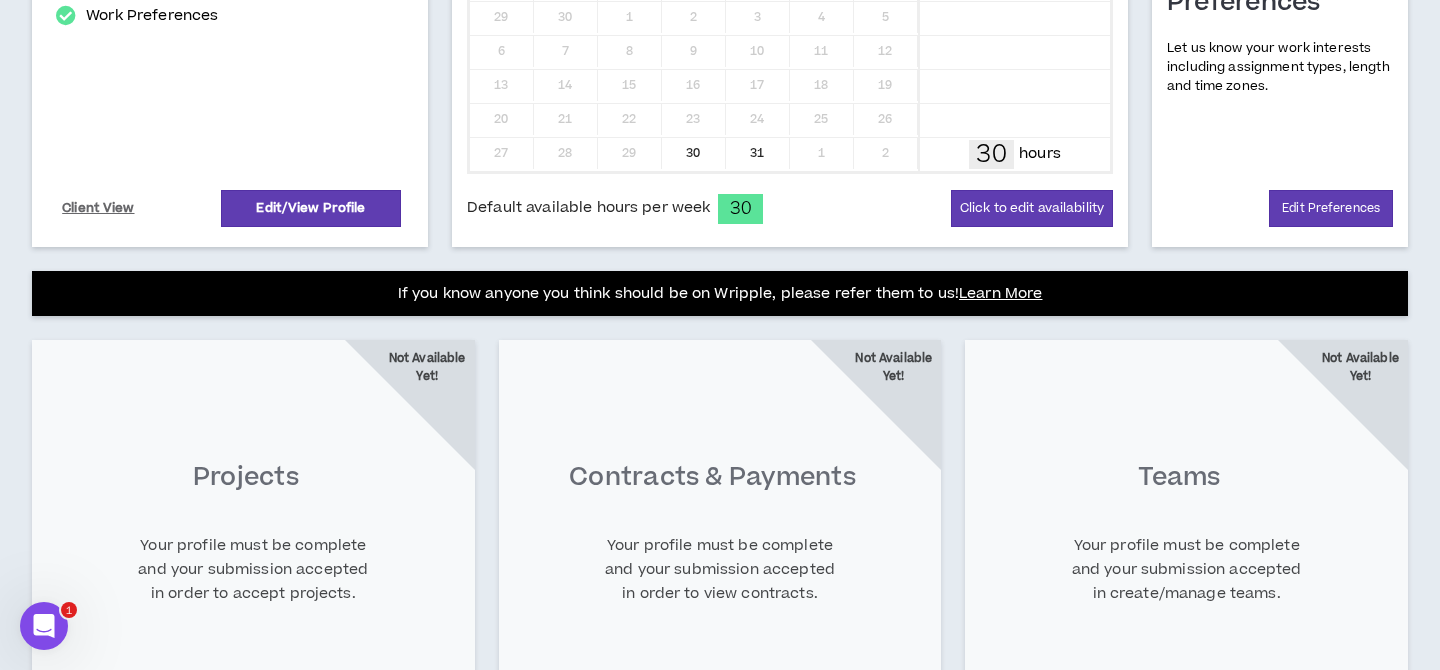 scroll, scrollTop: 700, scrollLeft: 0, axis: vertical 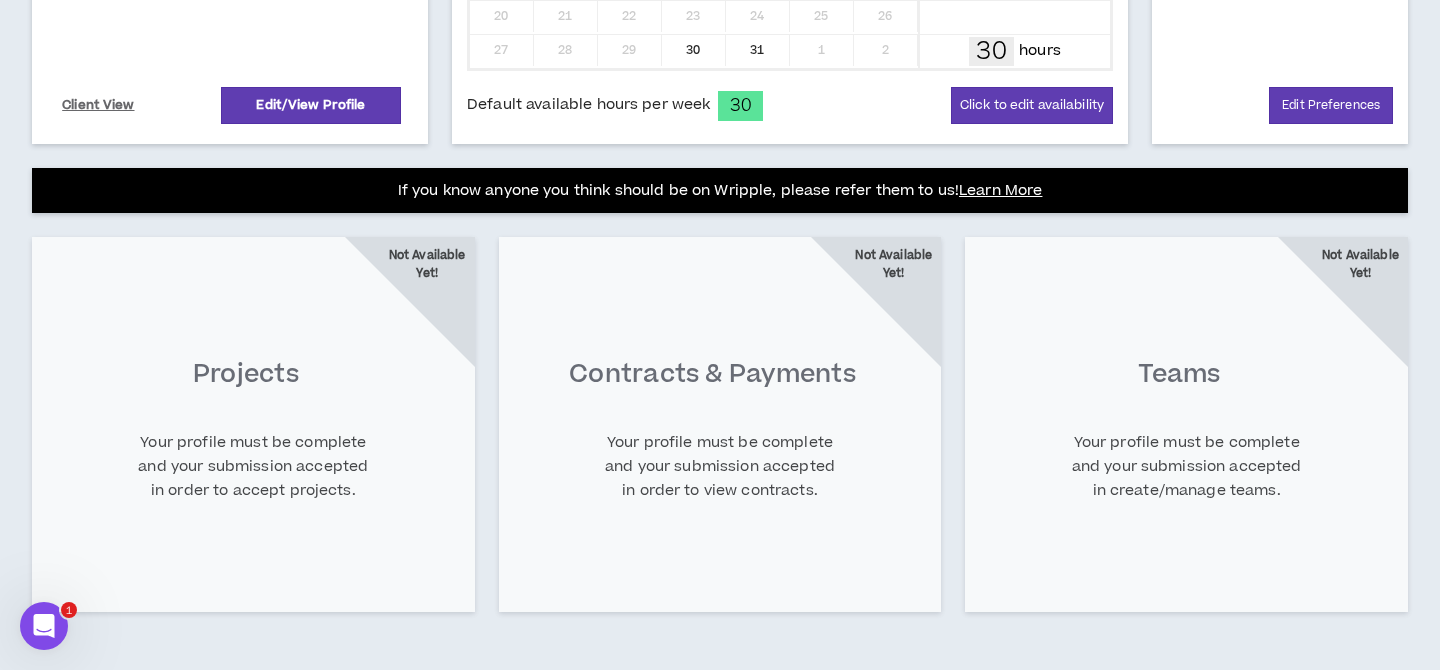 select on "*" 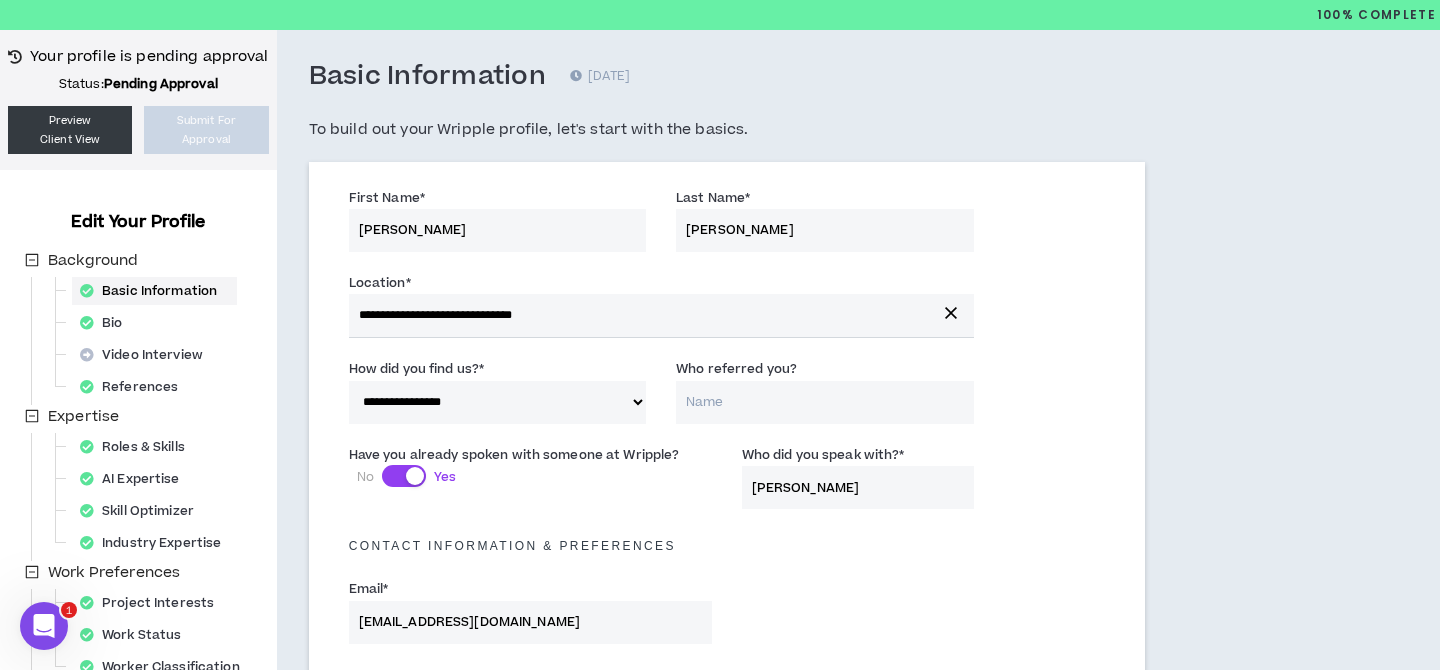 scroll, scrollTop: 0, scrollLeft: 0, axis: both 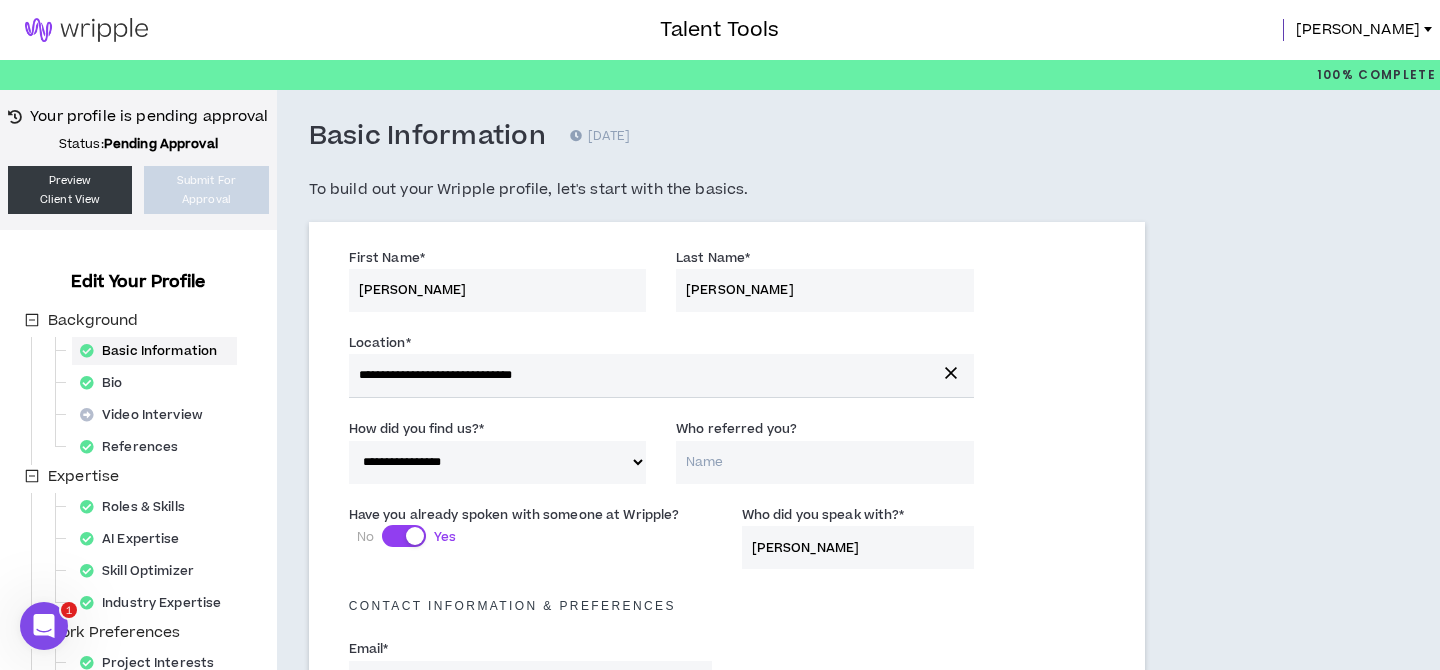 click at bounding box center [86, 30] 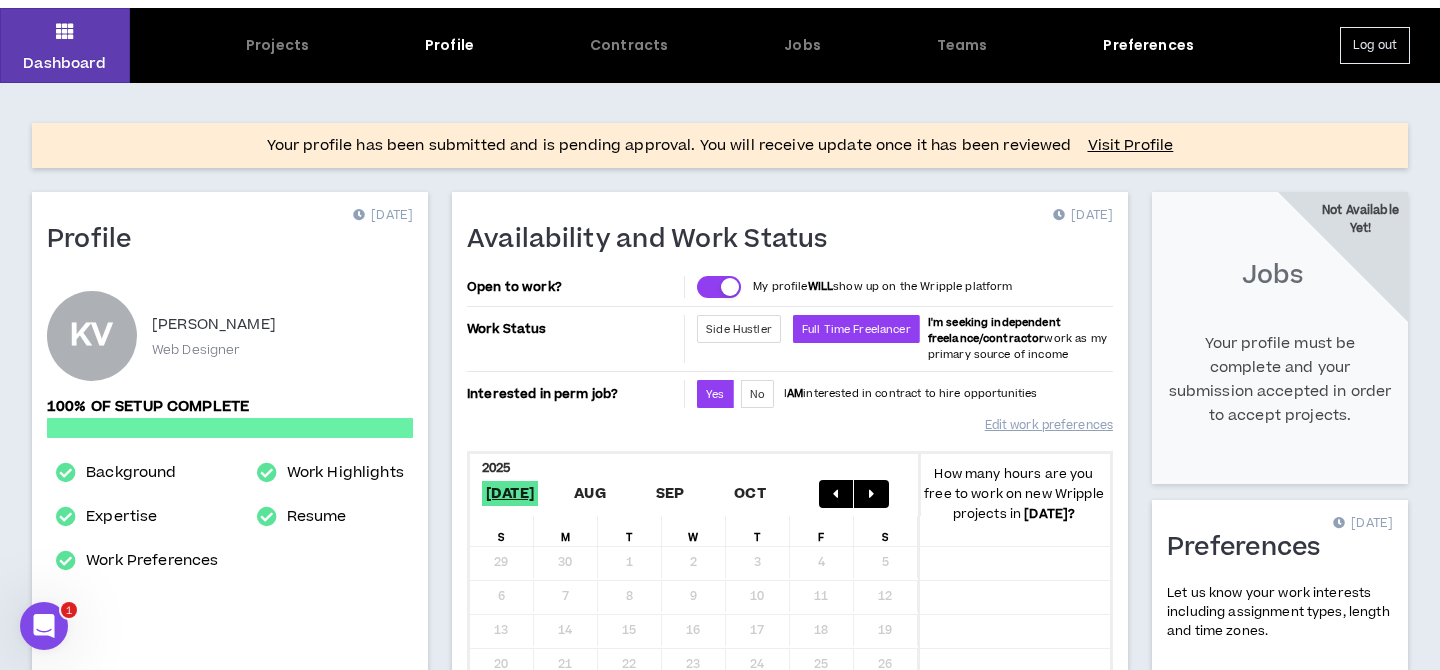 scroll, scrollTop: 50, scrollLeft: 0, axis: vertical 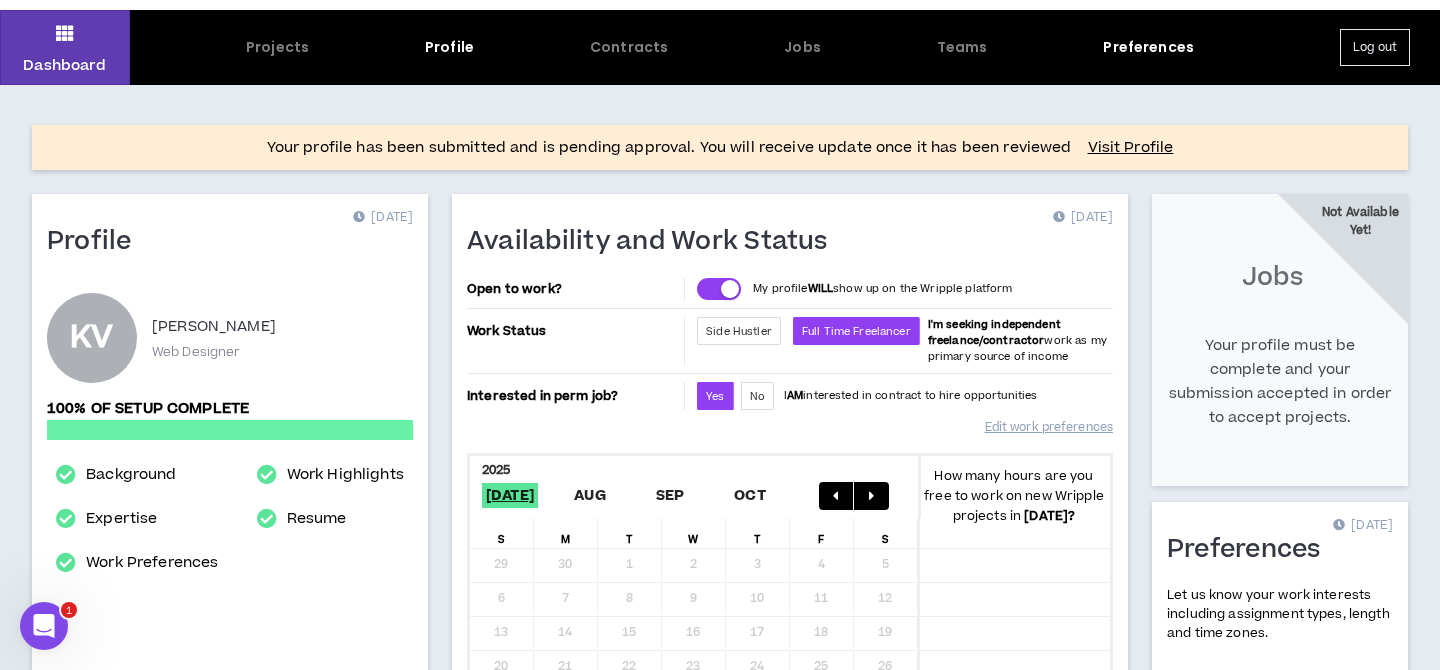 click on "Dashboard Projects Profile Contracts Jobs Teams Preferences Log out" at bounding box center (720, 47) 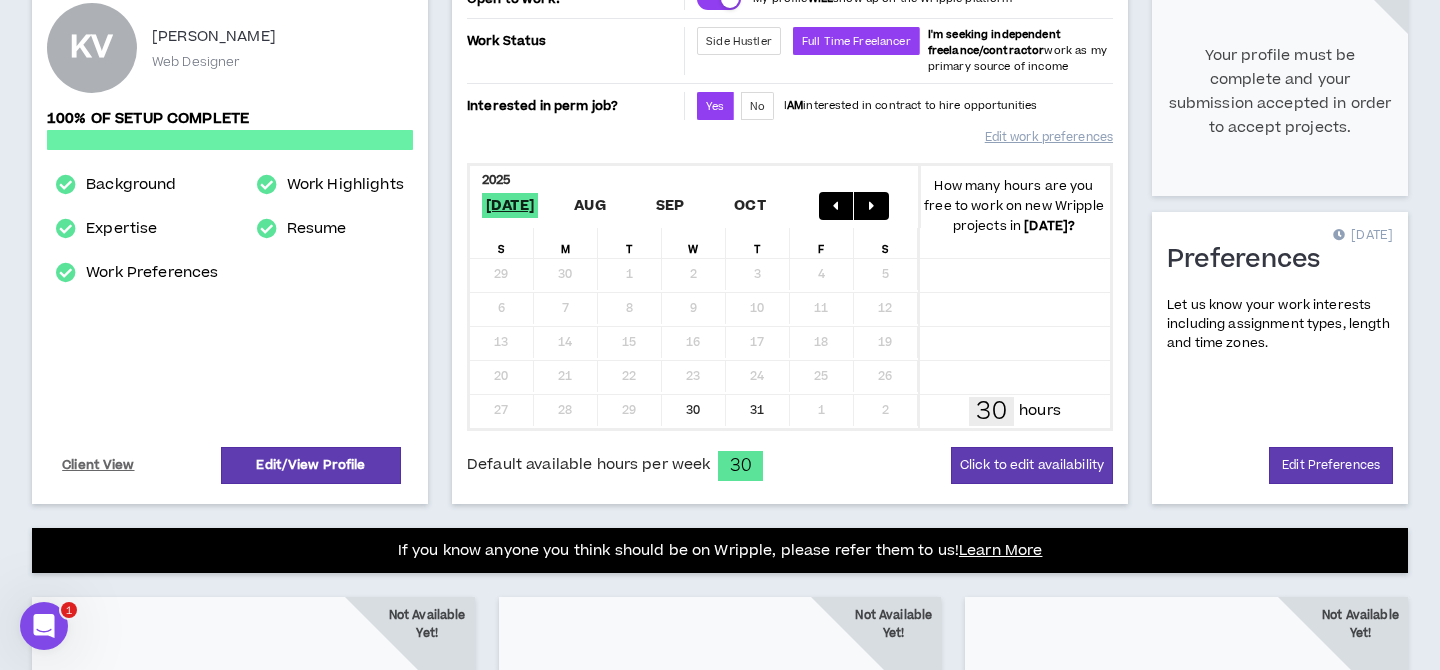 scroll, scrollTop: 341, scrollLeft: 0, axis: vertical 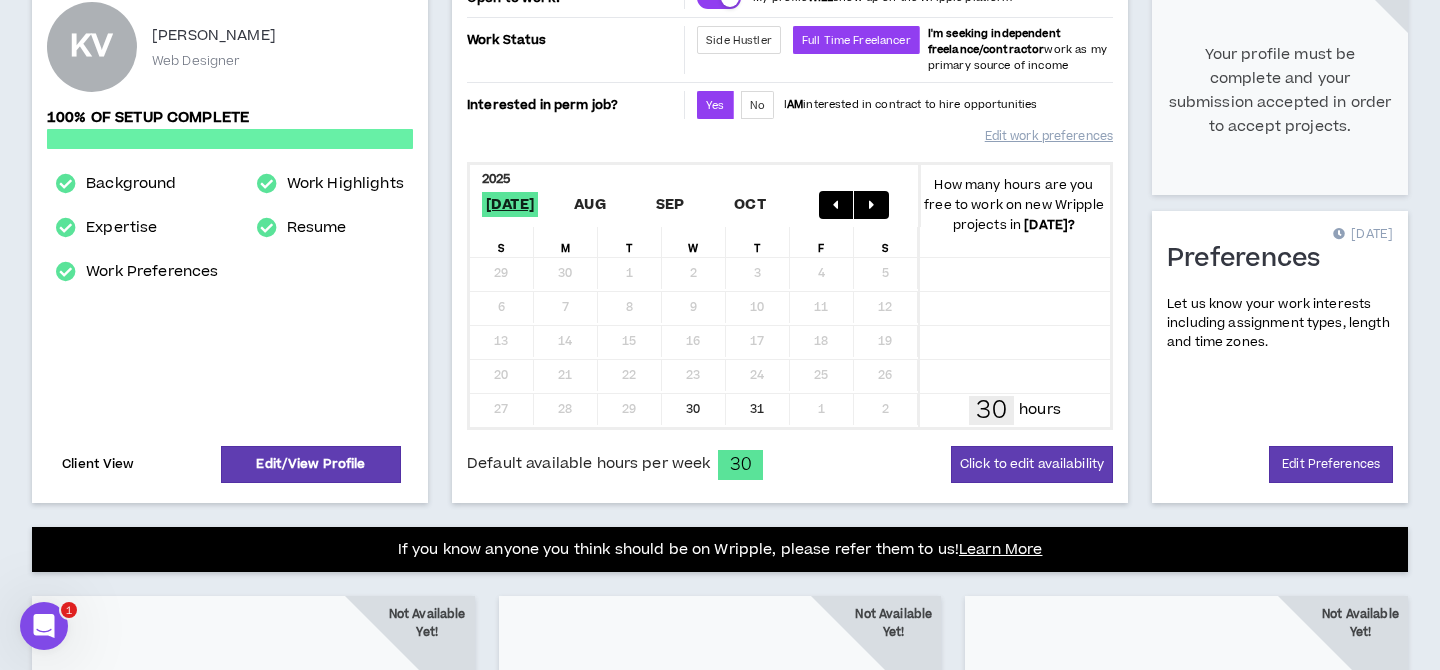 click on "Client View" at bounding box center [98, 464] 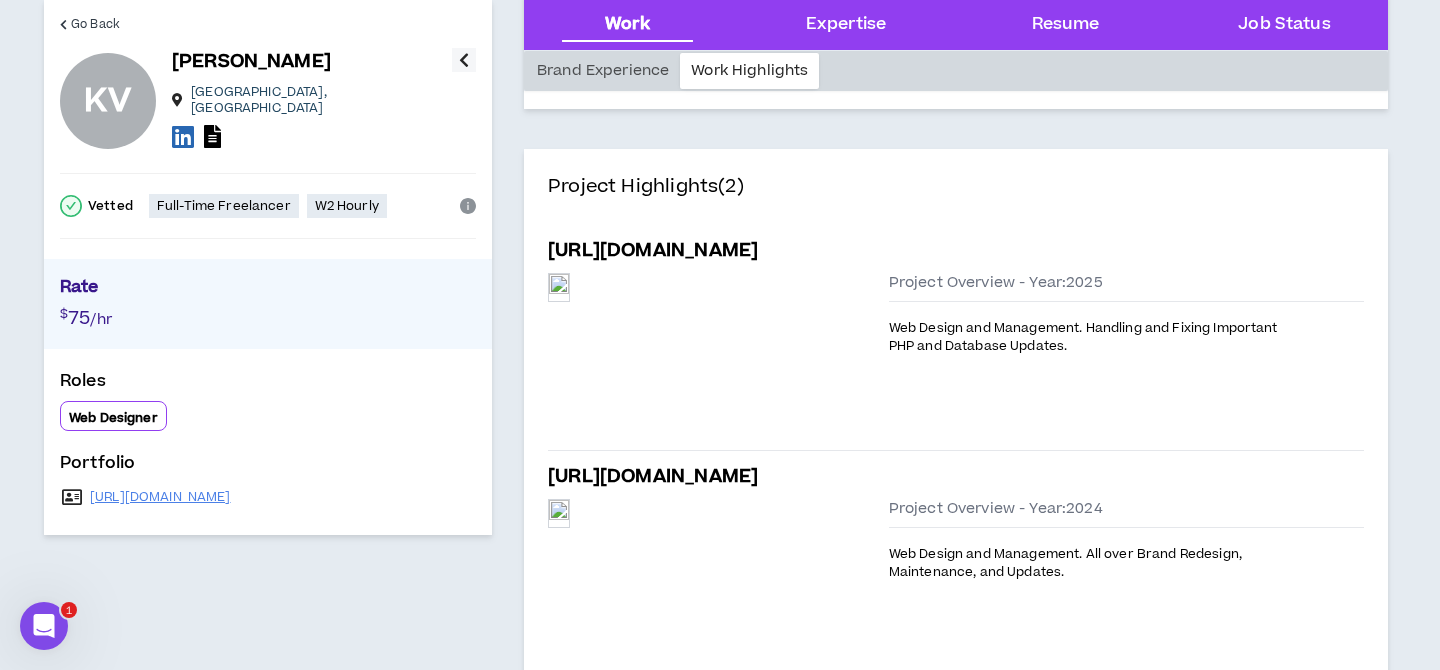 scroll, scrollTop: 0, scrollLeft: 0, axis: both 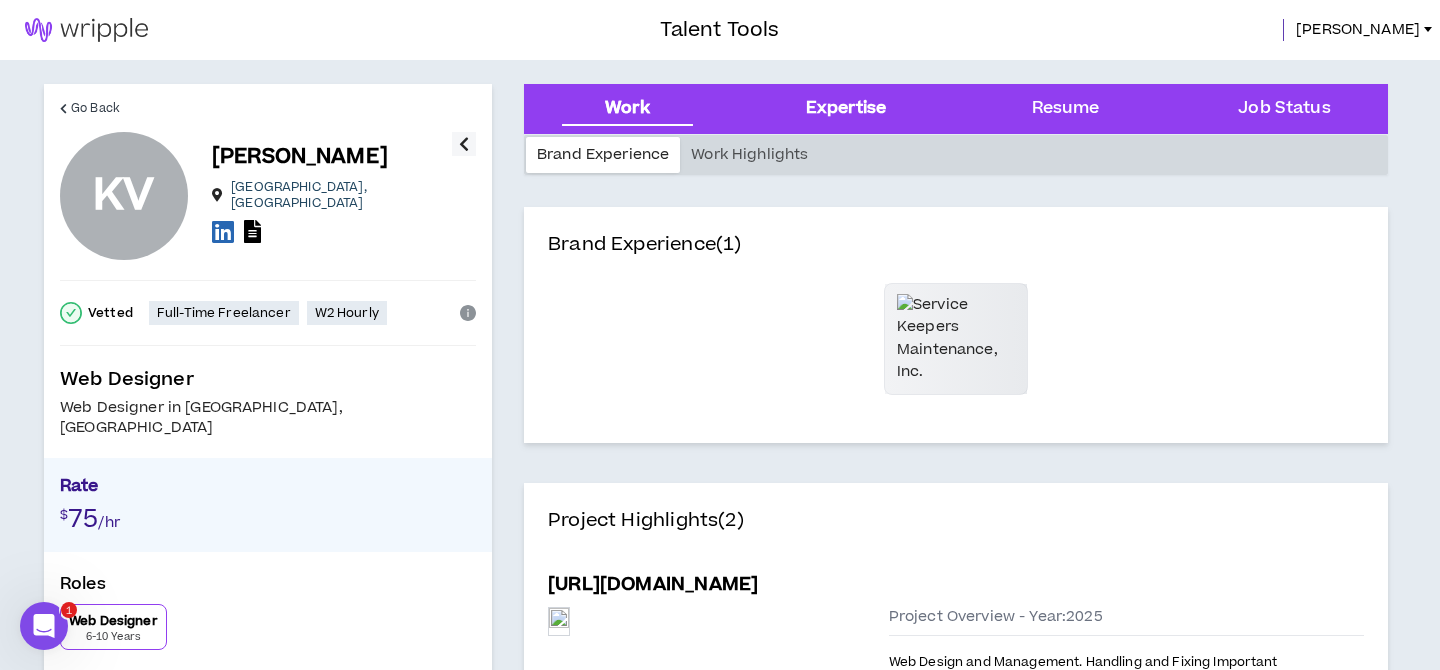 click on "Expertise" at bounding box center (846, 109) 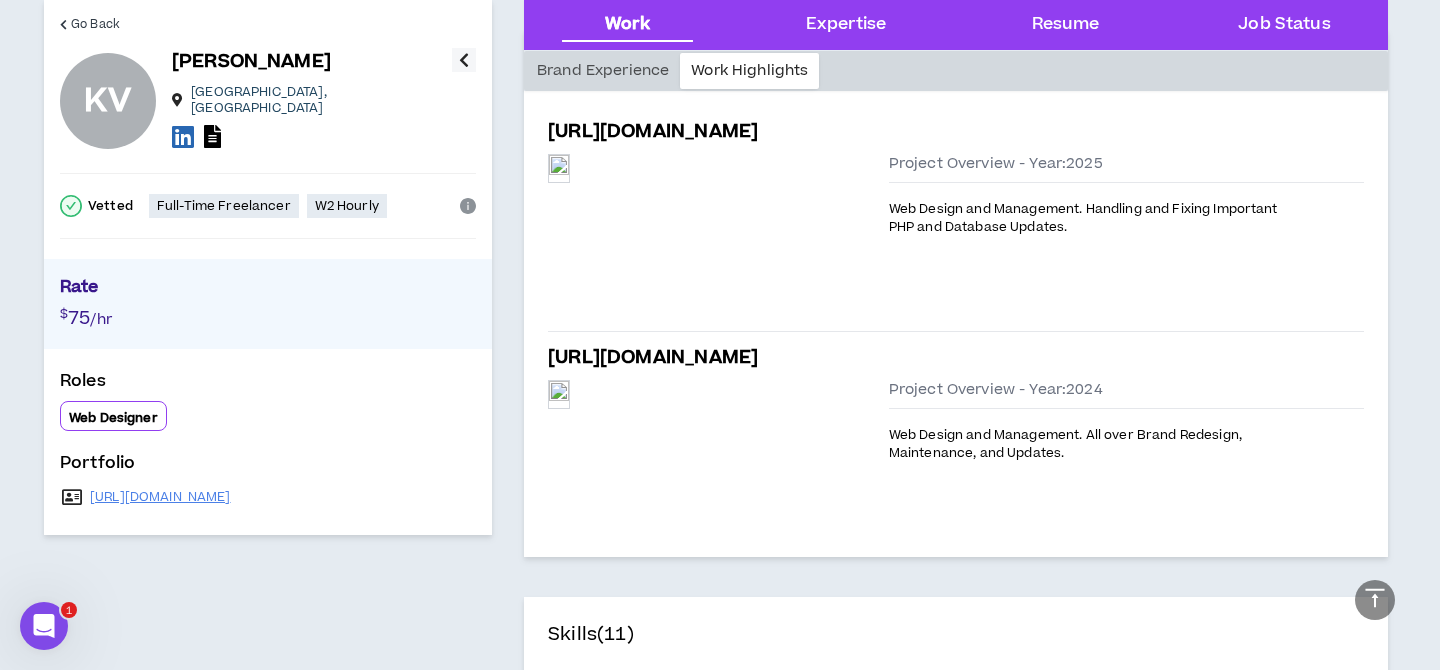 scroll, scrollTop: 0, scrollLeft: 0, axis: both 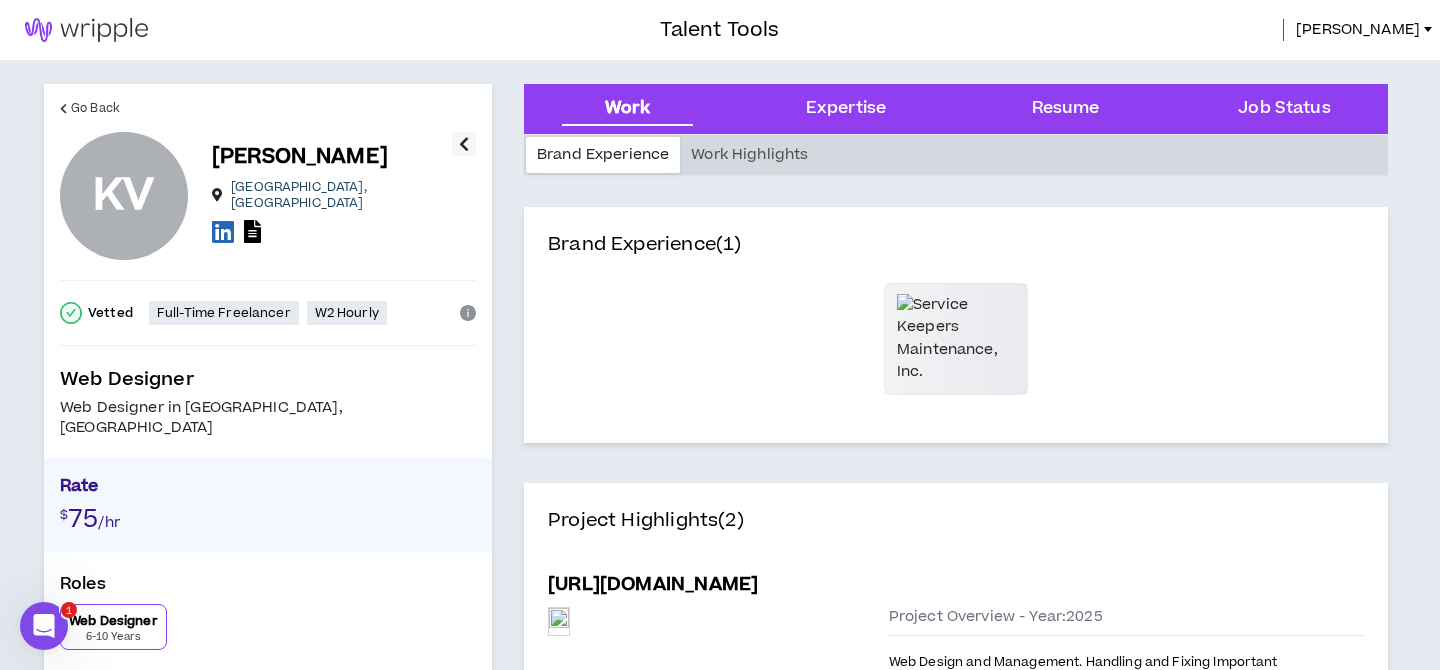 click on "75" at bounding box center (83, 519) 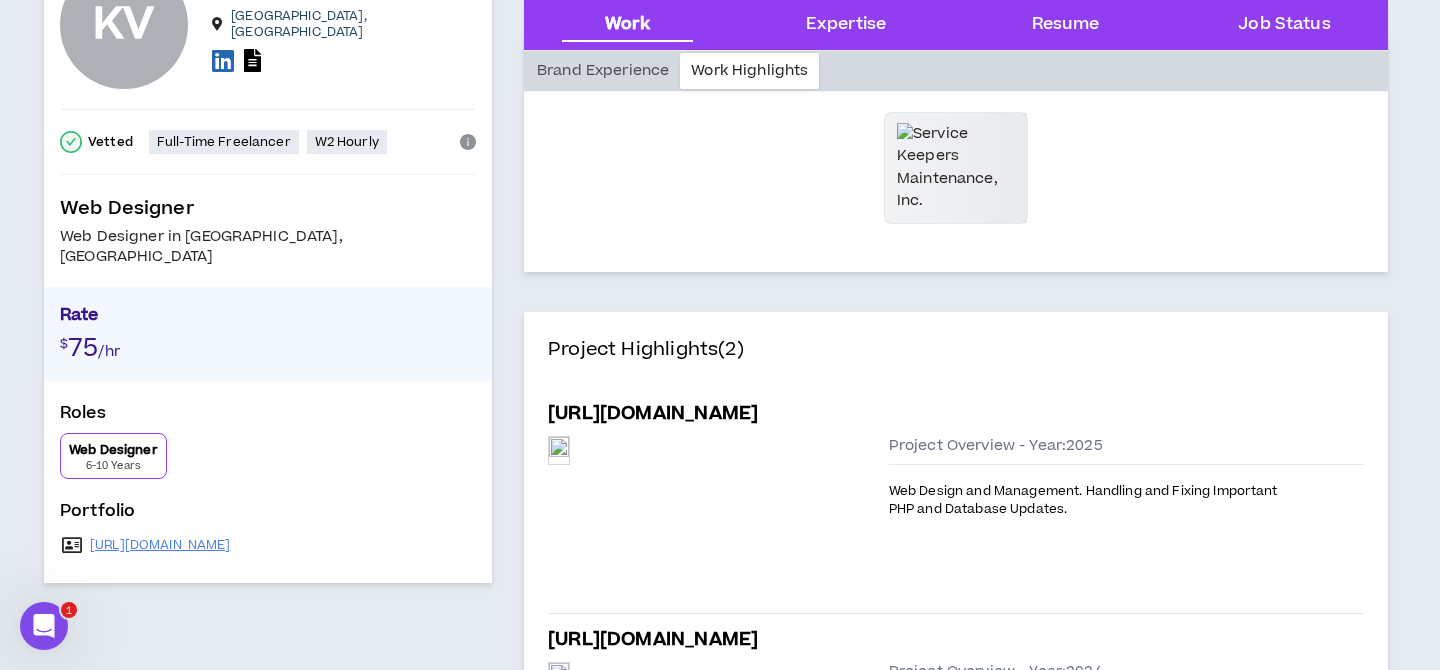 scroll, scrollTop: 0, scrollLeft: 0, axis: both 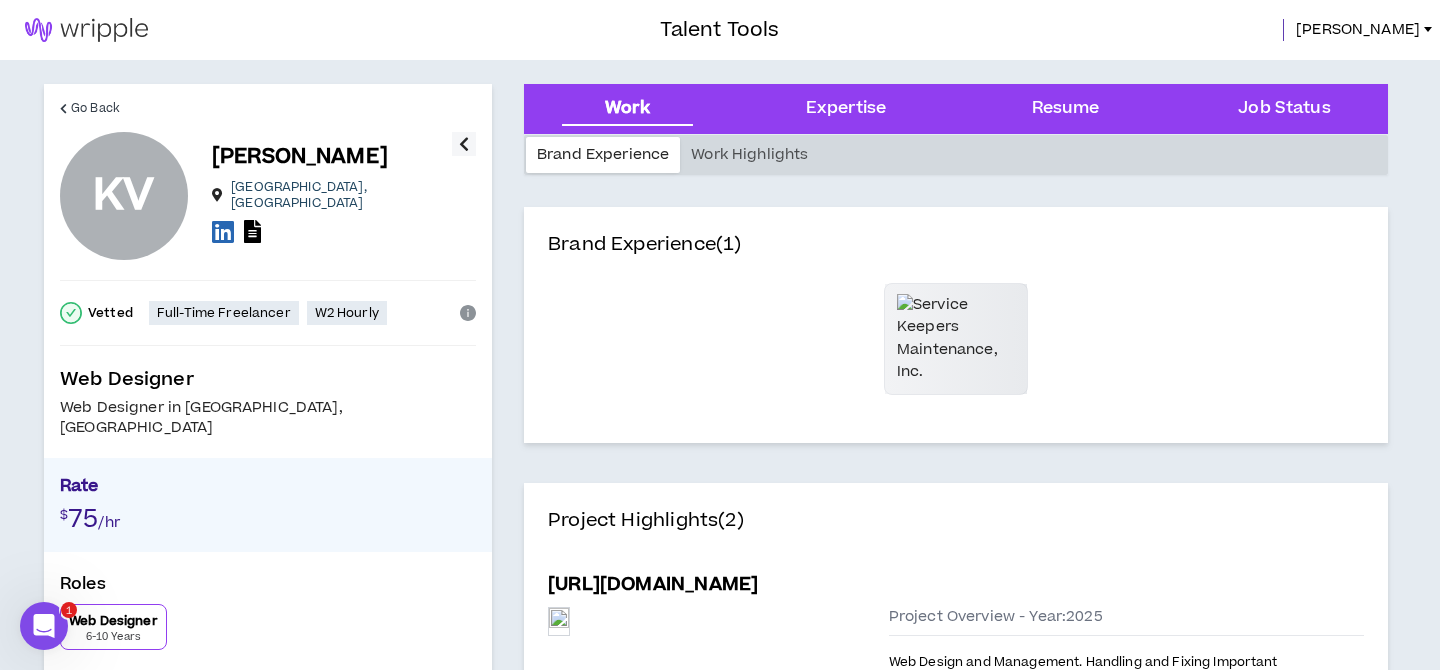 click at bounding box center [86, 30] 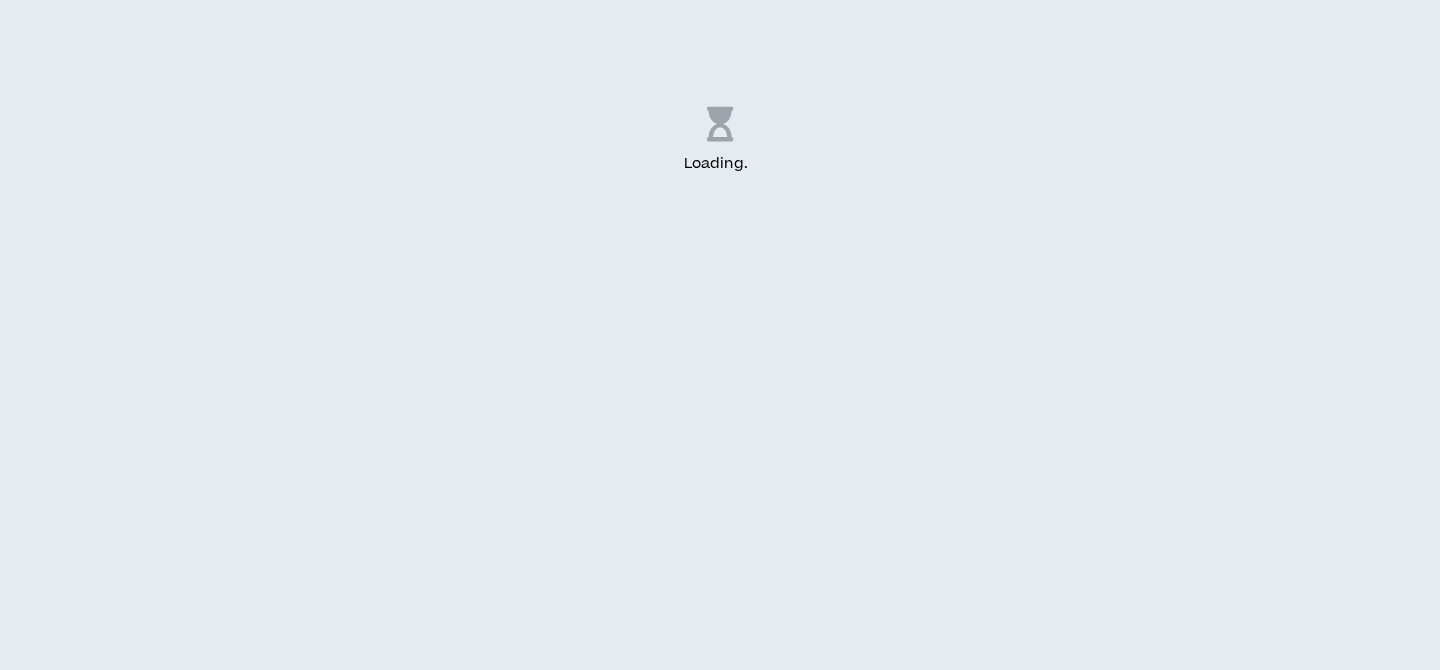 scroll, scrollTop: 0, scrollLeft: 0, axis: both 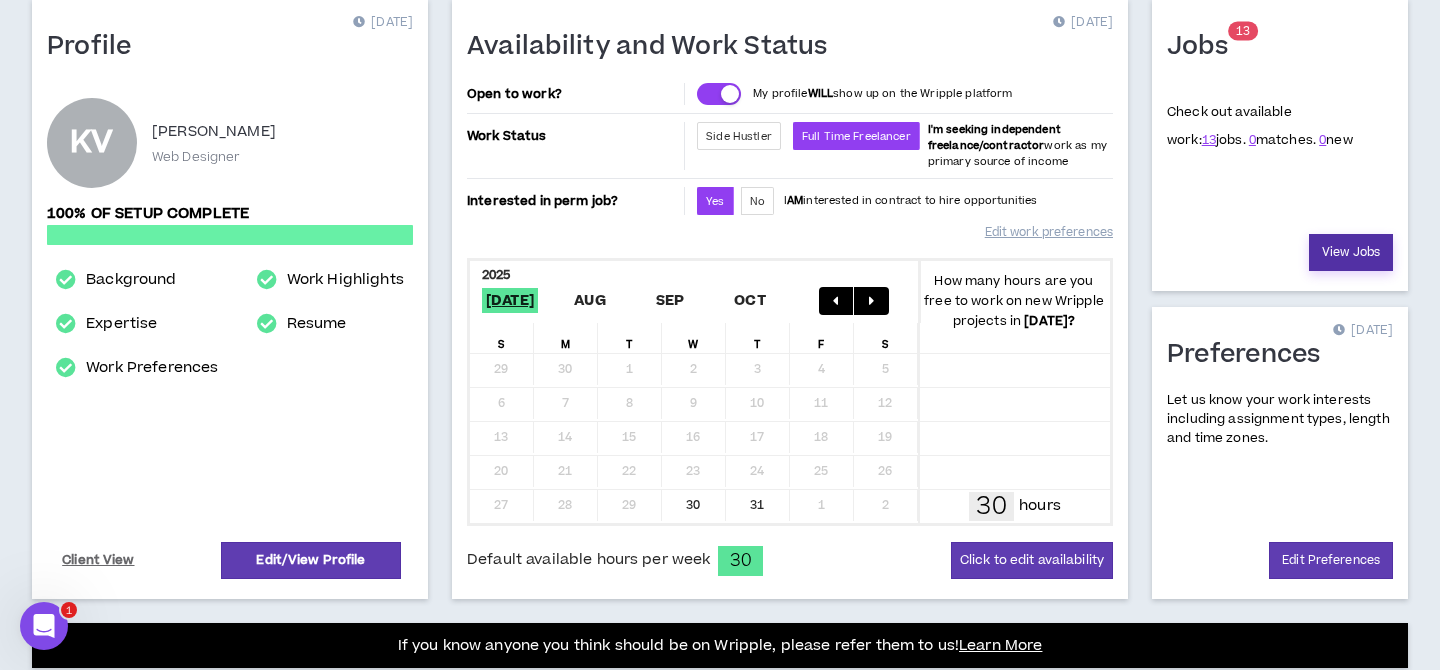 click on "View Jobs" at bounding box center (1351, 252) 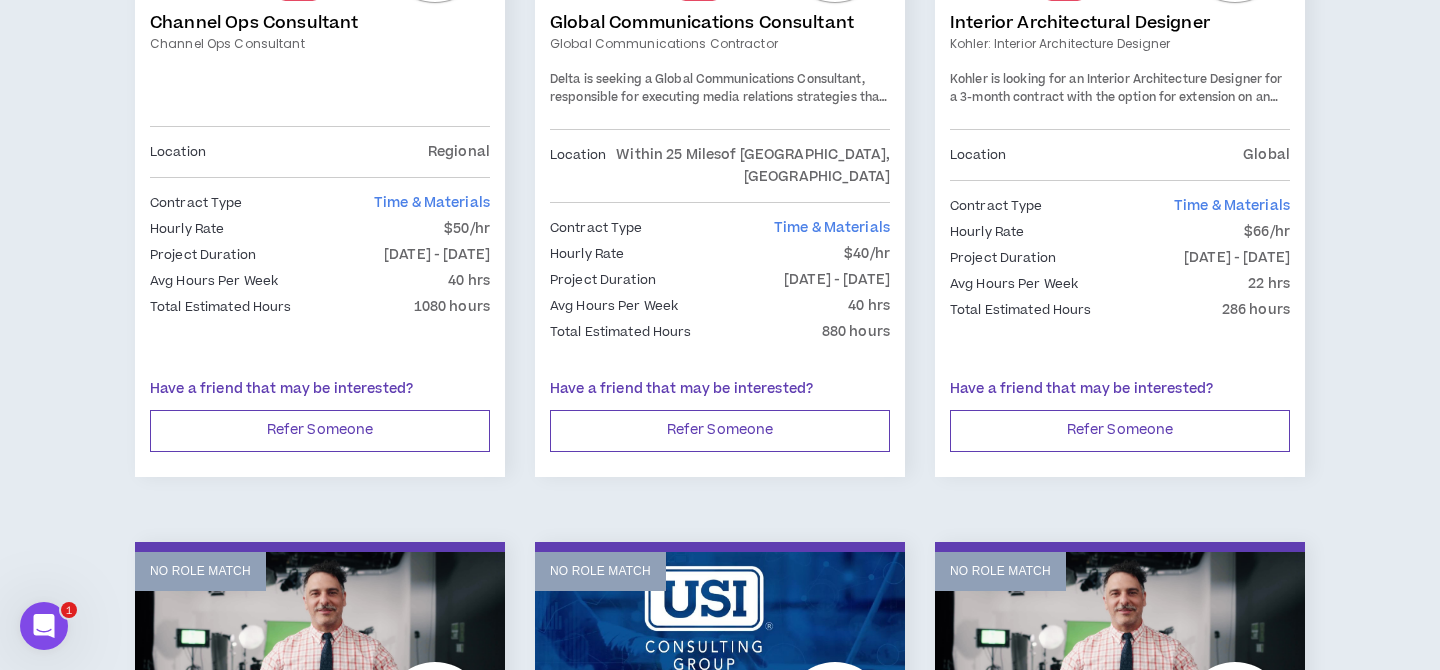 scroll, scrollTop: 2082, scrollLeft: 0, axis: vertical 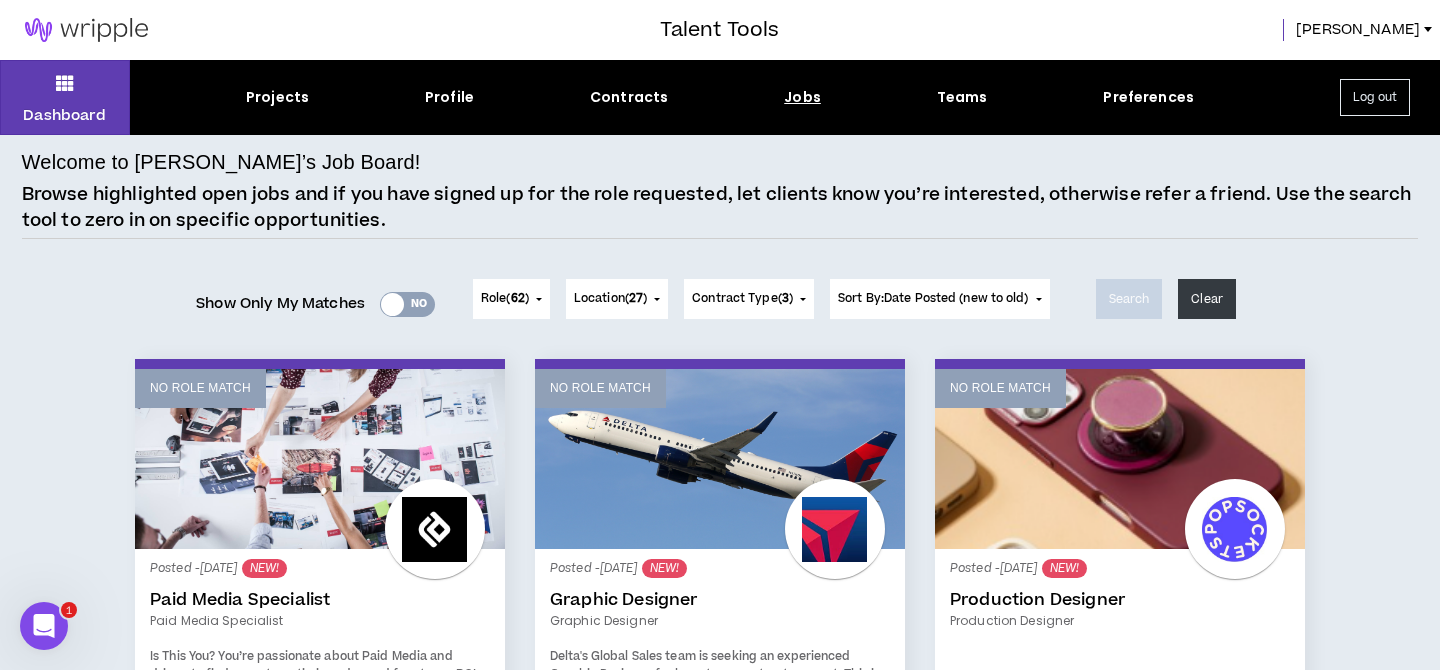 click at bounding box center (392, 304) 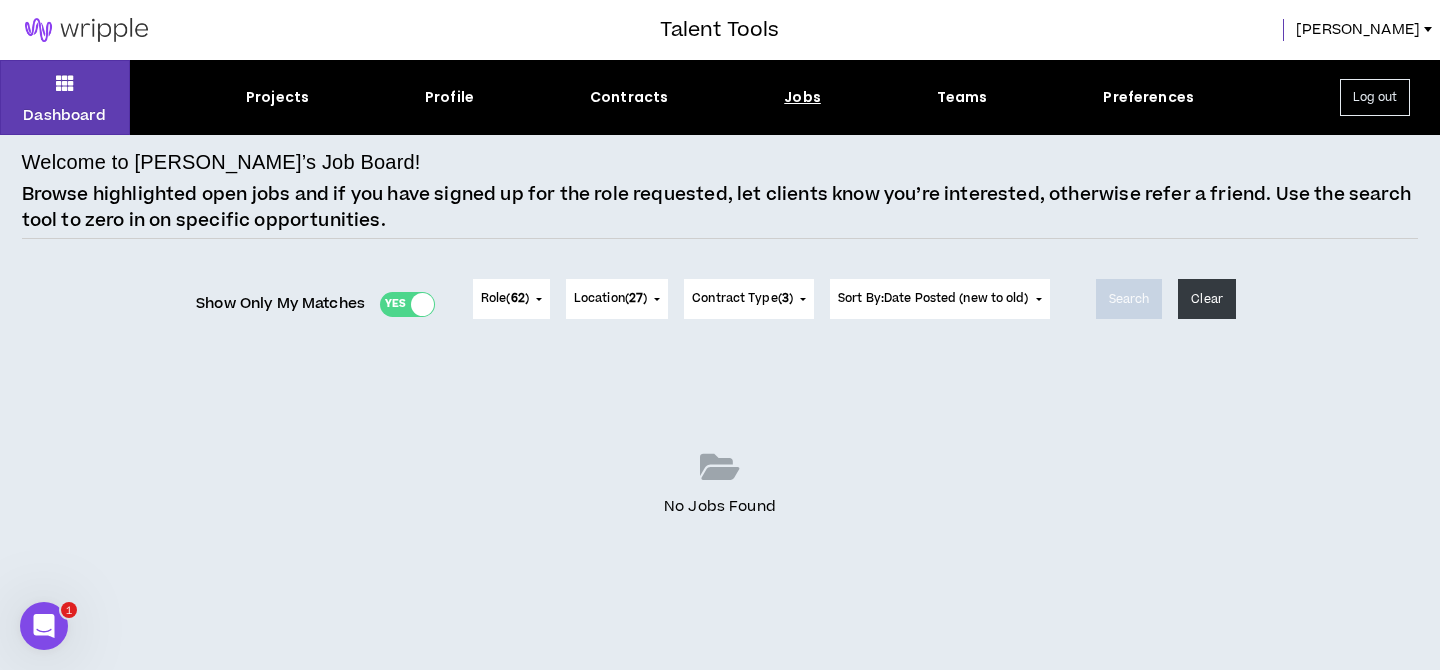 click on "Yes No" at bounding box center (407, 304) 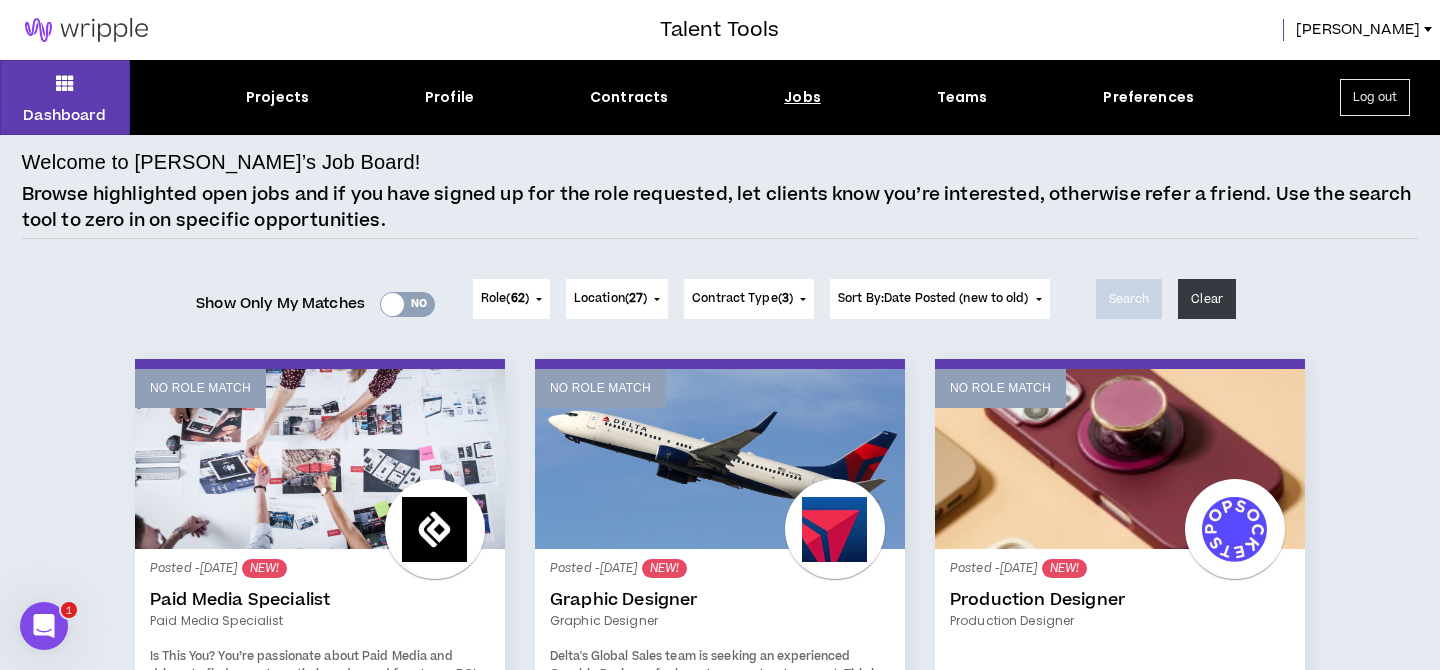 click on "Location  ( 27 )" at bounding box center [617, 299] 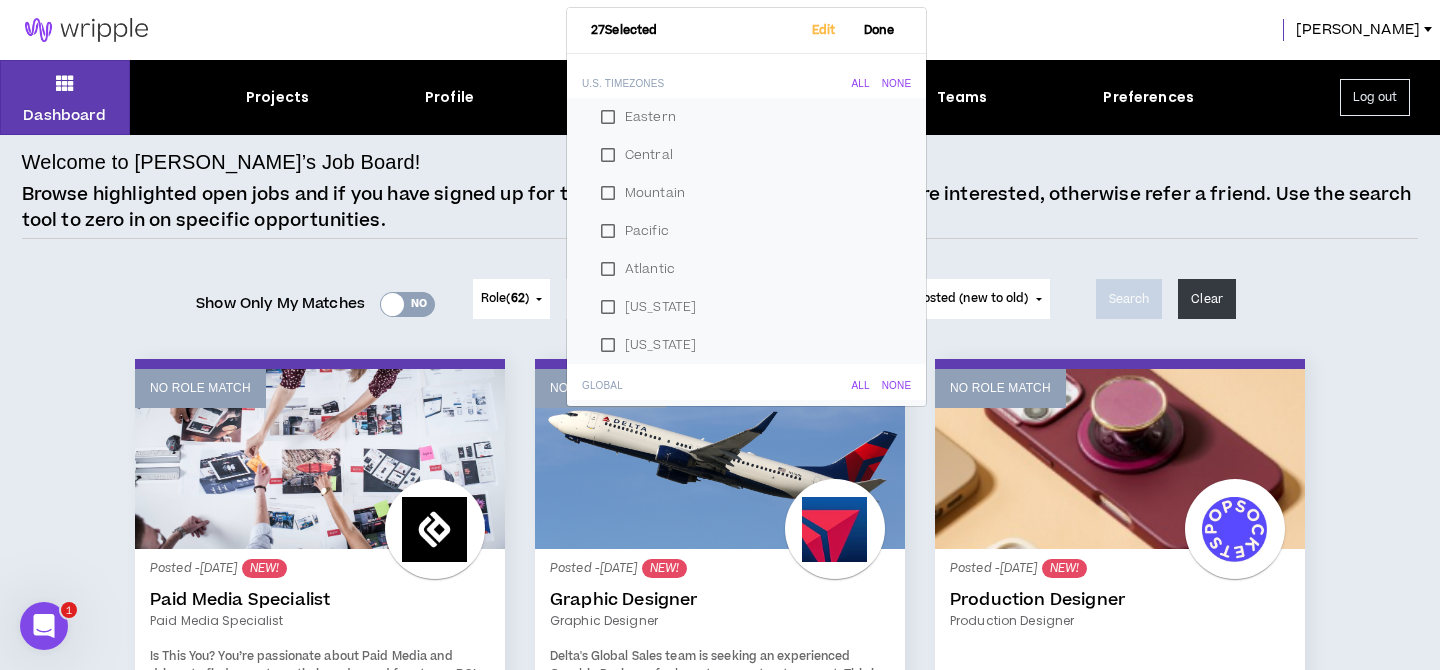 scroll, scrollTop: 809, scrollLeft: 0, axis: vertical 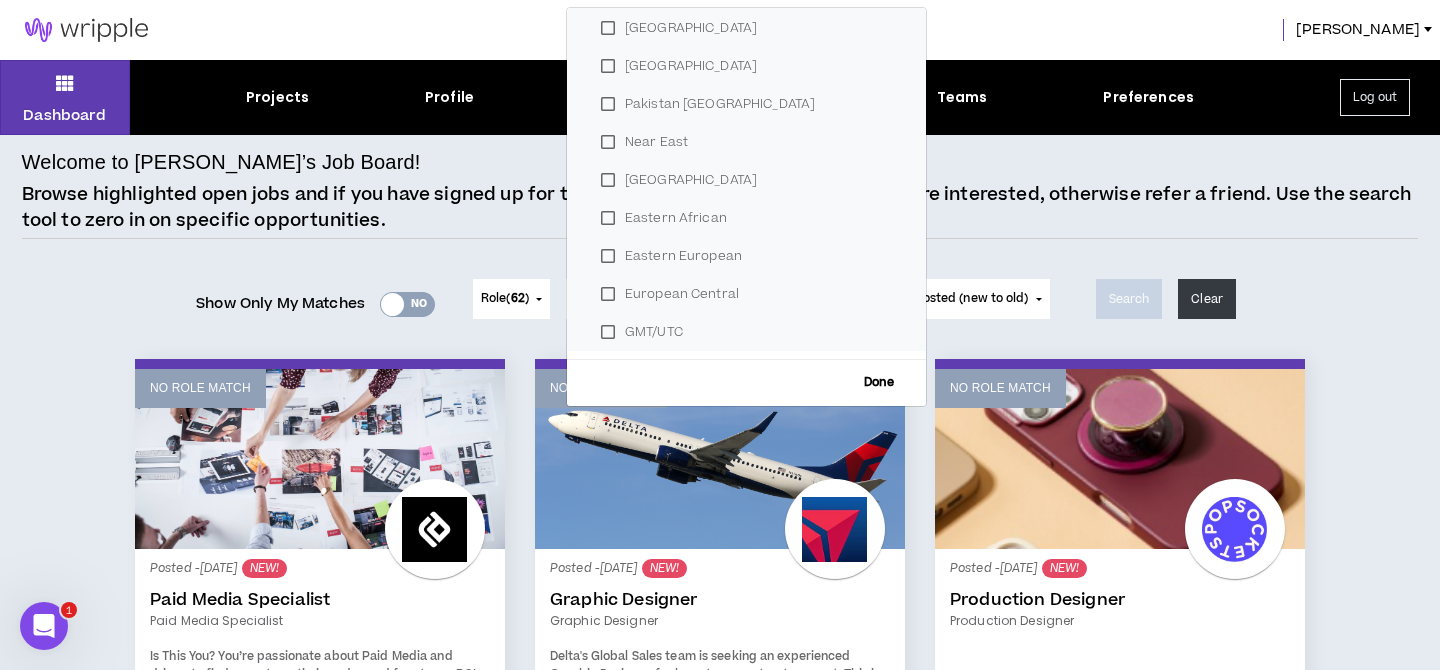 click on "Browse highlighted open jobs and if you have signed up for the role requested, let clients know you’re interested, otherwise refer a friend. Use the search tool to zero in on specific opportunities." at bounding box center [720, 207] 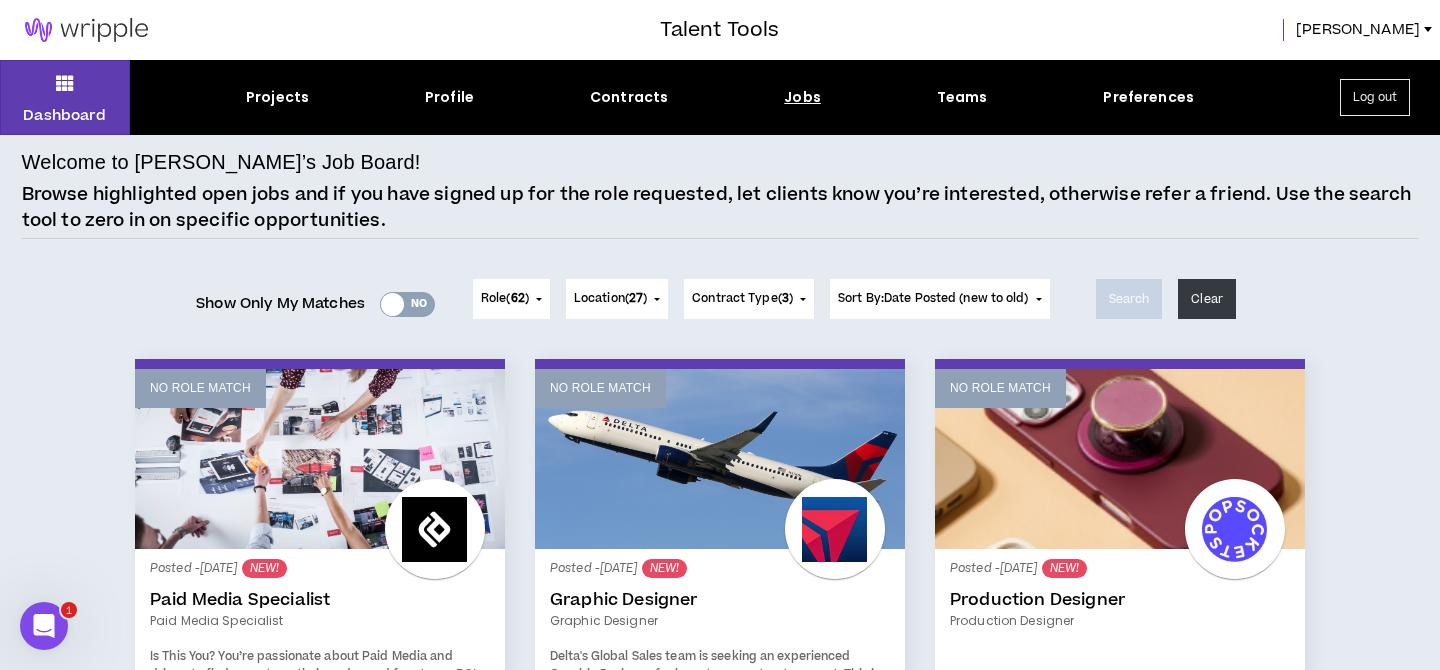 click on "Contract Type  ( 3 )" at bounding box center [742, 299] 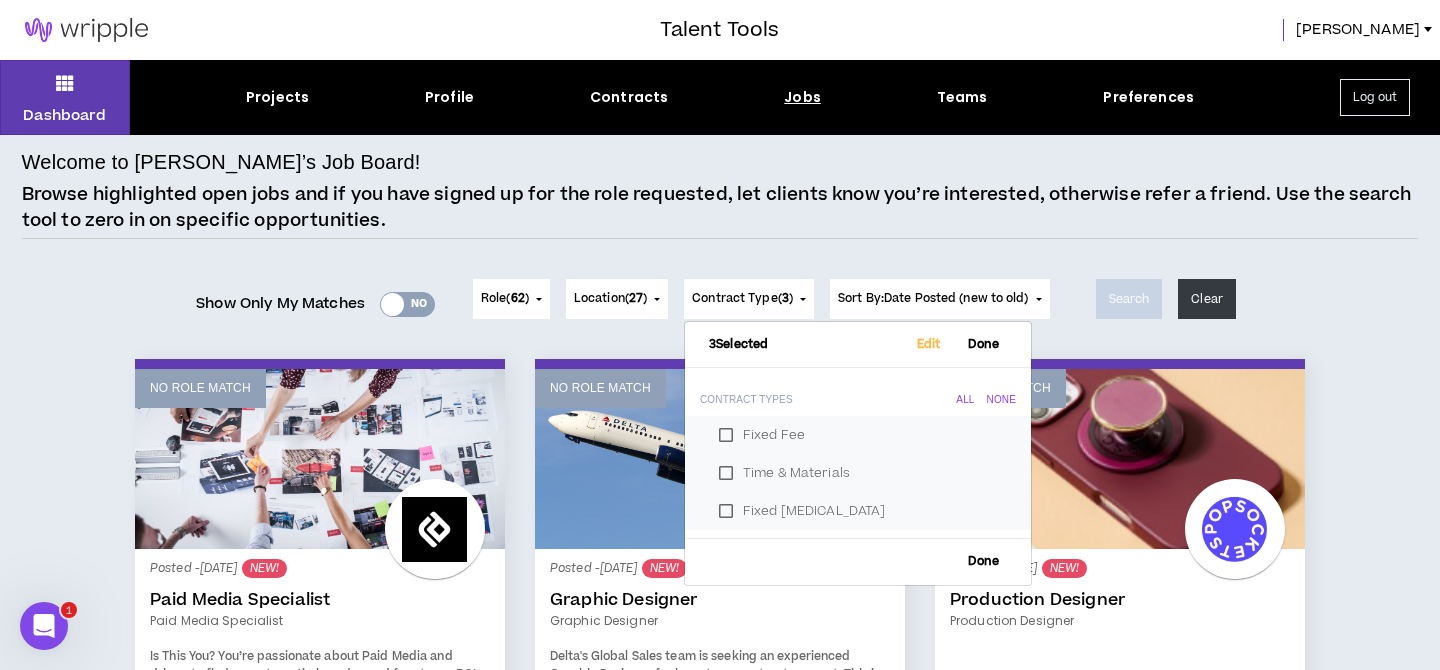click on "Welcome to Wripple’s Job Board! Browse highlighted open jobs and if you have signed up for the role requested, let clients know you’re interested, otherwise refer a friend. Use the search tool to zero in on specific opportunities. Show Only My Matches Yes No Role  ( 62 ) 62  Selected Edit Done Experience & Design All None Instructional Designer User Research Specialist Visual & UI Designer Product Manager SEO Specialist Business Analyst User Experience Designer Web Designer Marketing Creative All None Copy Writer Video Producer Video Editor Illustrator Creative Producer Graphic Designer Creative Director Content Creator Art Director Photographer Videographer Voice Over Talent Motion Graphics/Animation Designer Email Designer & Developer Proofreader NFT Creator / Artist Production Designer Print Producer Engagement Leadership All None Event Project Manager Engagement Lead Marketing Project Manager Technical Project Manager Agency BD Specialist Strategy & Planning All None Marketing Strategist Brand Planner" at bounding box center (720, 2148) 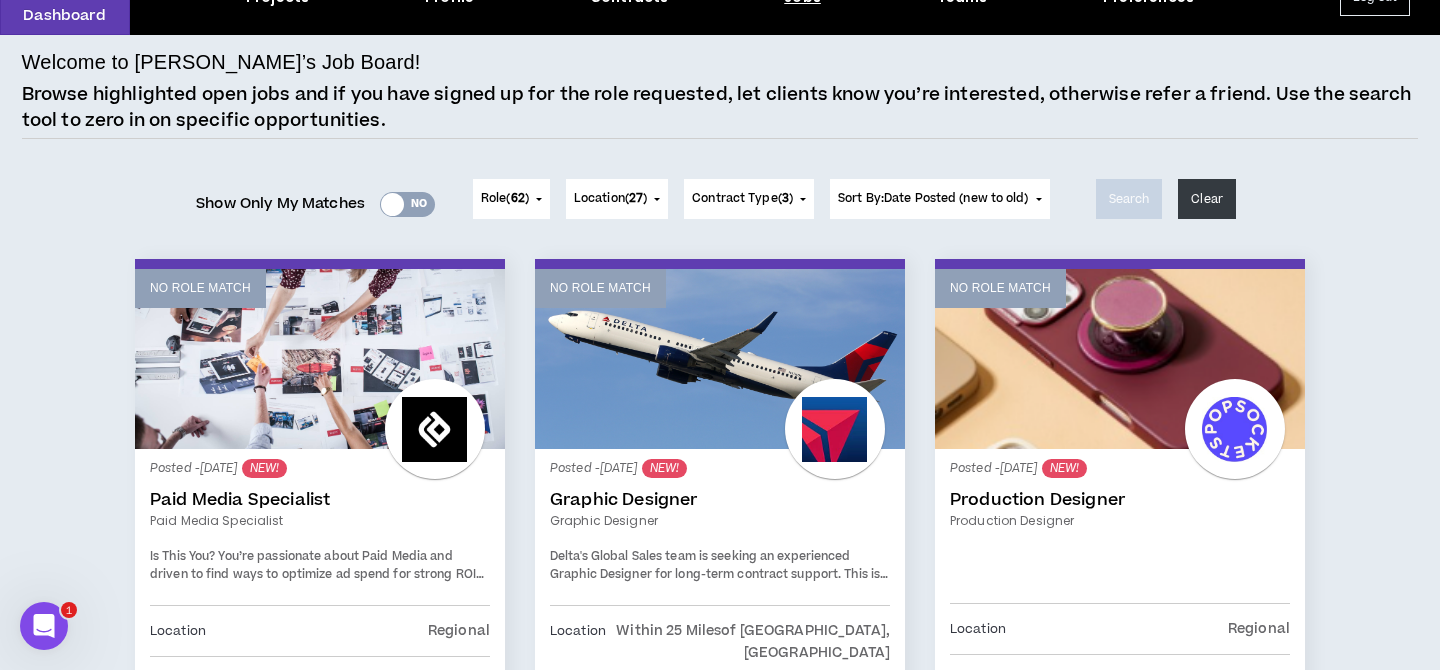 scroll, scrollTop: 30, scrollLeft: 0, axis: vertical 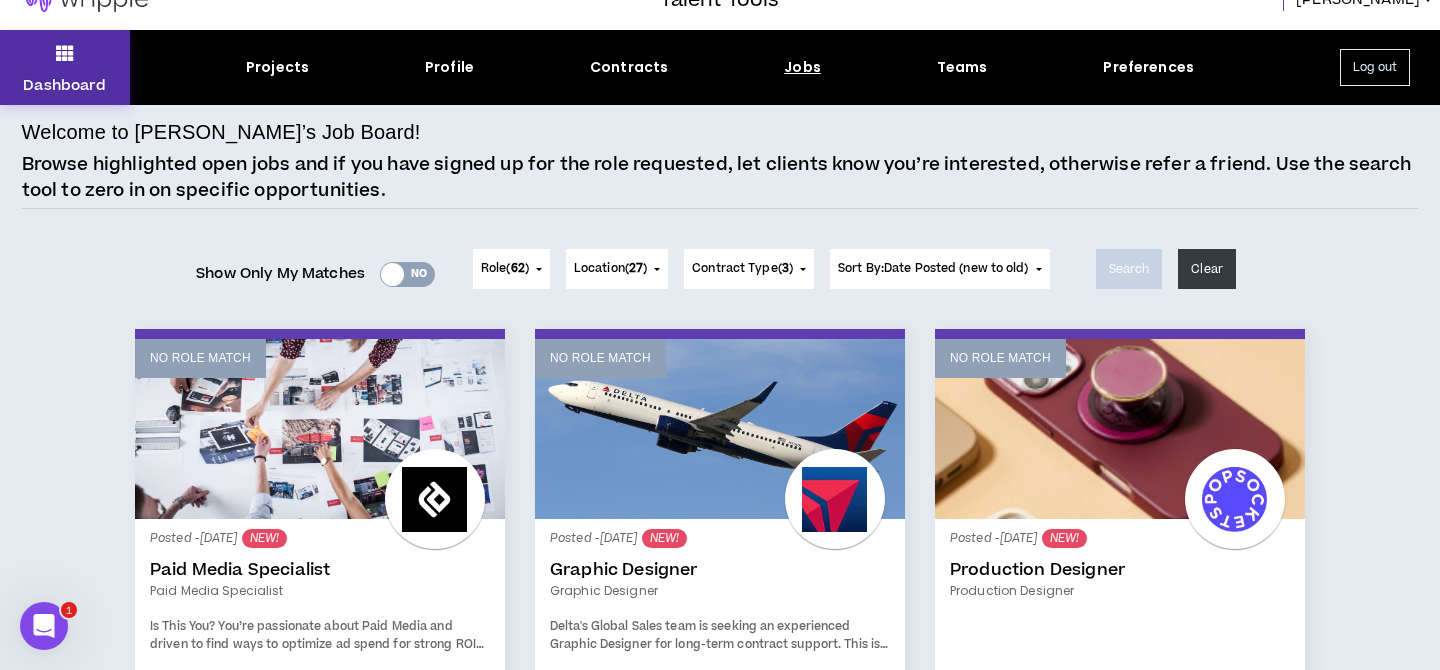 click at bounding box center (65, 53) 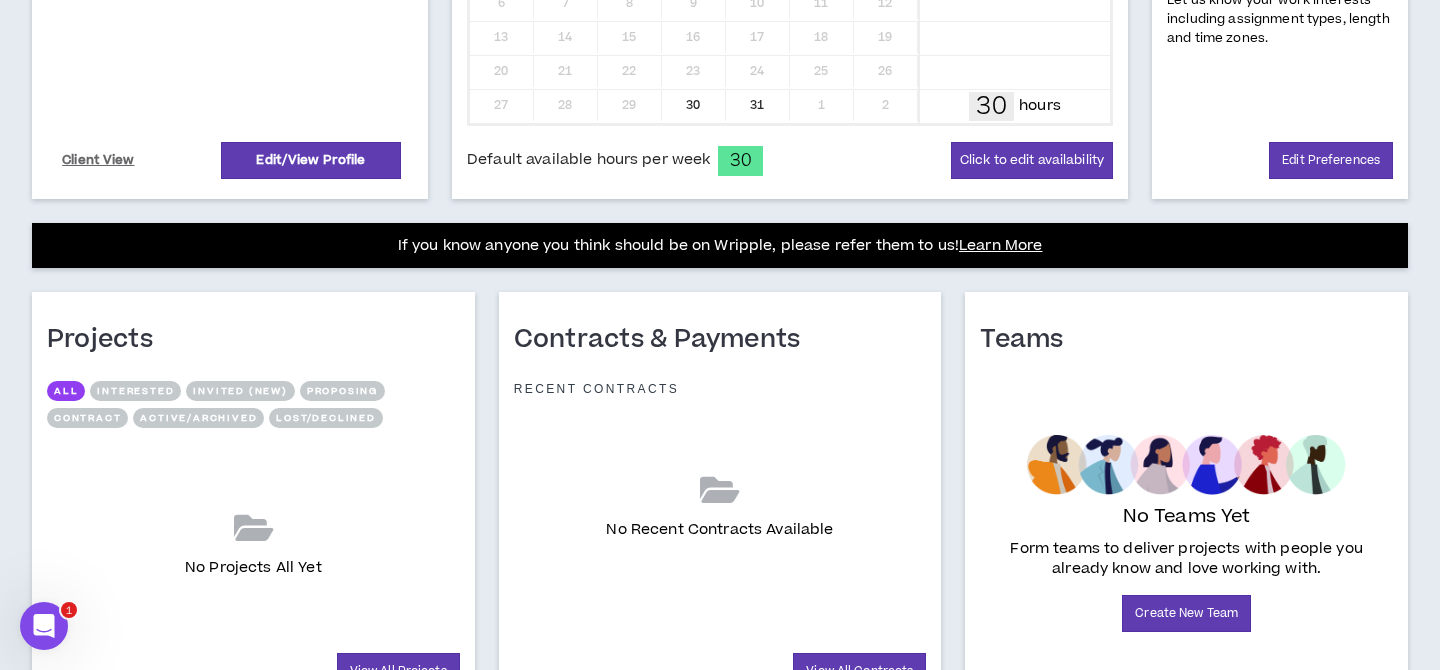 scroll, scrollTop: 680, scrollLeft: 0, axis: vertical 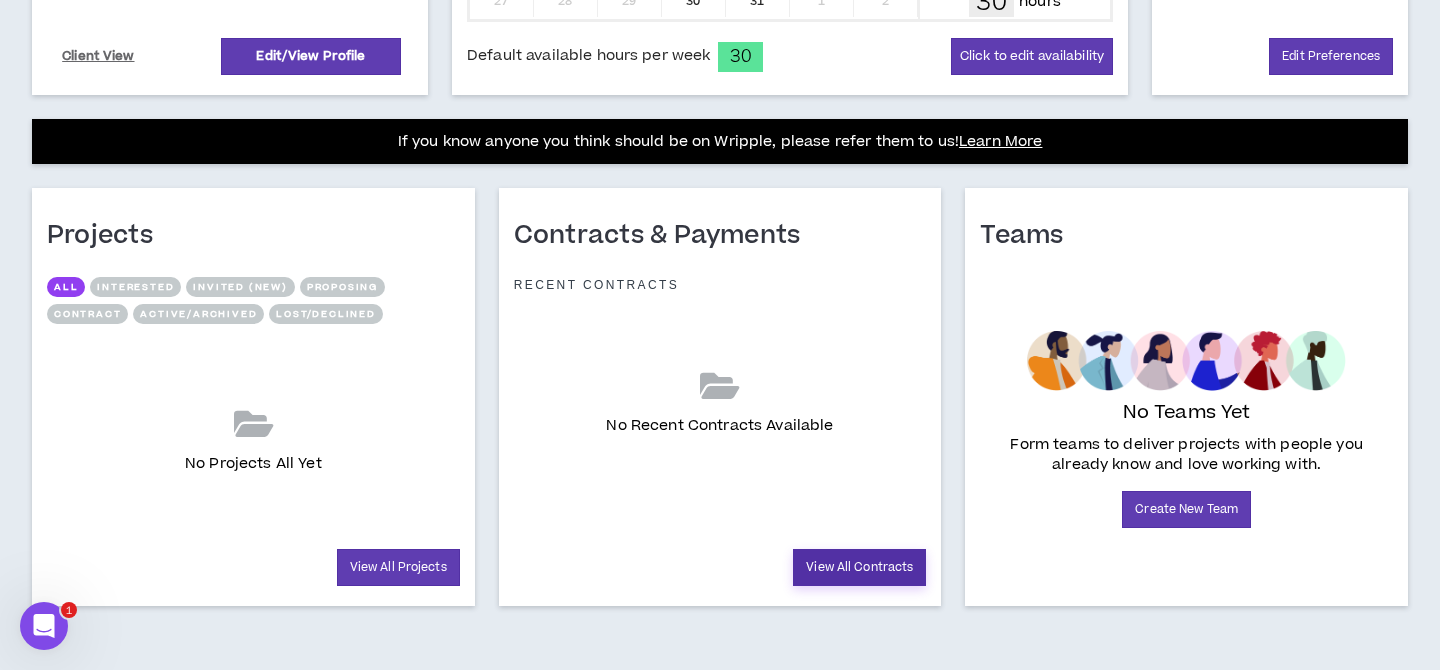 click on "View All Contracts" at bounding box center (859, 567) 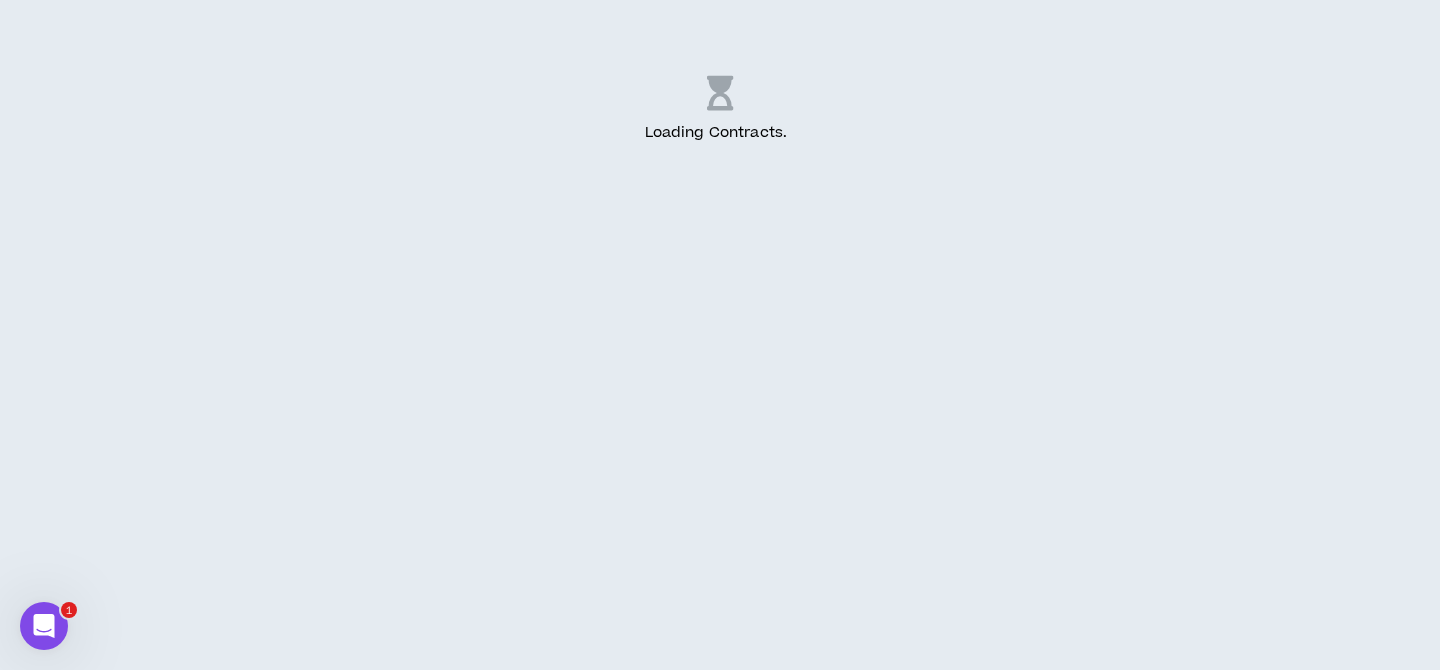 scroll, scrollTop: 0, scrollLeft: 0, axis: both 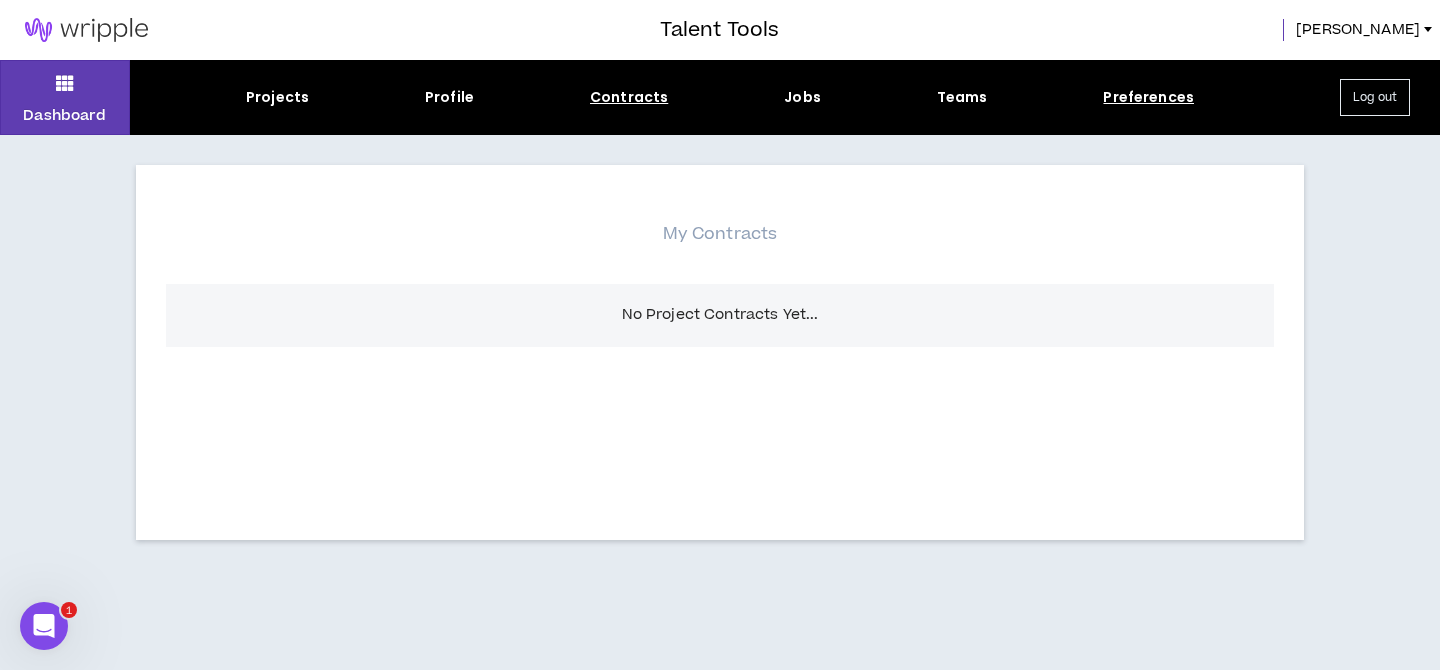 click on "Preferences" at bounding box center (1148, 97) 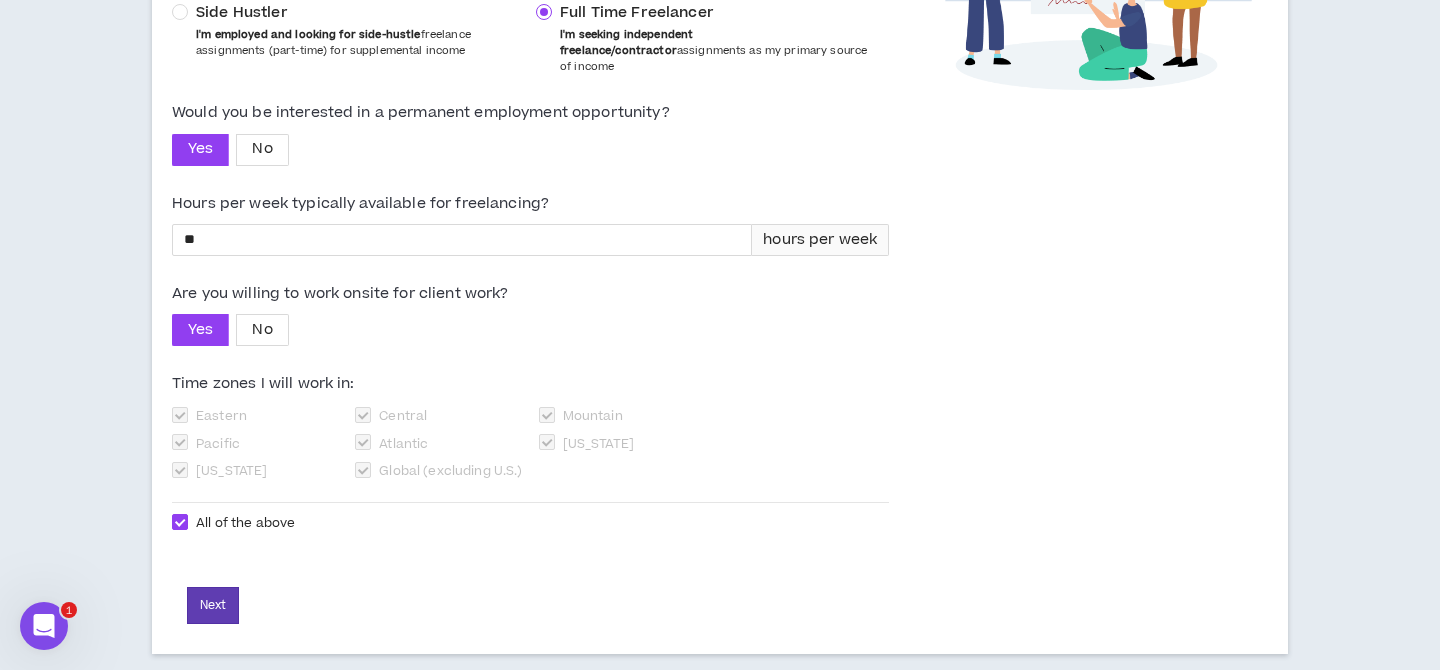 scroll, scrollTop: 0, scrollLeft: 0, axis: both 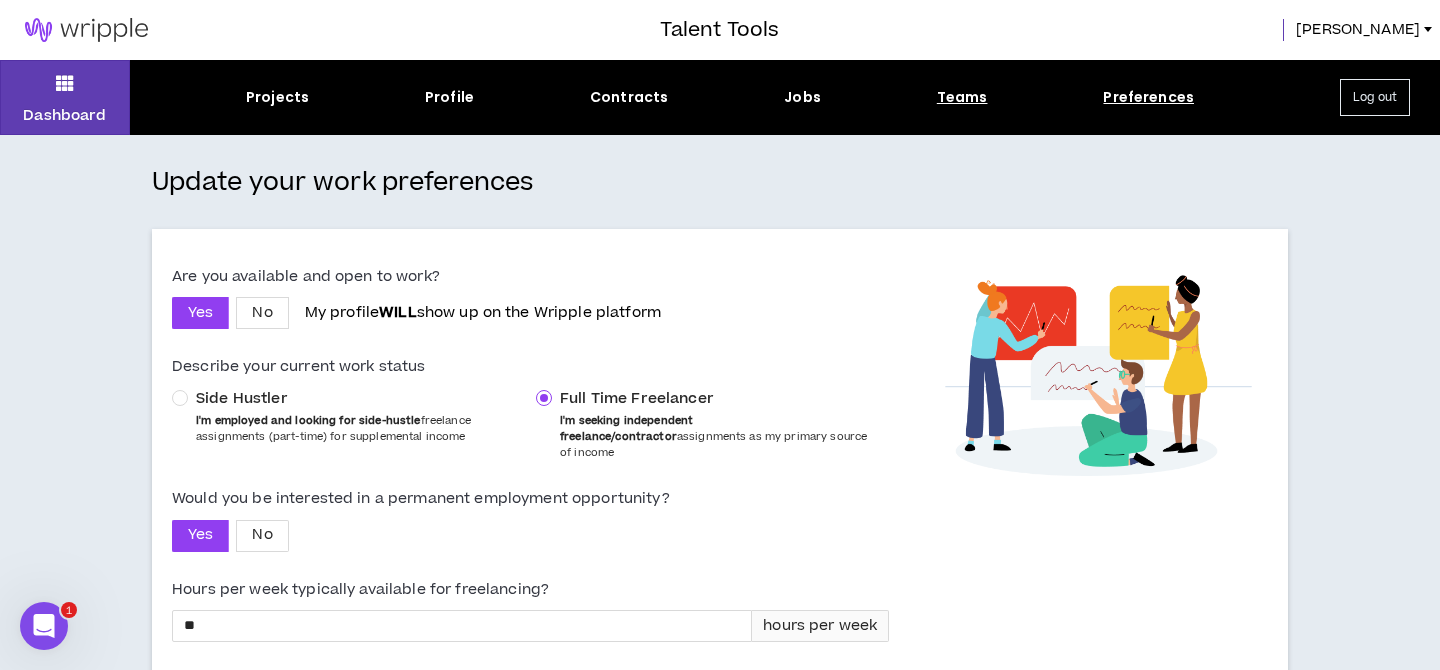 click on "Teams" at bounding box center (962, 97) 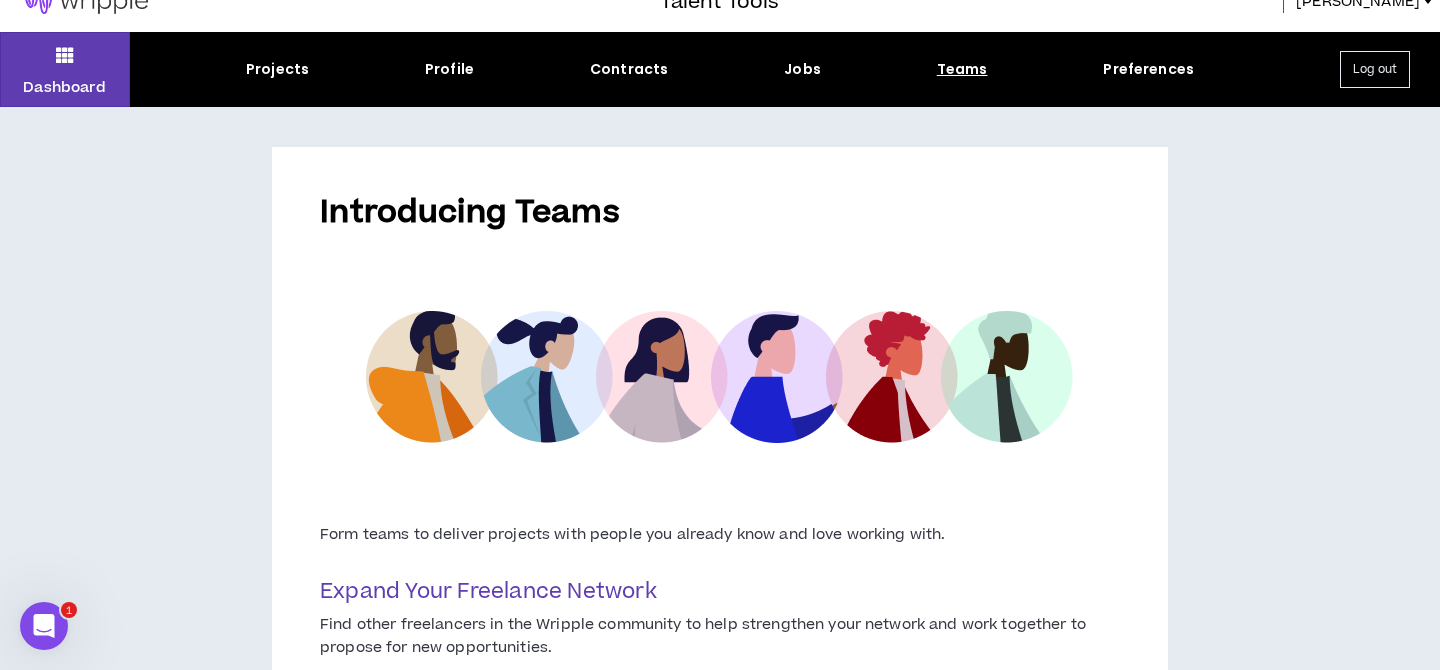 scroll, scrollTop: 0, scrollLeft: 0, axis: both 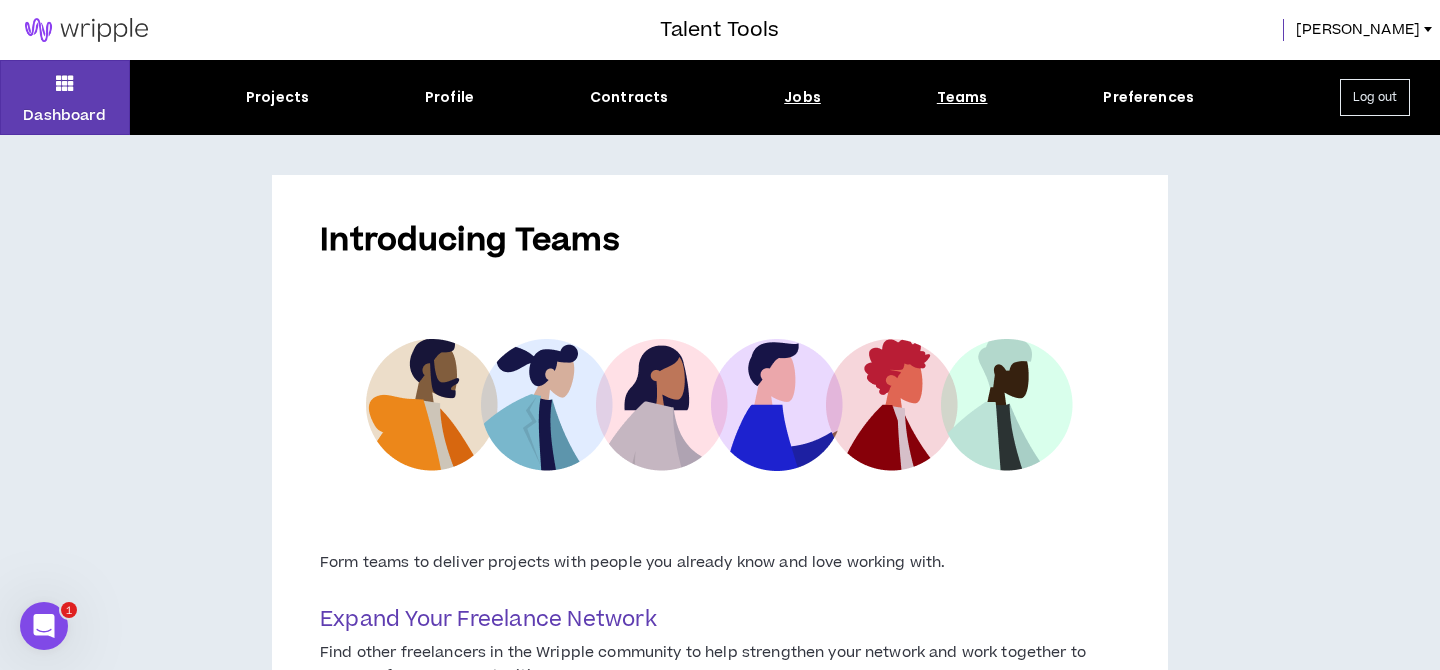 click on "Jobs" at bounding box center (802, 97) 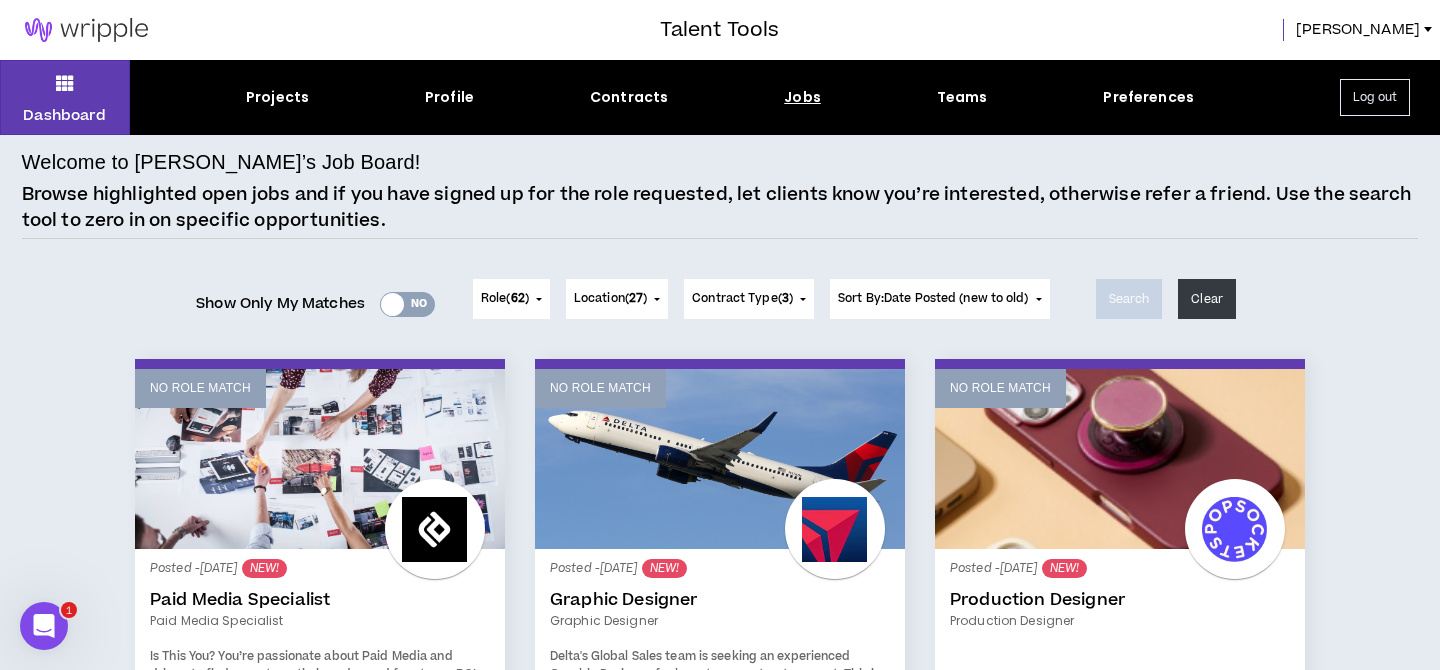 click on "Projects Profile Contracts Jobs Teams Preferences" at bounding box center (720, 97) 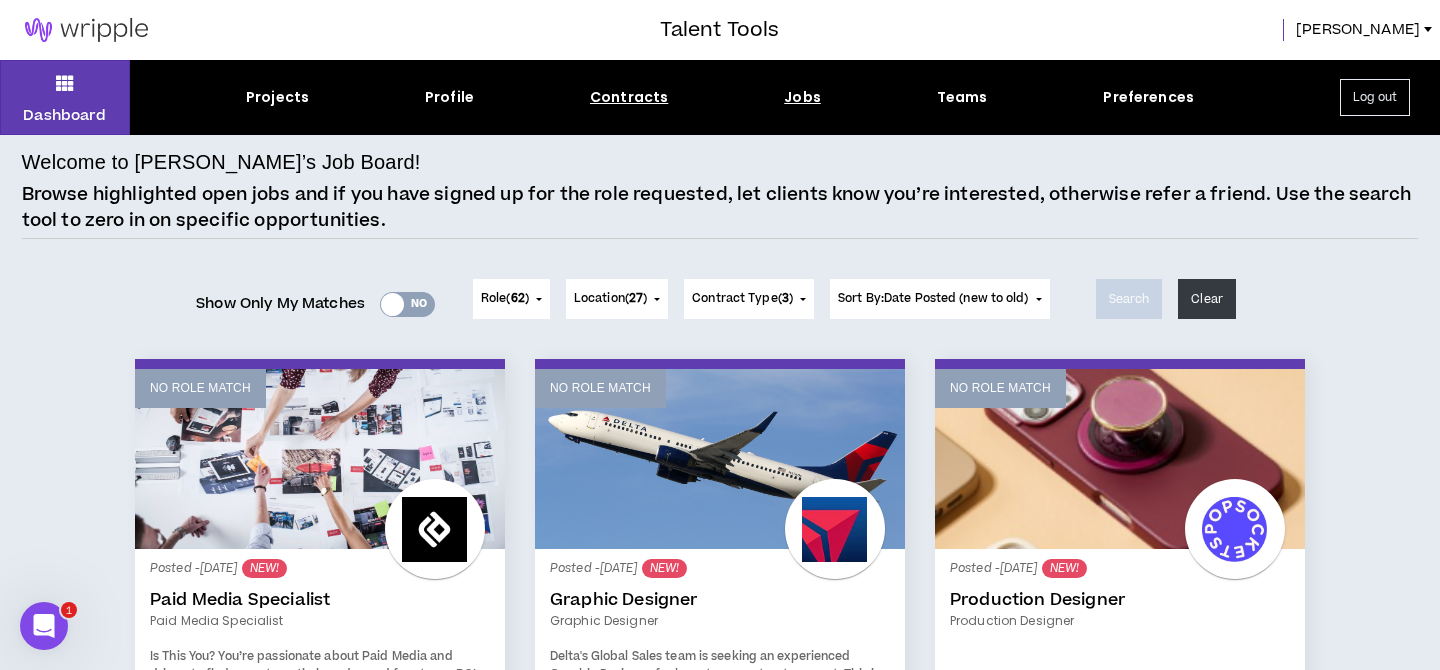 click on "Contracts" at bounding box center [629, 97] 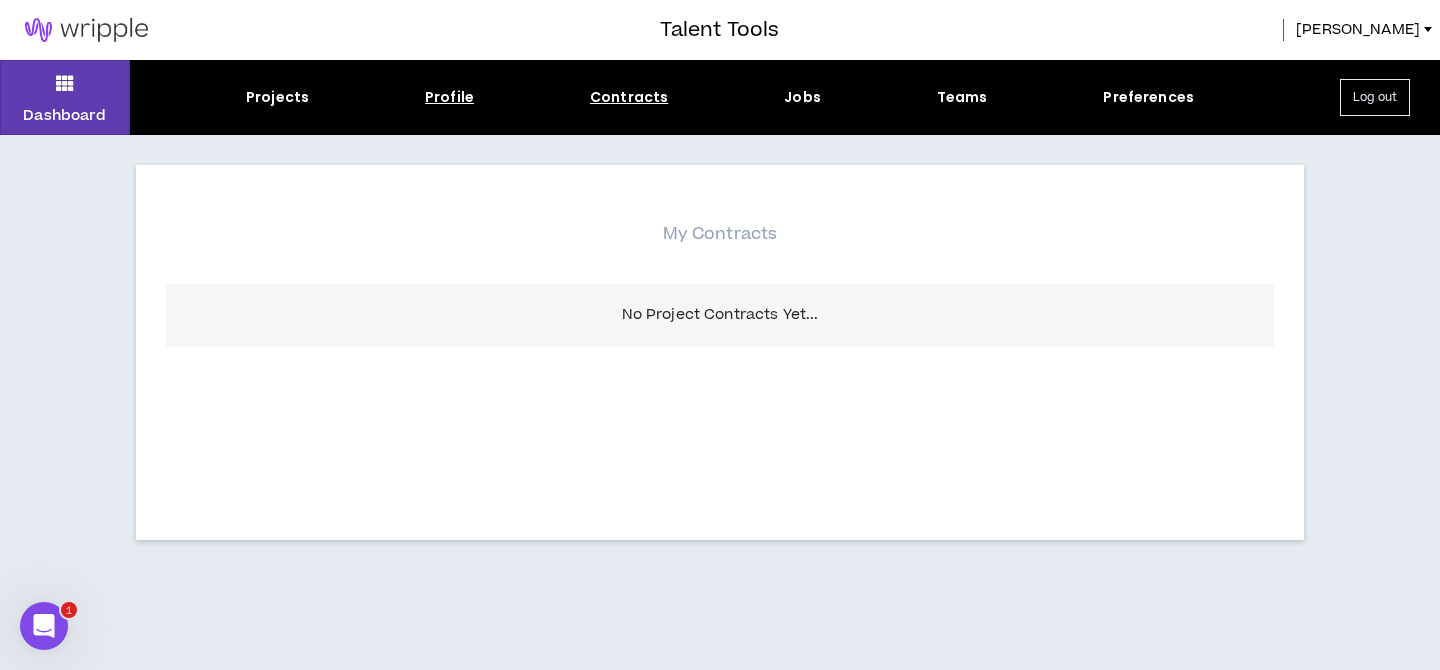 click on "Profile" at bounding box center (449, 97) 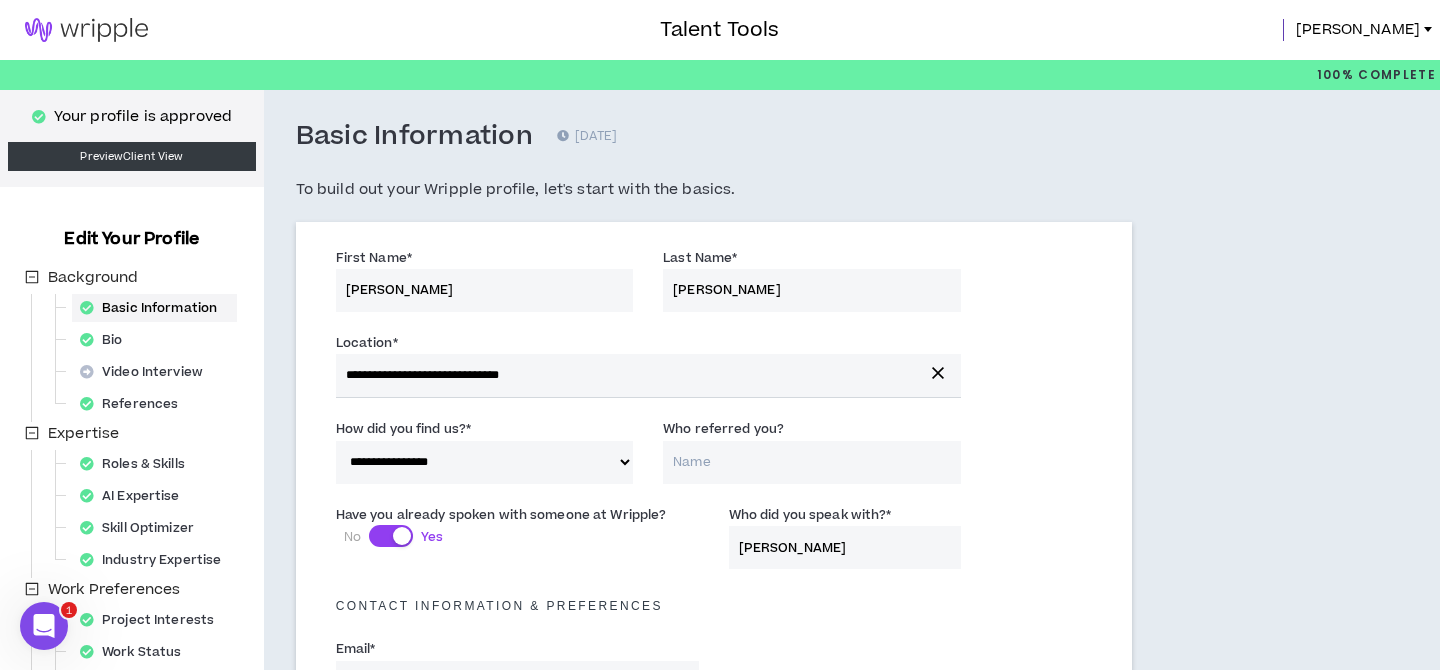 click at bounding box center [86, 30] 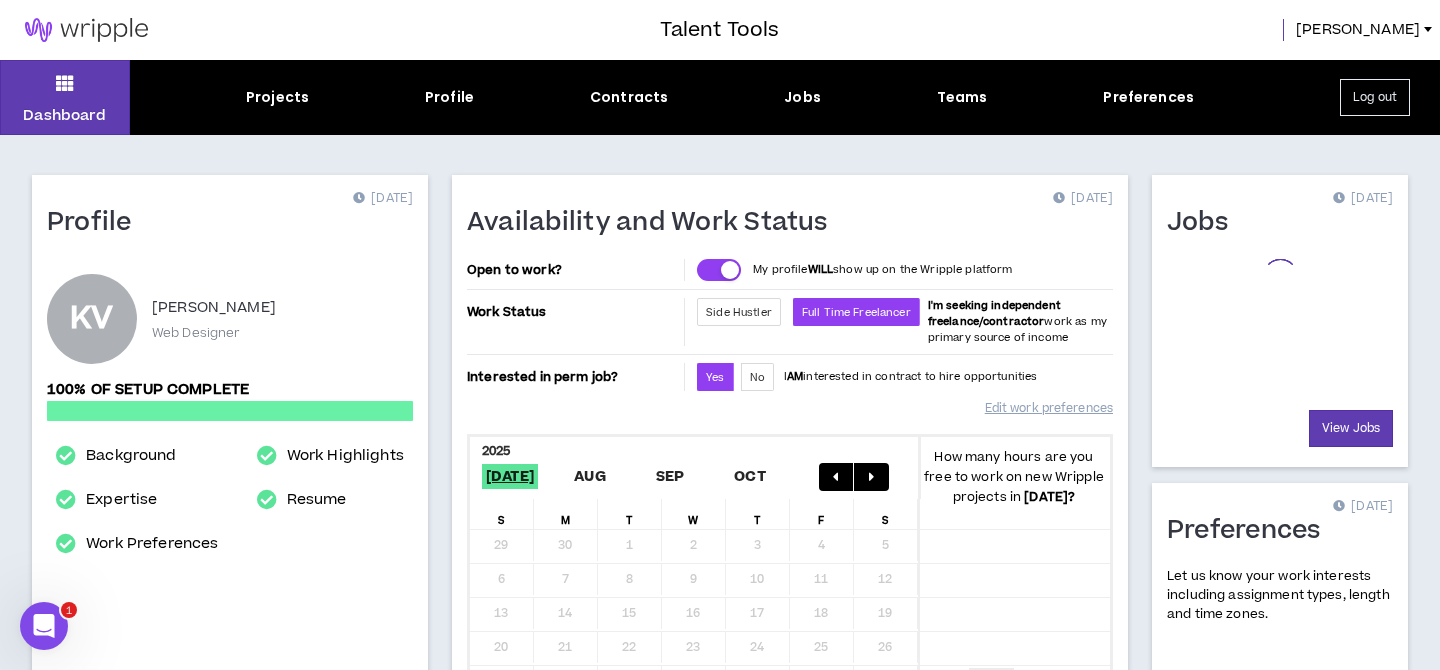 click on "Dashboard Projects Profile Contracts Jobs Teams Preferences Log out" at bounding box center (720, 97) 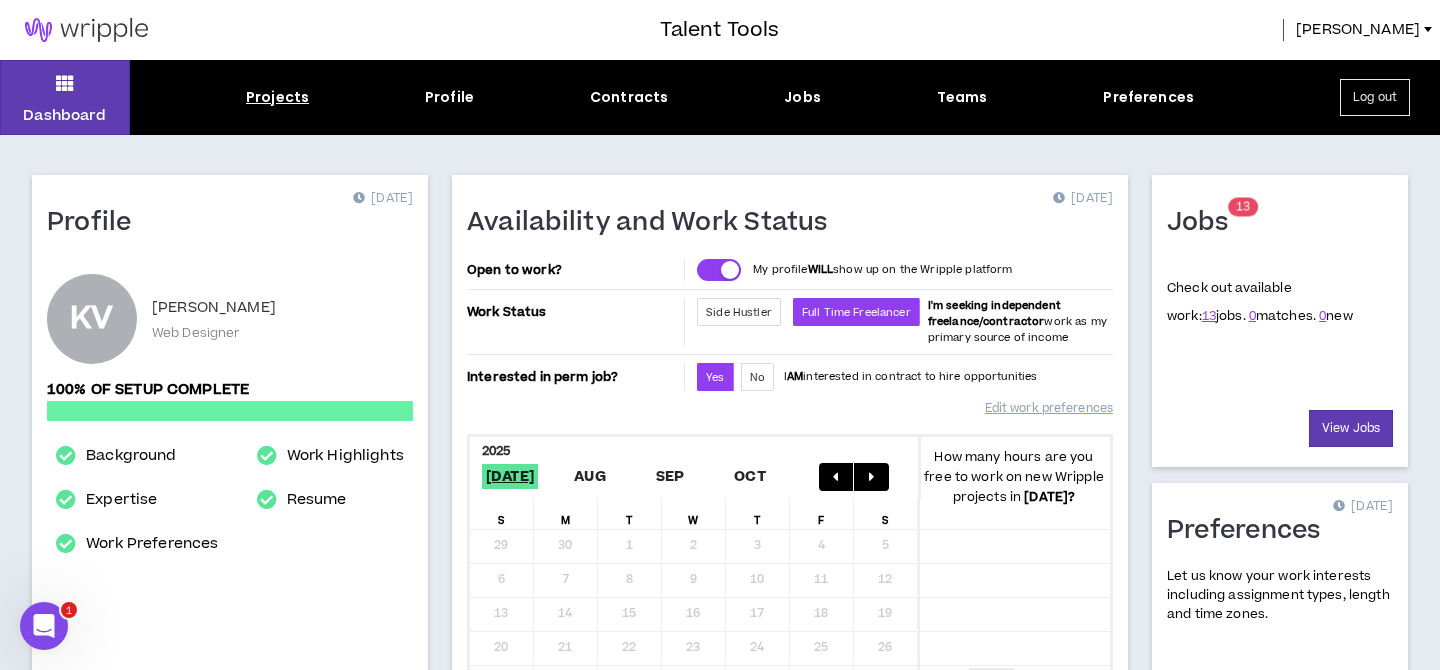 click on "Projects" at bounding box center [277, 97] 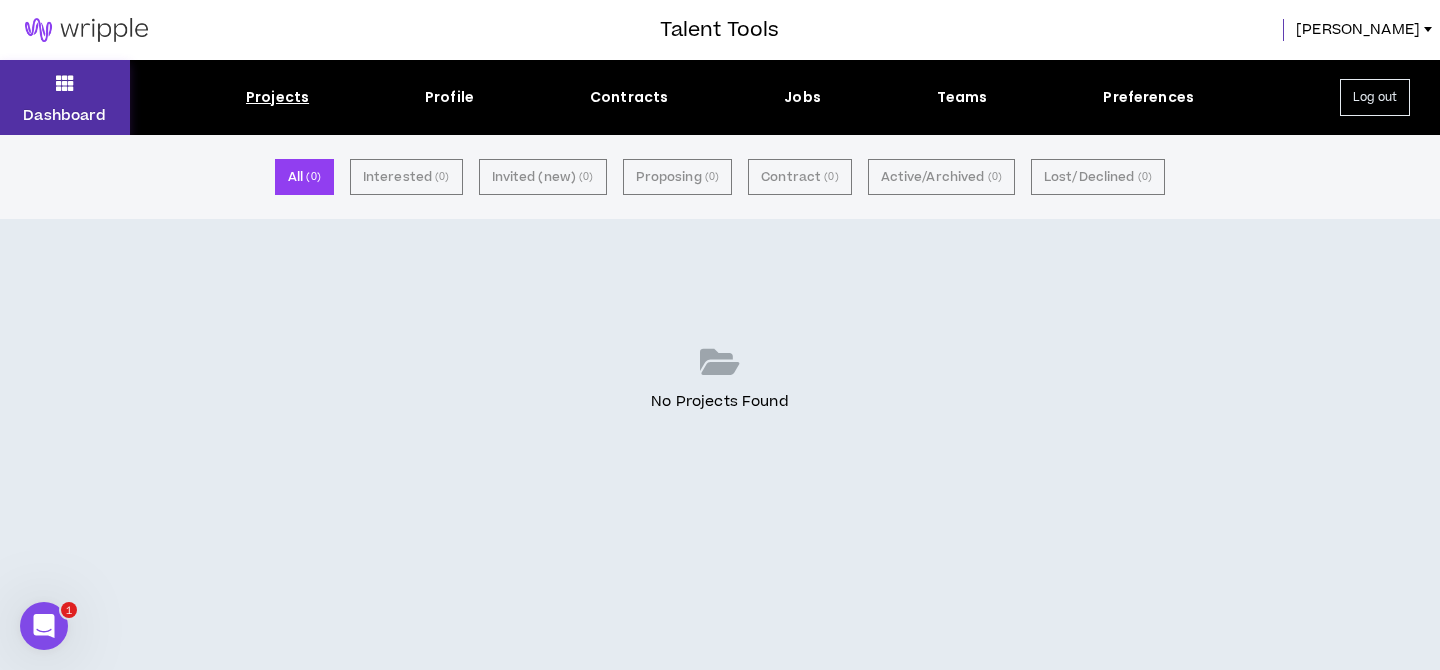 click on "Dashboard" at bounding box center (65, 97) 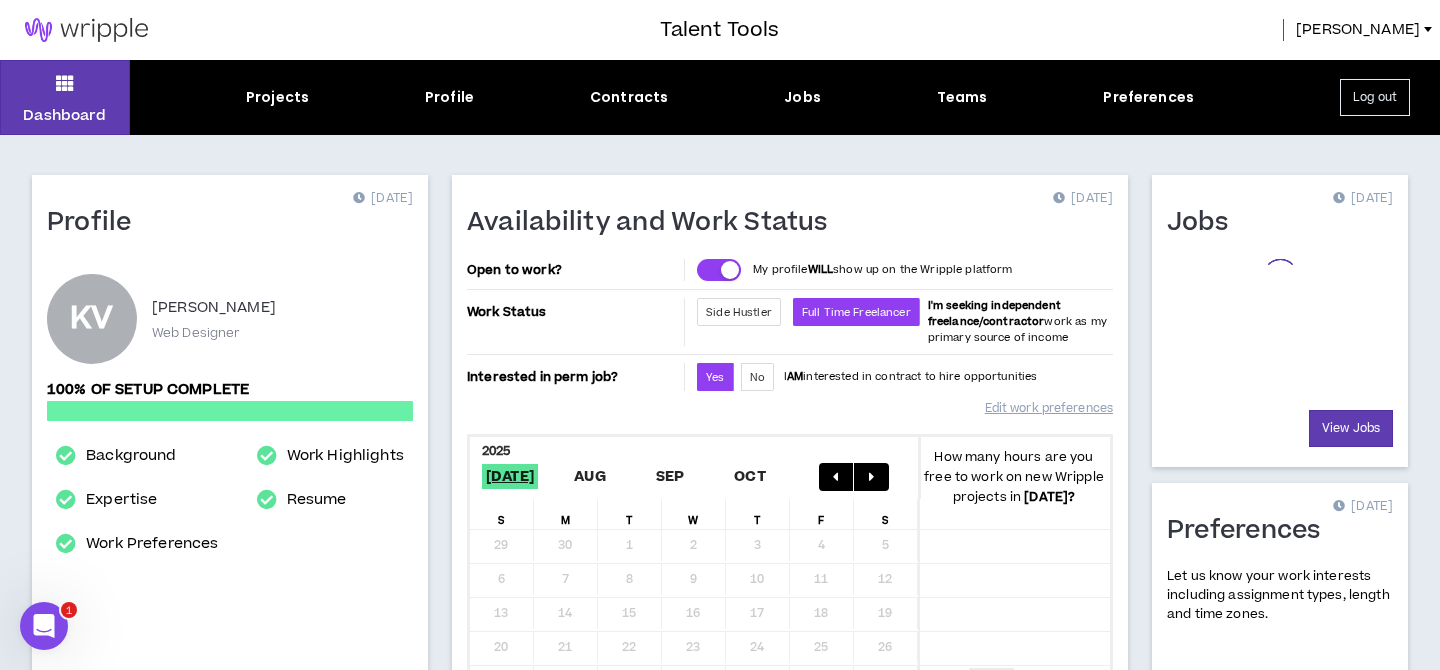 click at bounding box center [359, 198] 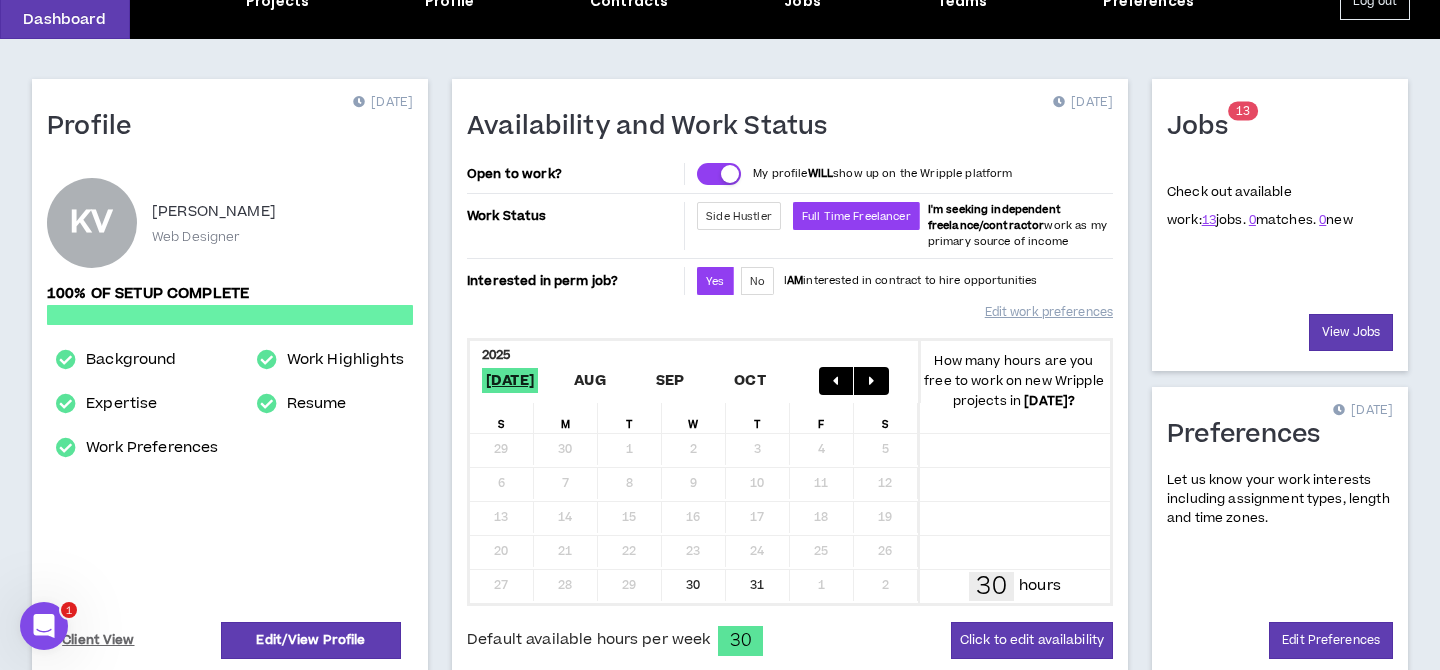 scroll, scrollTop: 0, scrollLeft: 0, axis: both 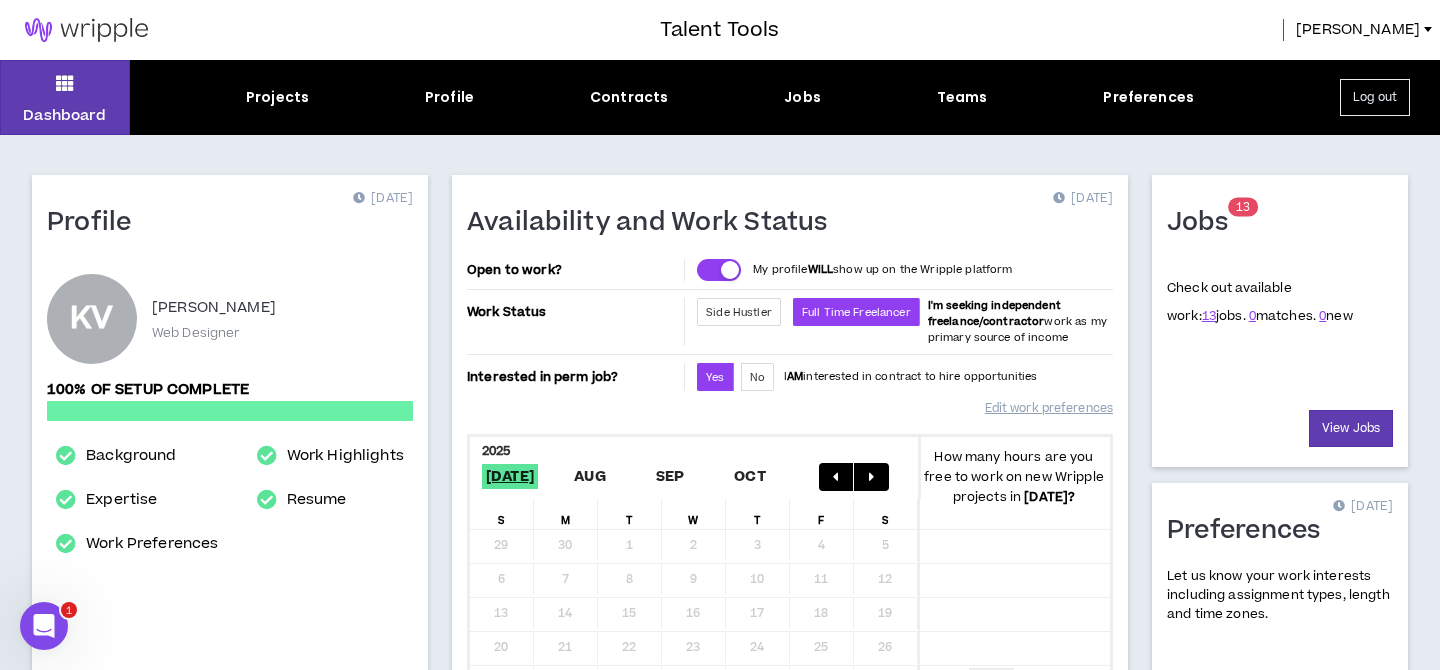click on "KV Karla Vazquez Web Designer" at bounding box center [230, 319] 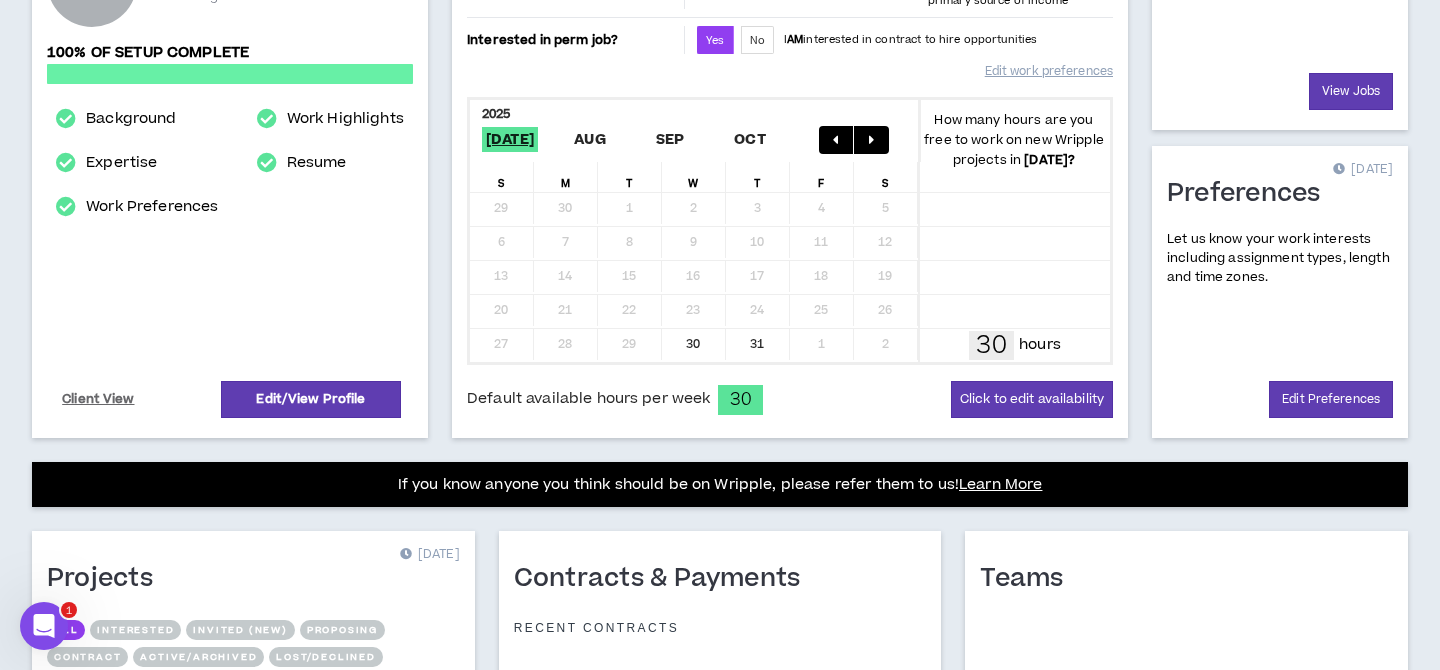 scroll, scrollTop: 375, scrollLeft: 0, axis: vertical 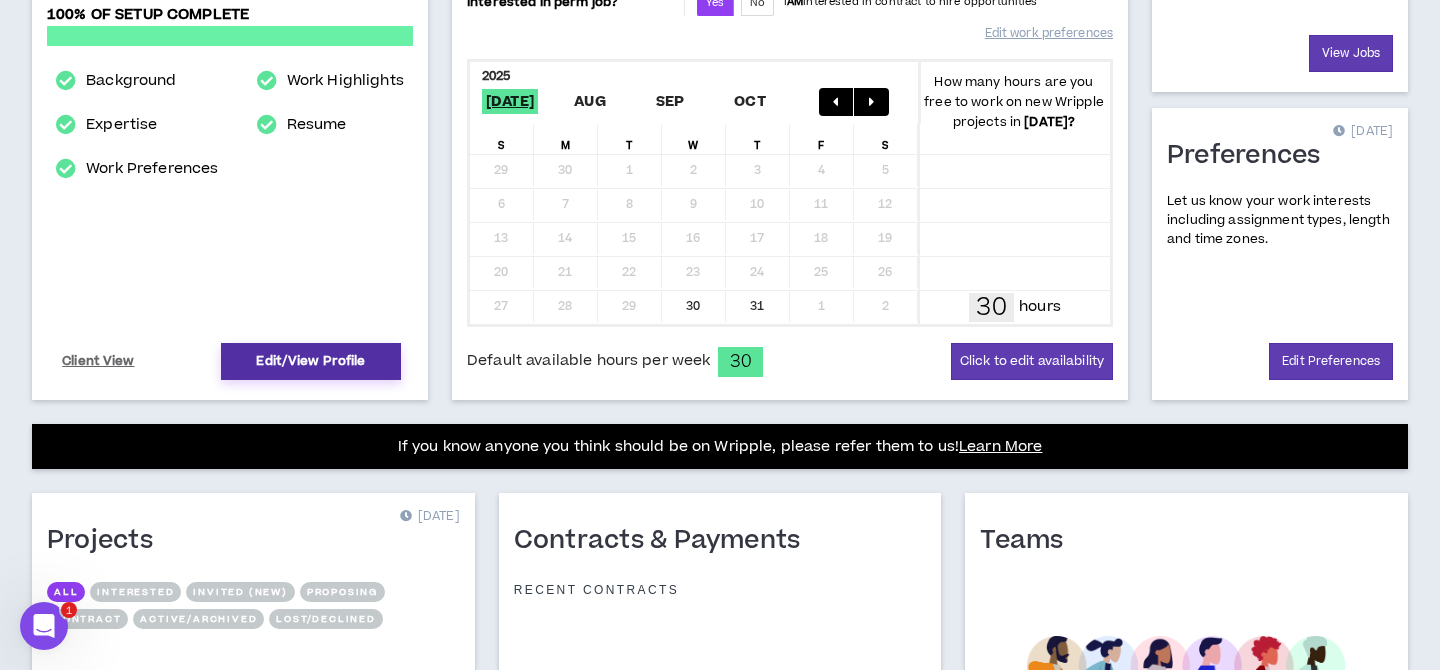 click on "Edit/View Profile" at bounding box center (311, 361) 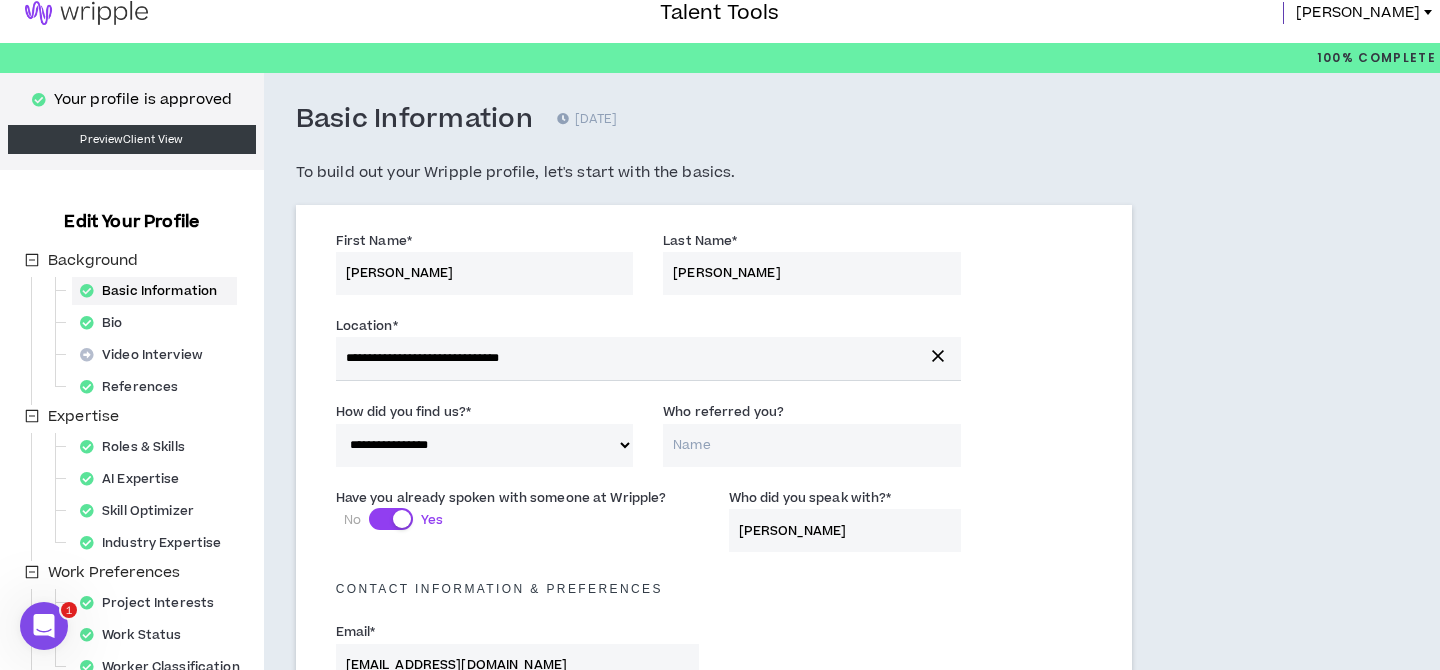 scroll, scrollTop: 0, scrollLeft: 0, axis: both 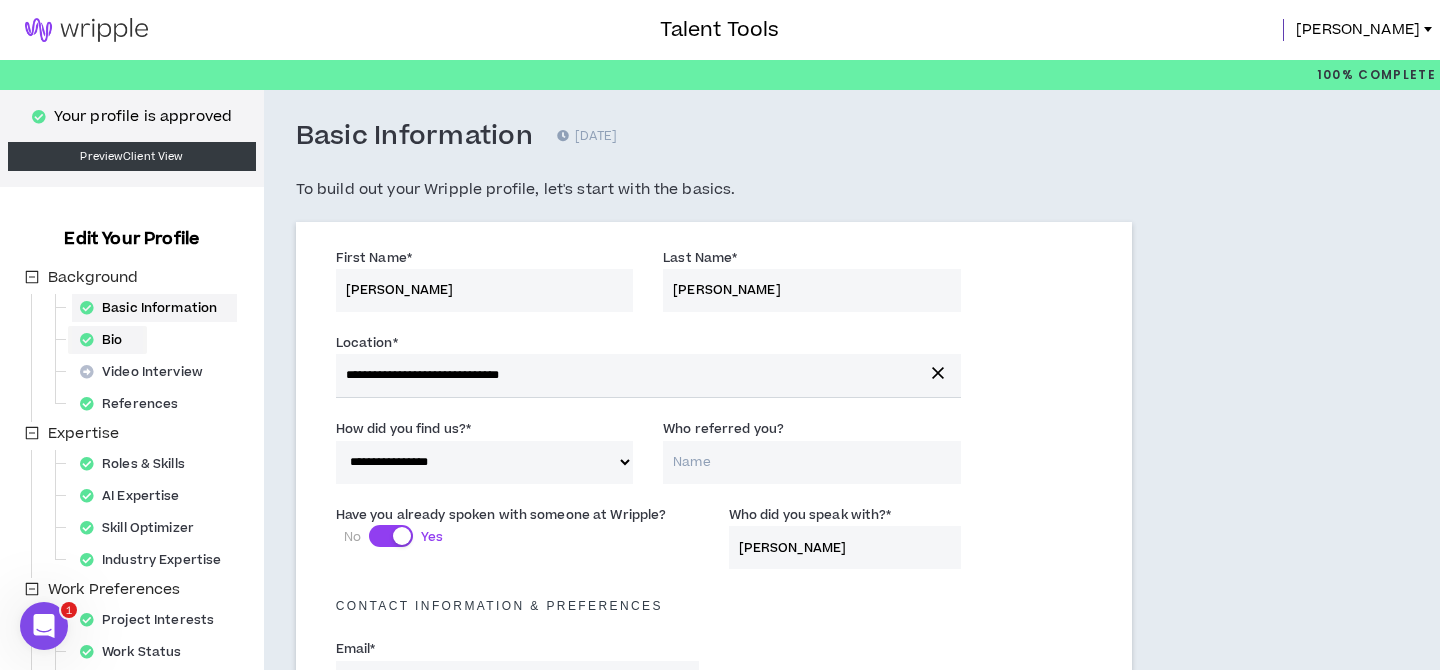 click on "Bio" at bounding box center [107, 340] 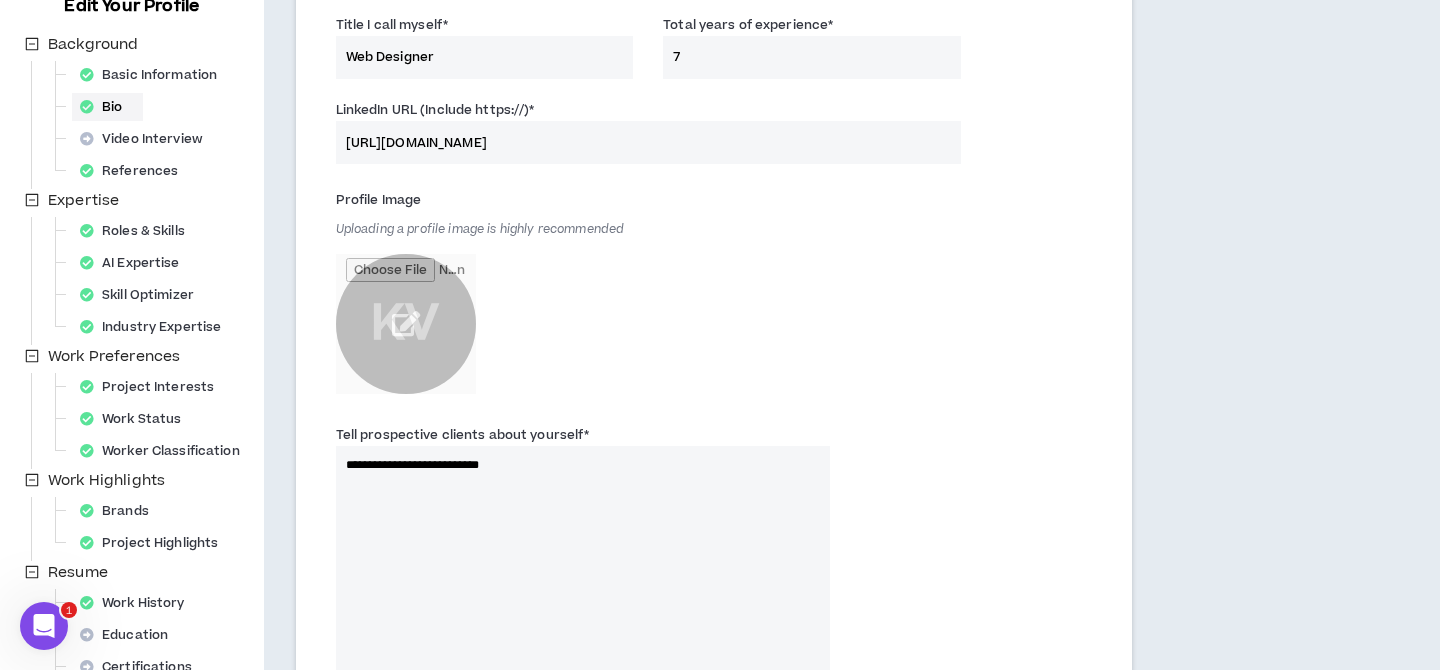 scroll, scrollTop: 243, scrollLeft: 0, axis: vertical 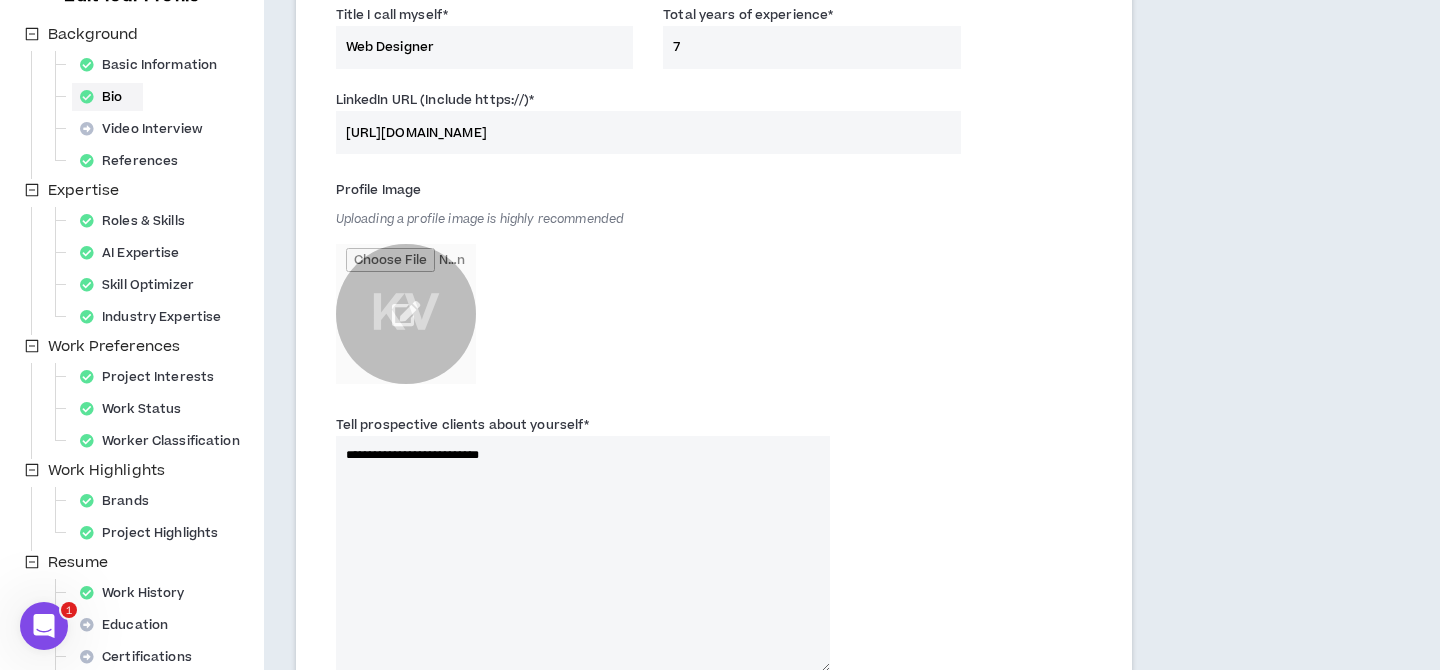 click at bounding box center (406, 314) 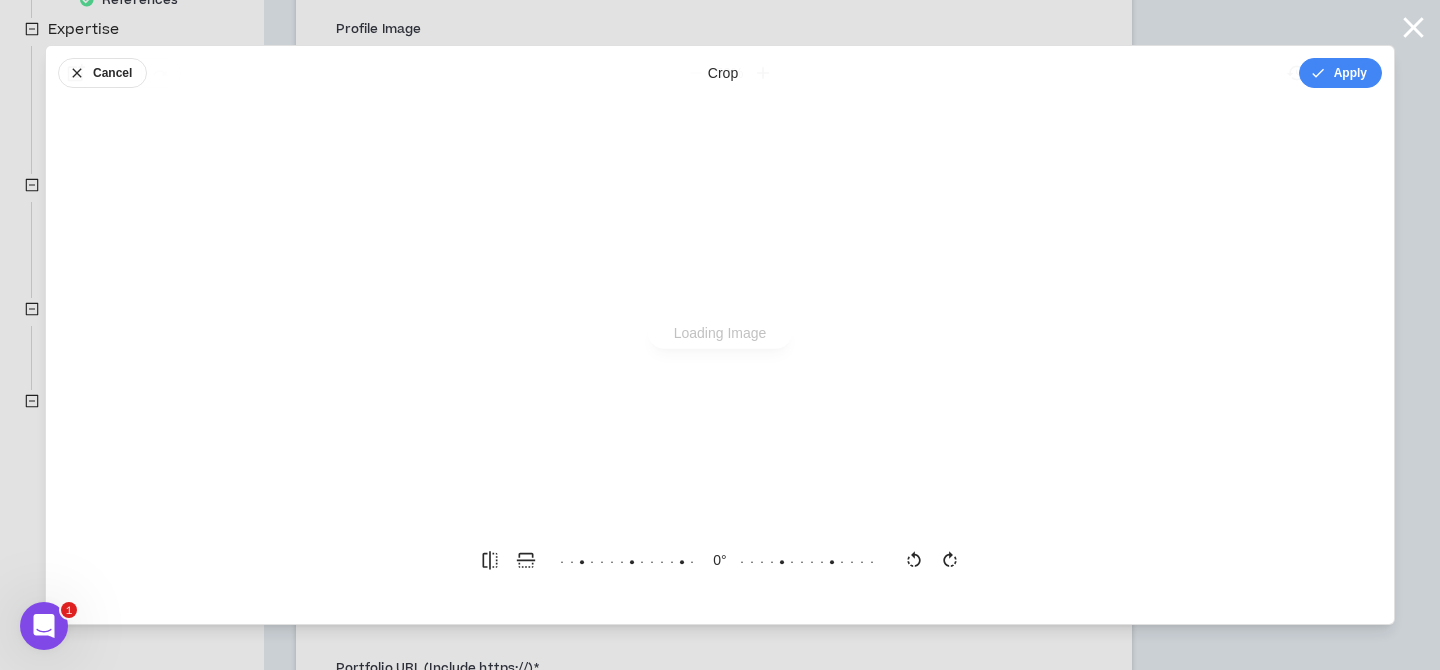 scroll, scrollTop: 0, scrollLeft: 0, axis: both 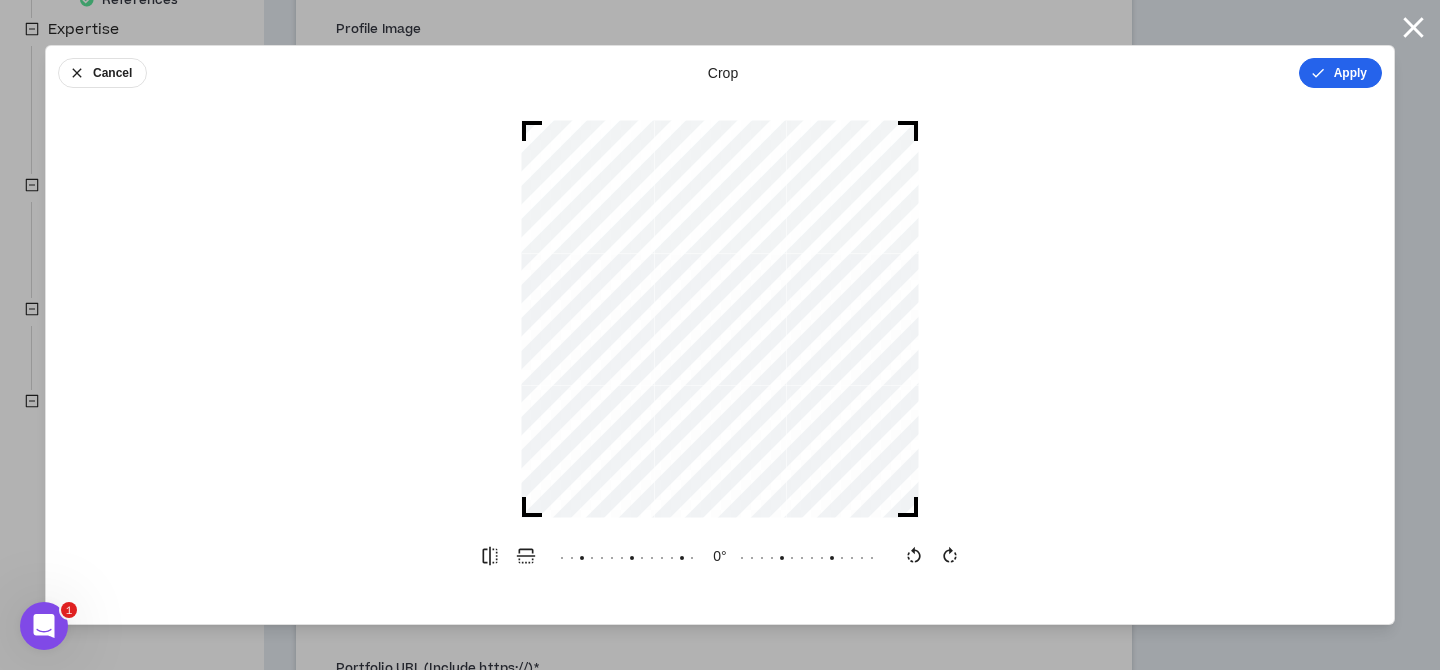 click on "Apply" at bounding box center [1340, 73] 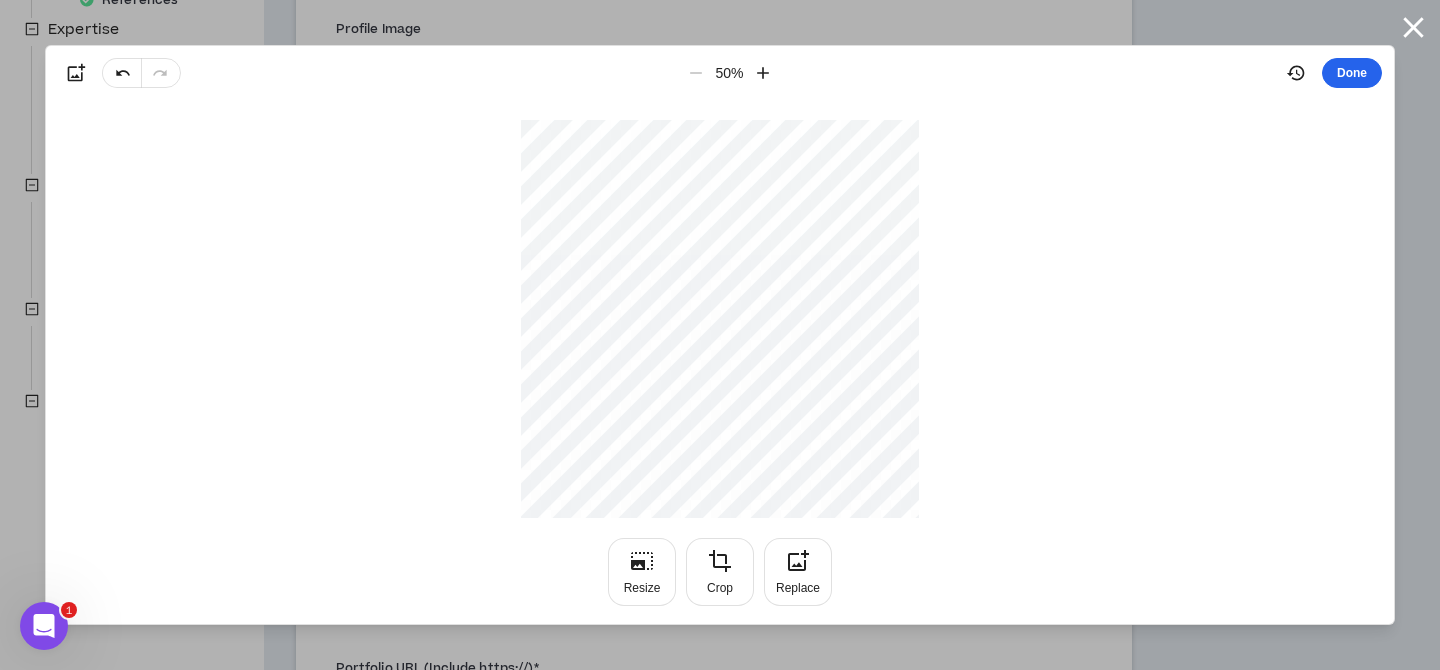 click on "Done" at bounding box center [1352, 73] 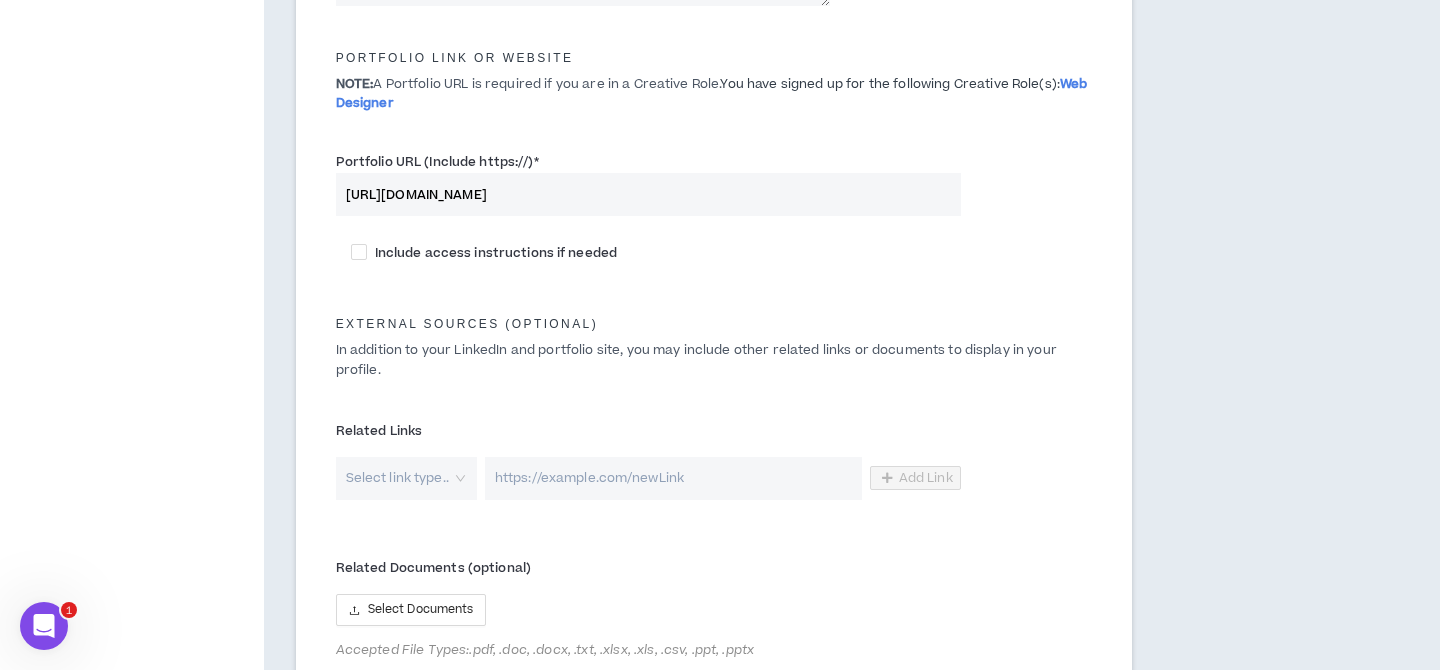 scroll, scrollTop: 1169, scrollLeft: 0, axis: vertical 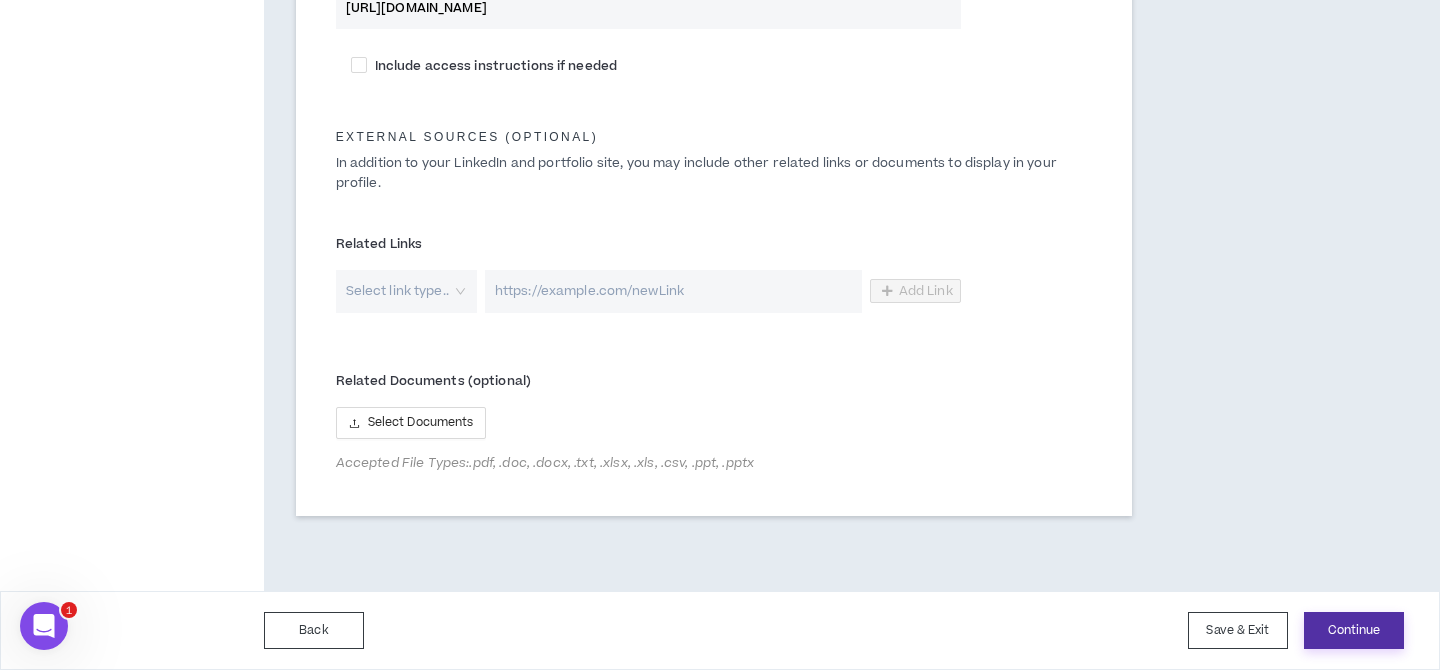 click on "Continue" at bounding box center [1354, 630] 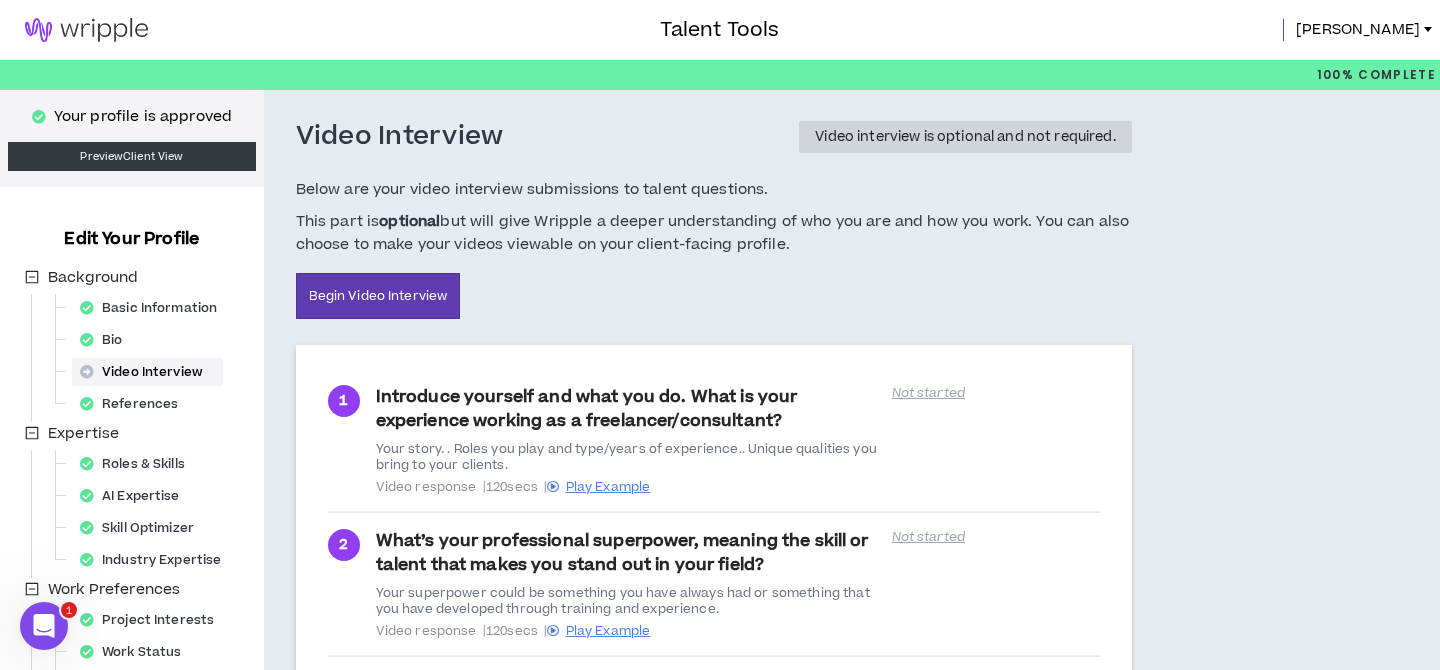 scroll, scrollTop: 359, scrollLeft: 0, axis: vertical 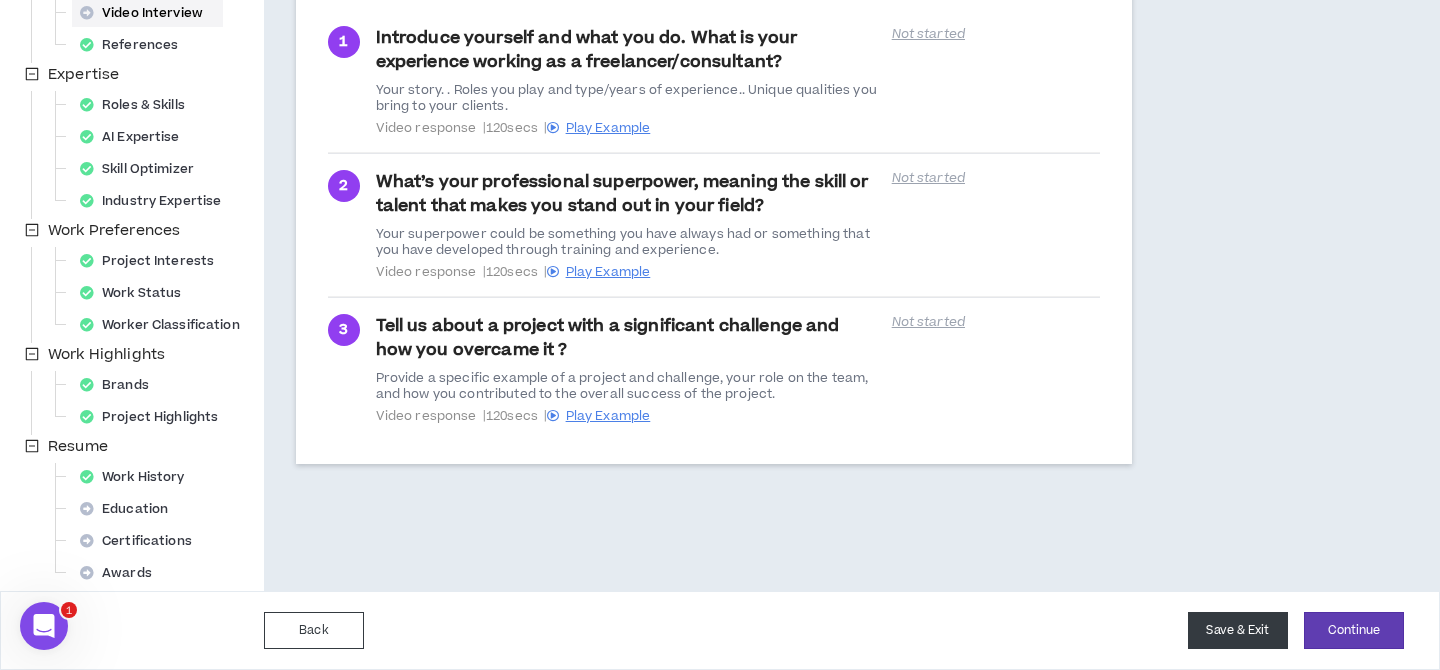 click on "Save & Exit" at bounding box center [1238, 630] 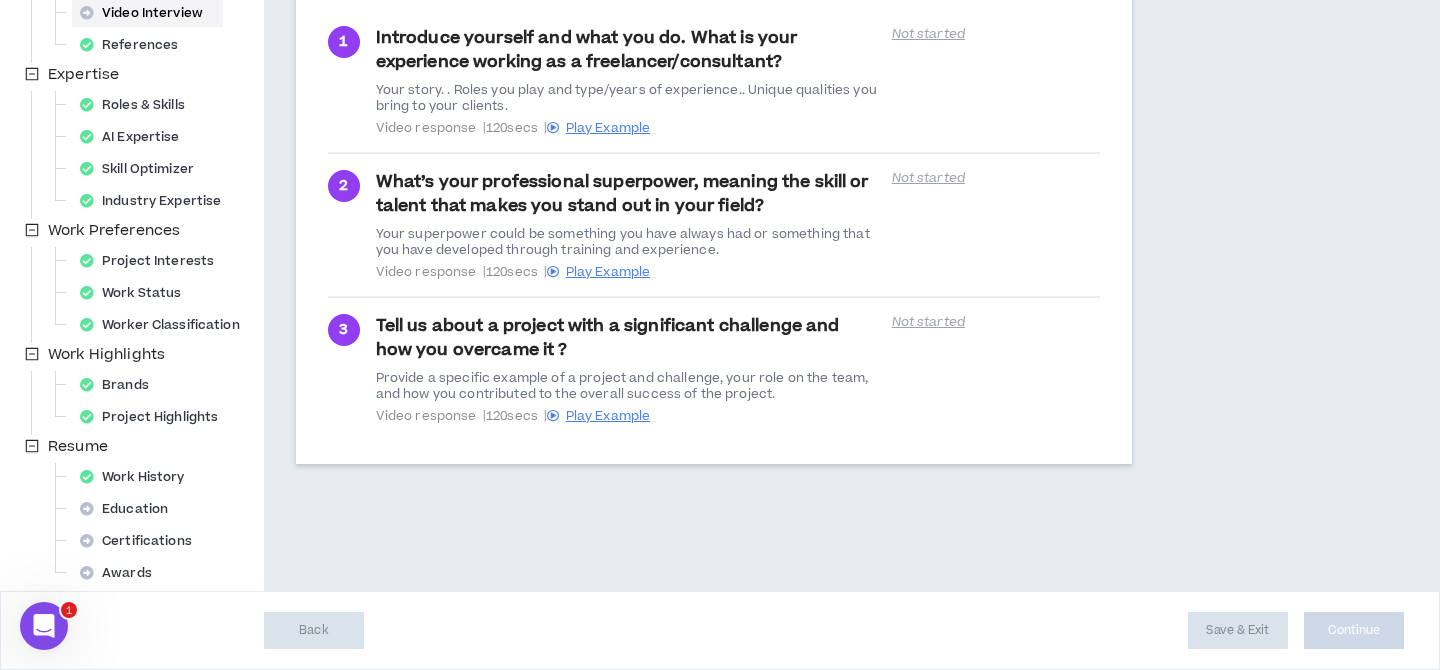 scroll, scrollTop: 0, scrollLeft: 0, axis: both 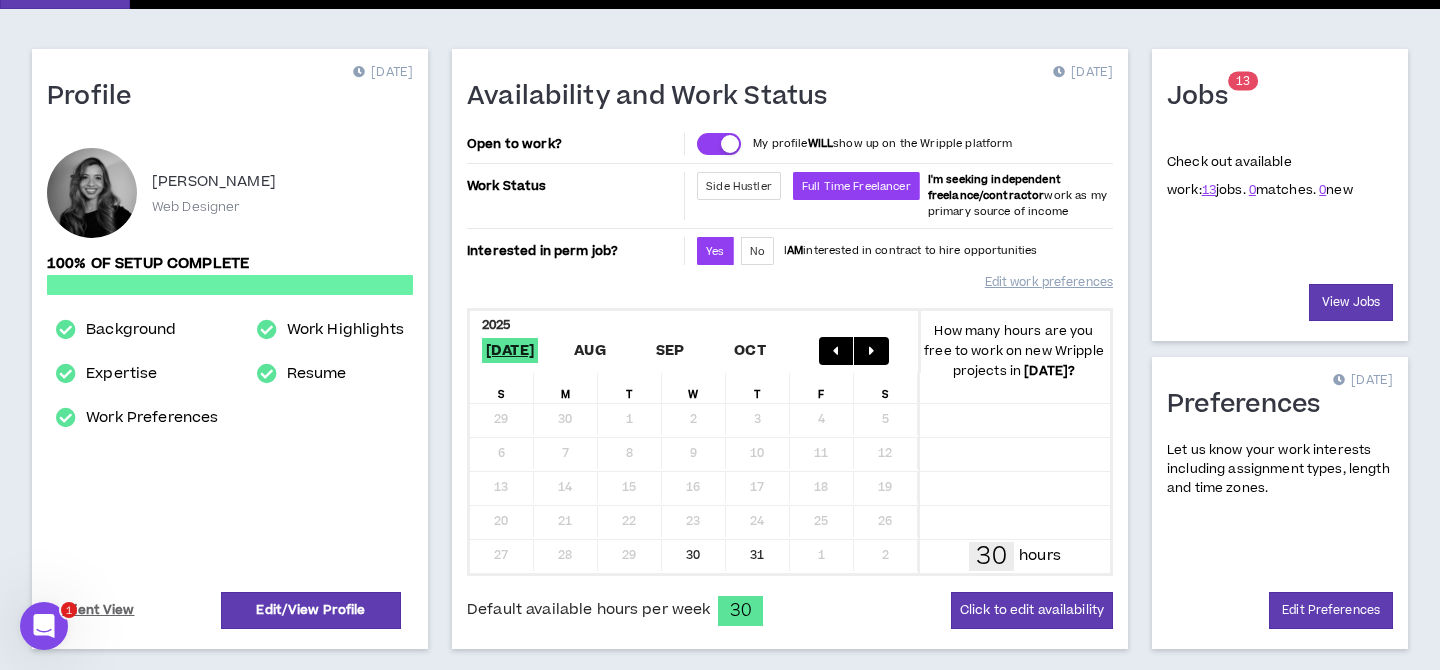 click on "Karla Vazquez Web Designer" at bounding box center (230, 193) 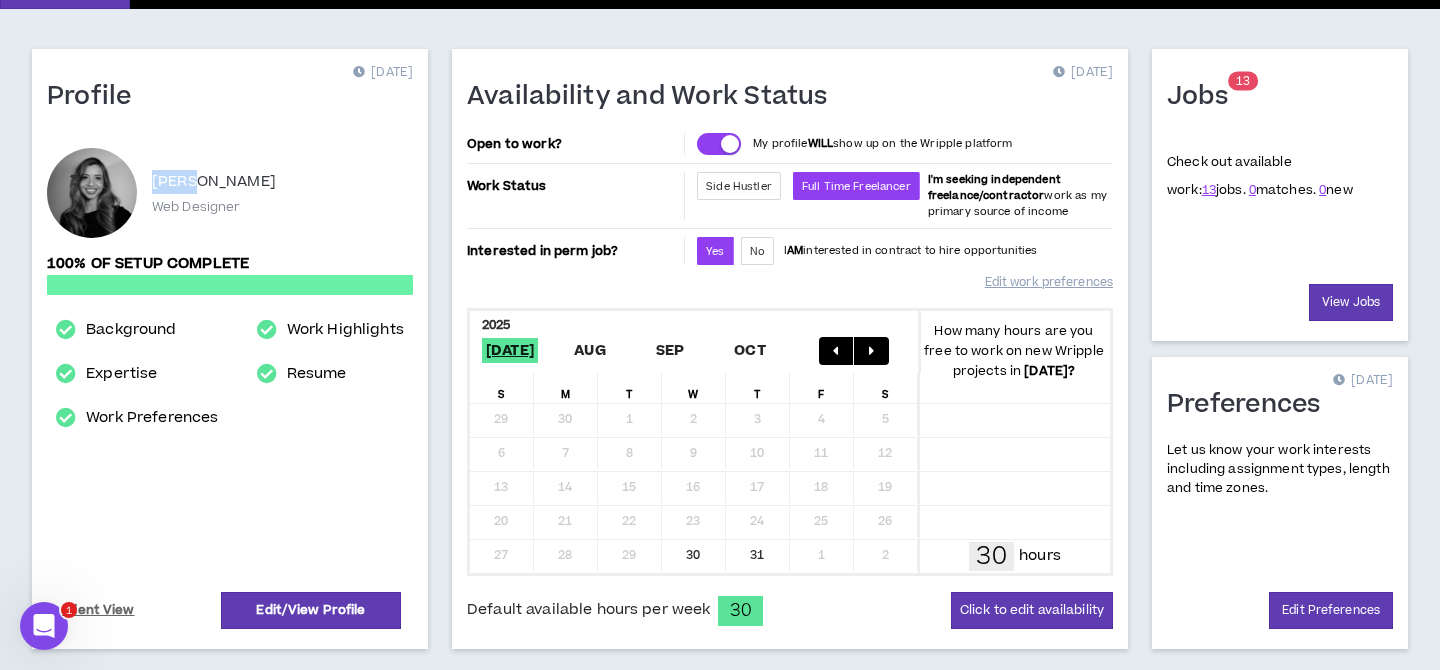 click on "Karla Vazquez Web Designer" at bounding box center (230, 193) 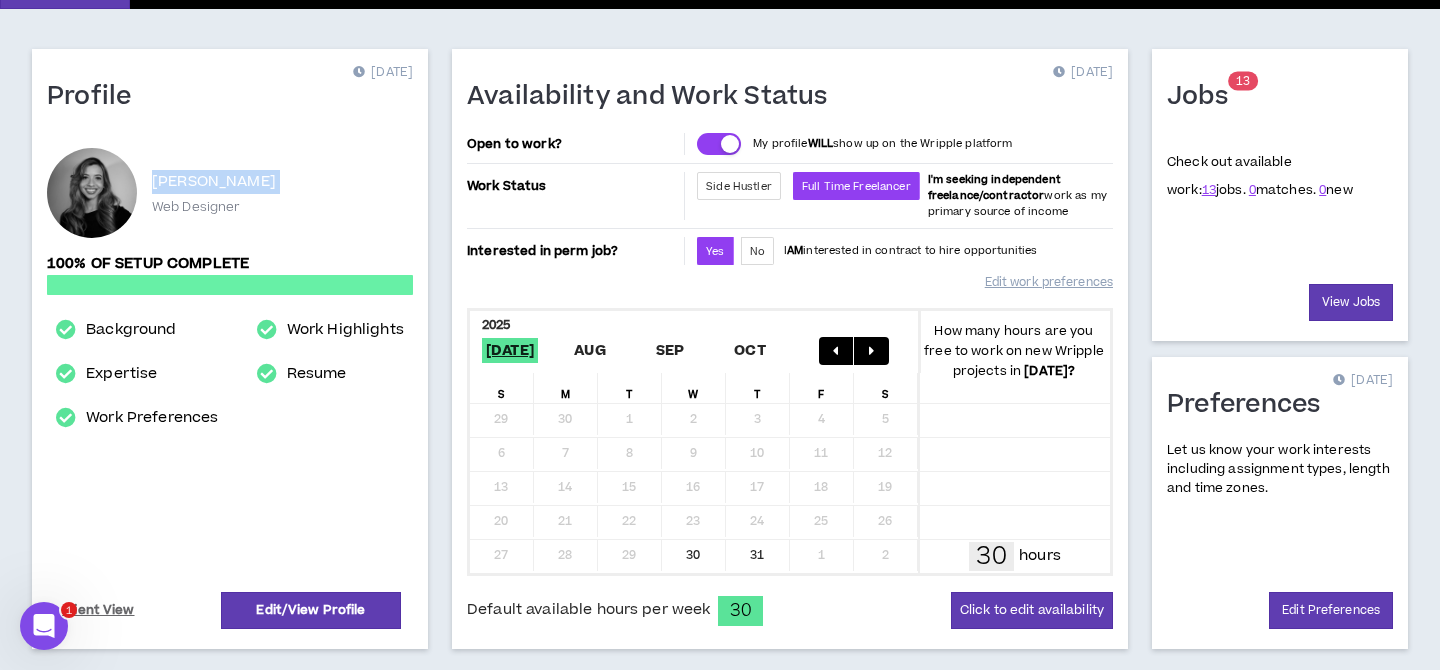 click on "Karla Vazquez Web Designer" at bounding box center [230, 193] 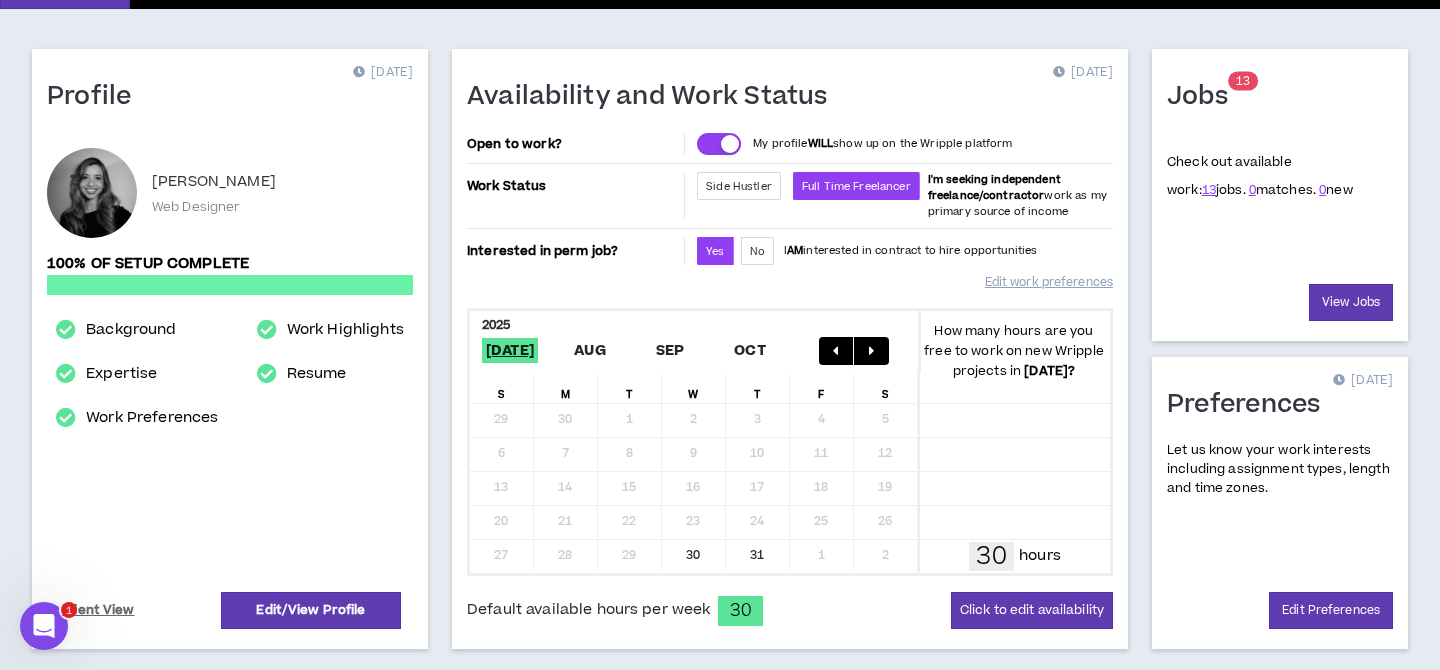 scroll, scrollTop: 0, scrollLeft: 0, axis: both 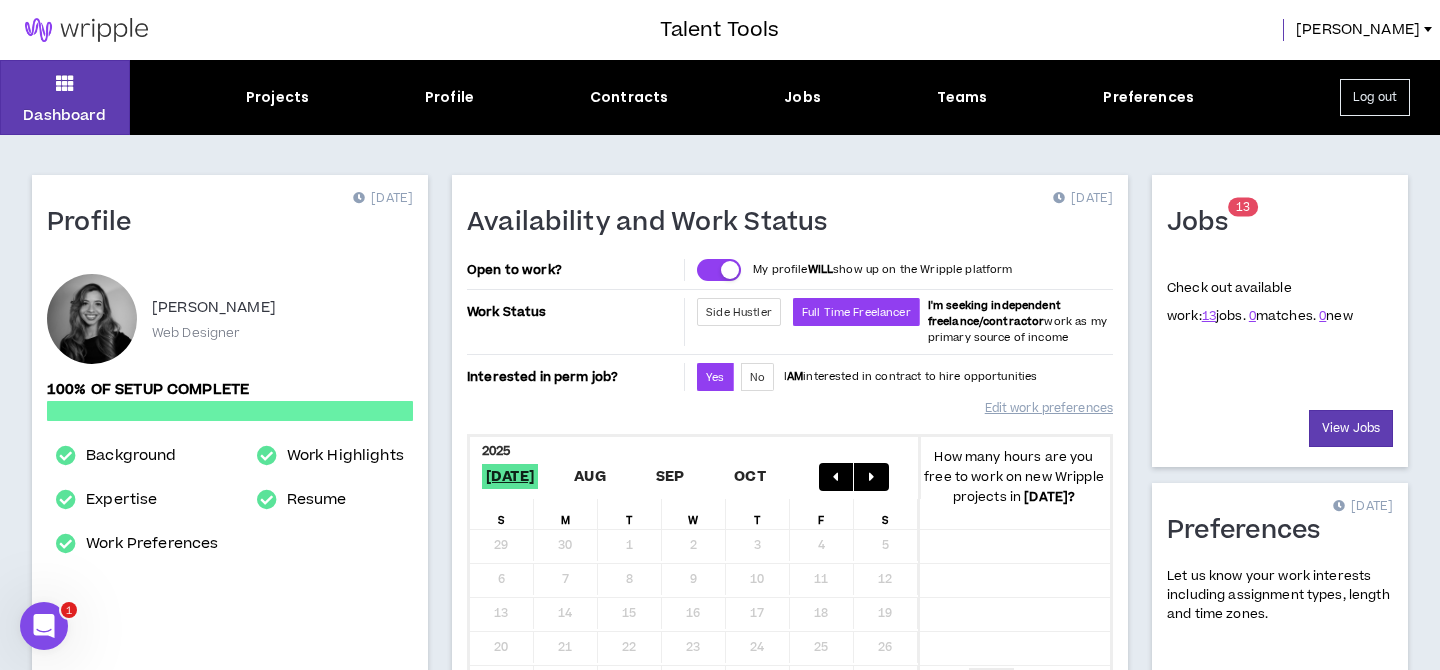 click on "Jobs 1 3" at bounding box center (1280, 233) 